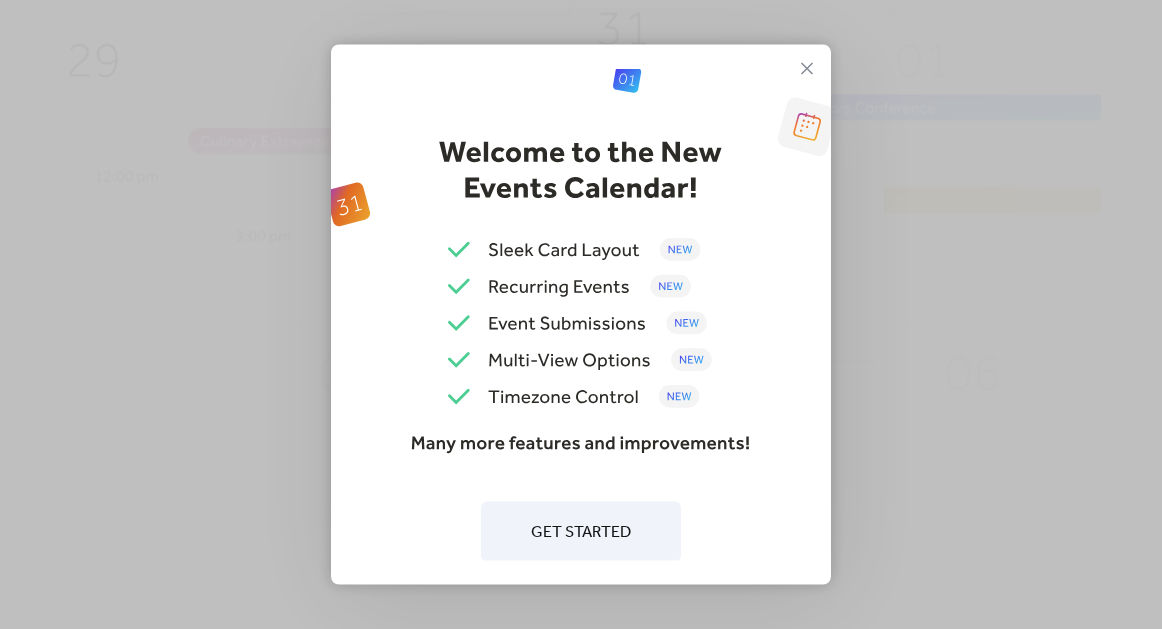 scroll, scrollTop: 0, scrollLeft: 0, axis: both 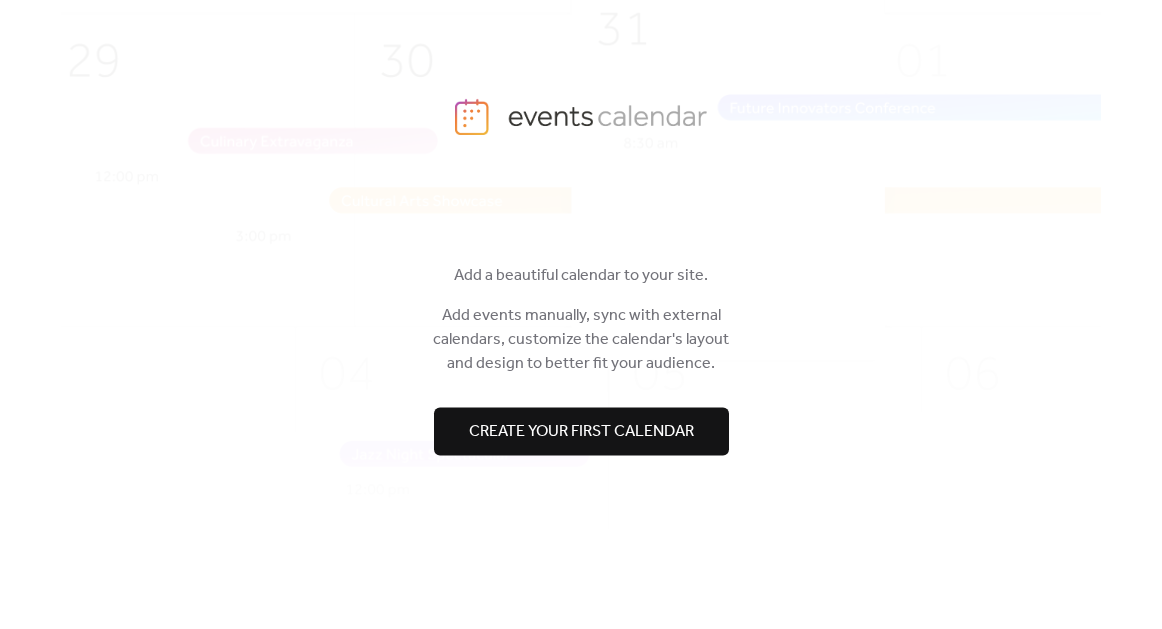 click on "Create your first calendar" at bounding box center (581, 432) 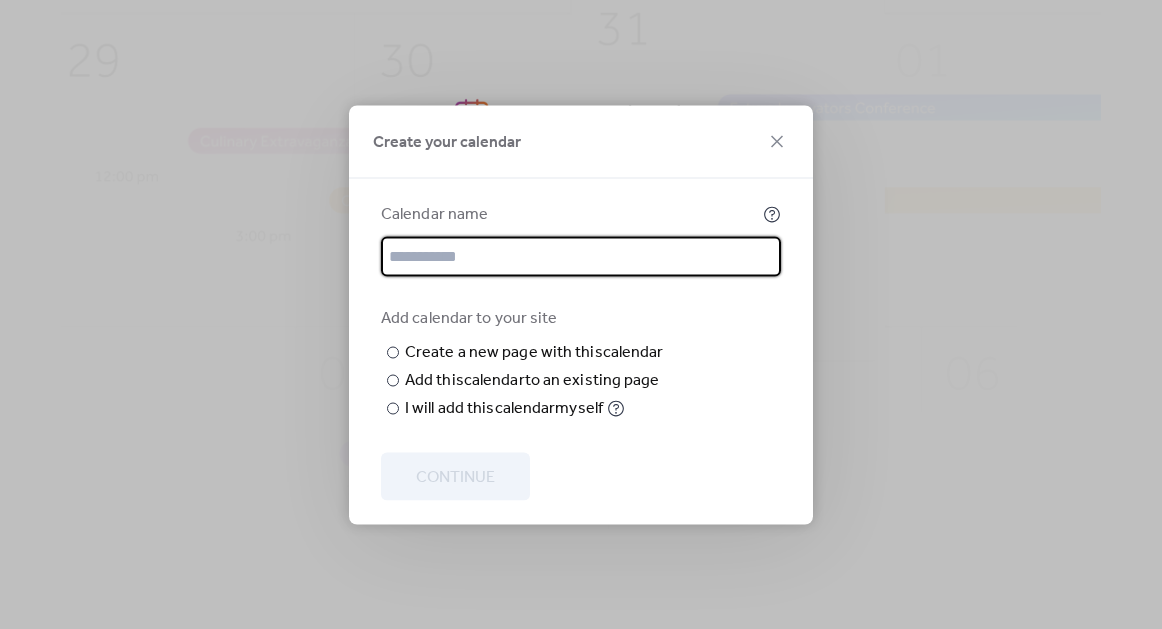 click on "Calendar name" at bounding box center [570, 214] 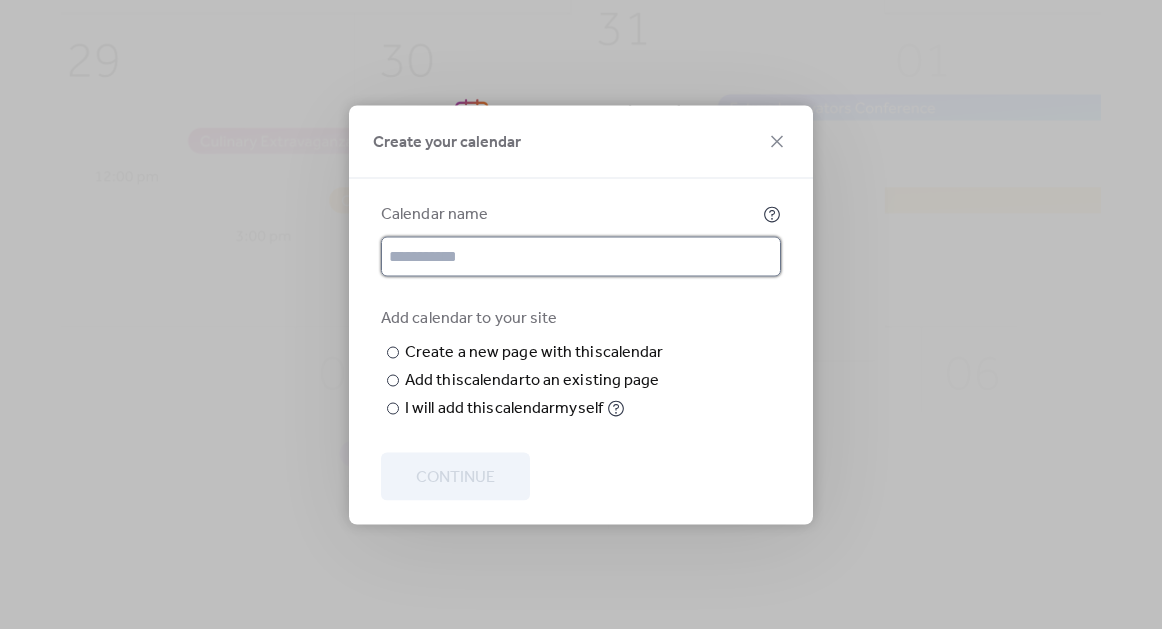 click at bounding box center [581, 256] 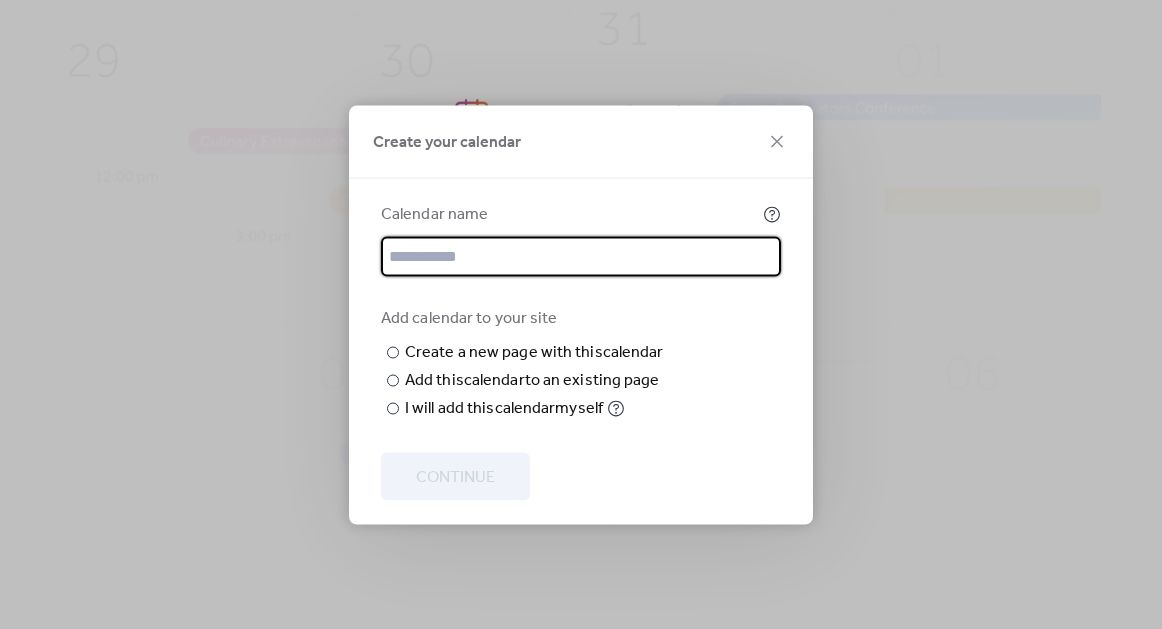 paste on "**********" 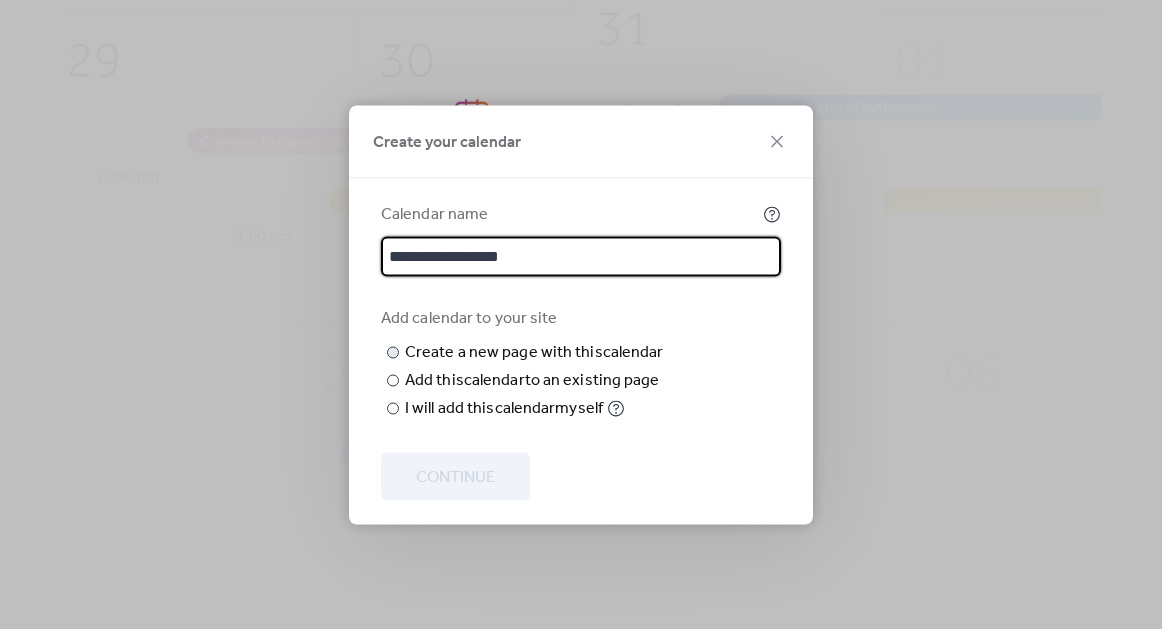 type on "**********" 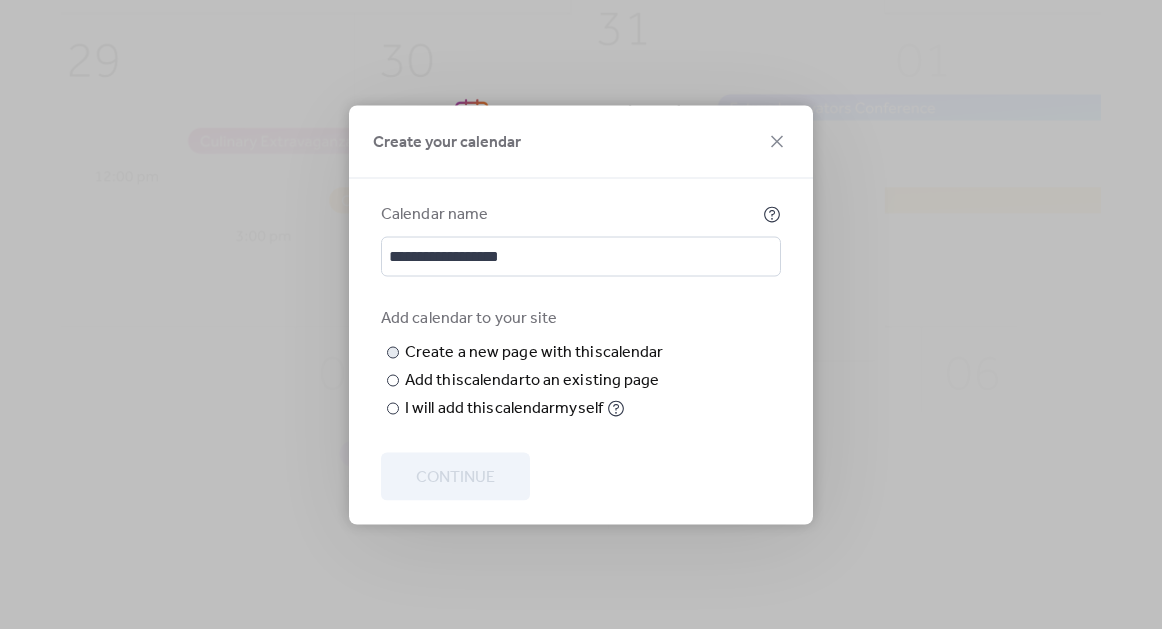 click at bounding box center (0, 0) 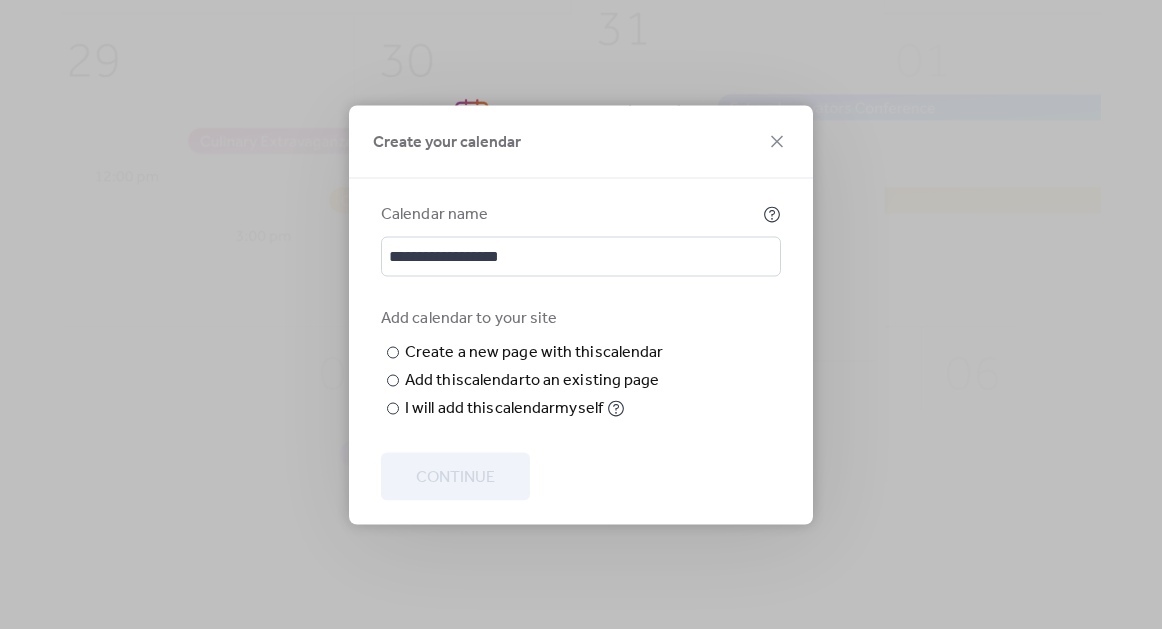 paste on "**********" 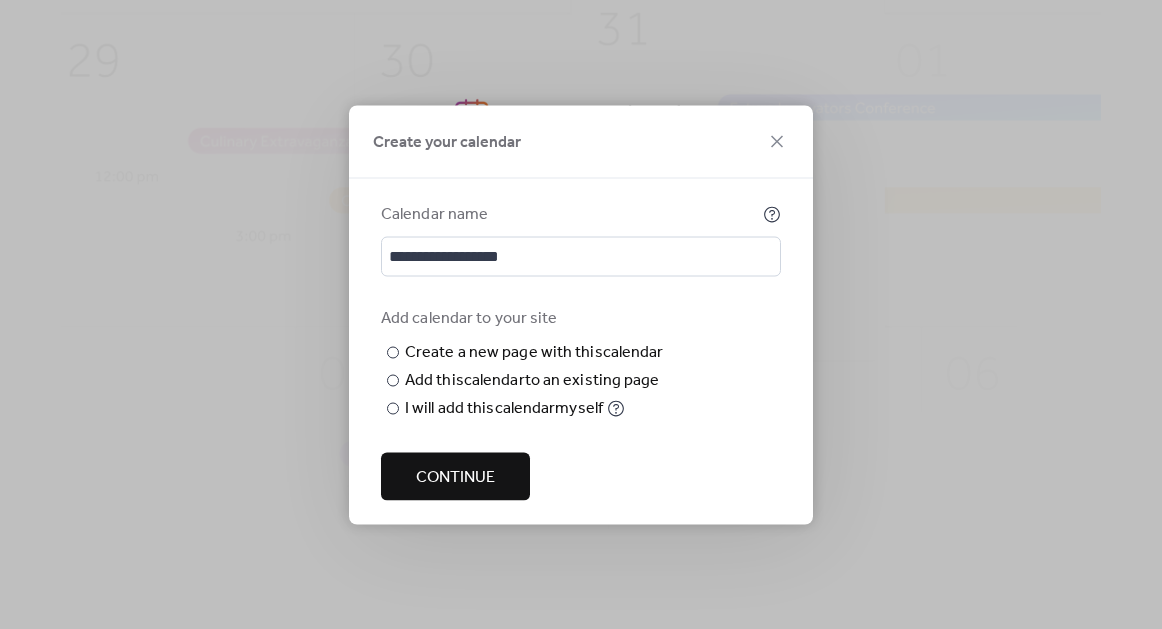 type on "**********" 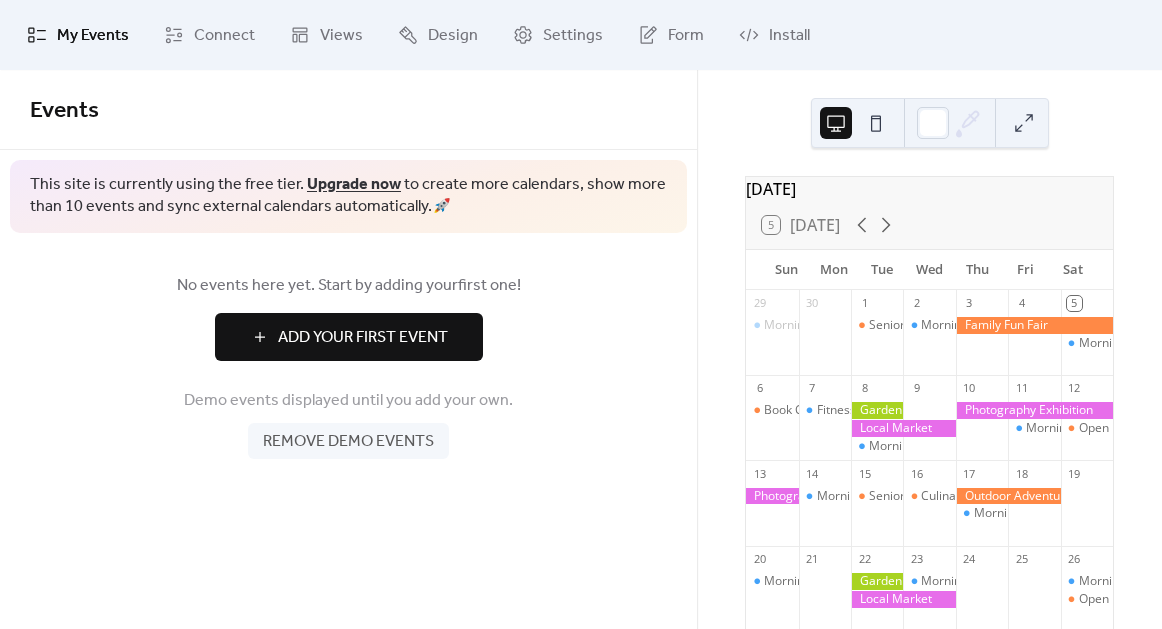 click on "Add Your First Event" at bounding box center [363, 338] 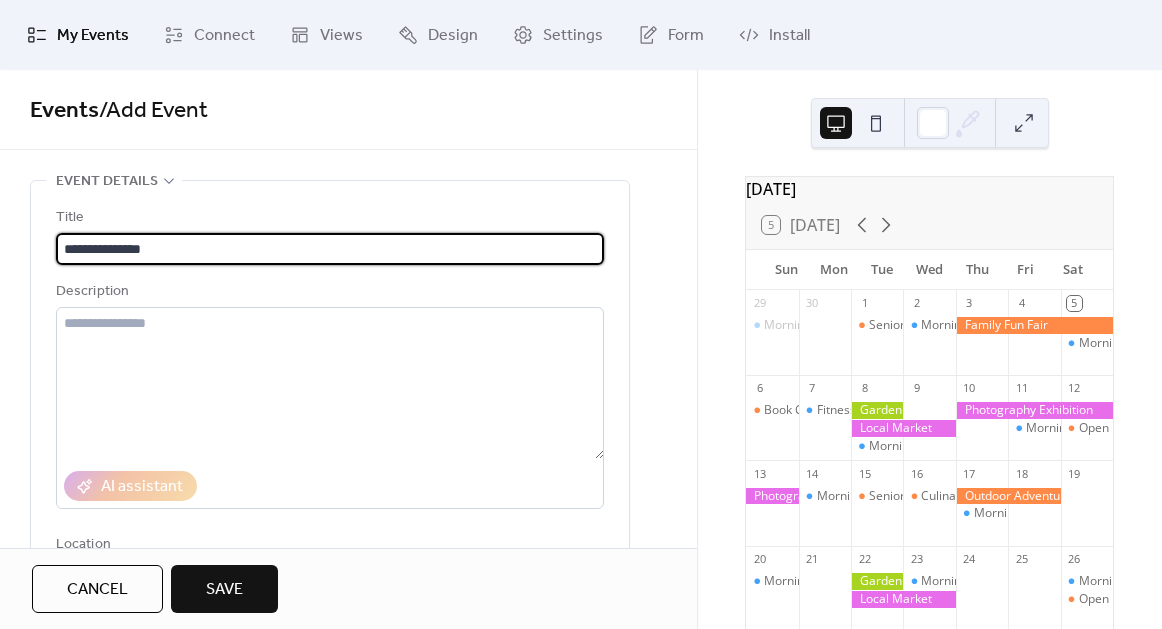 type on "**********" 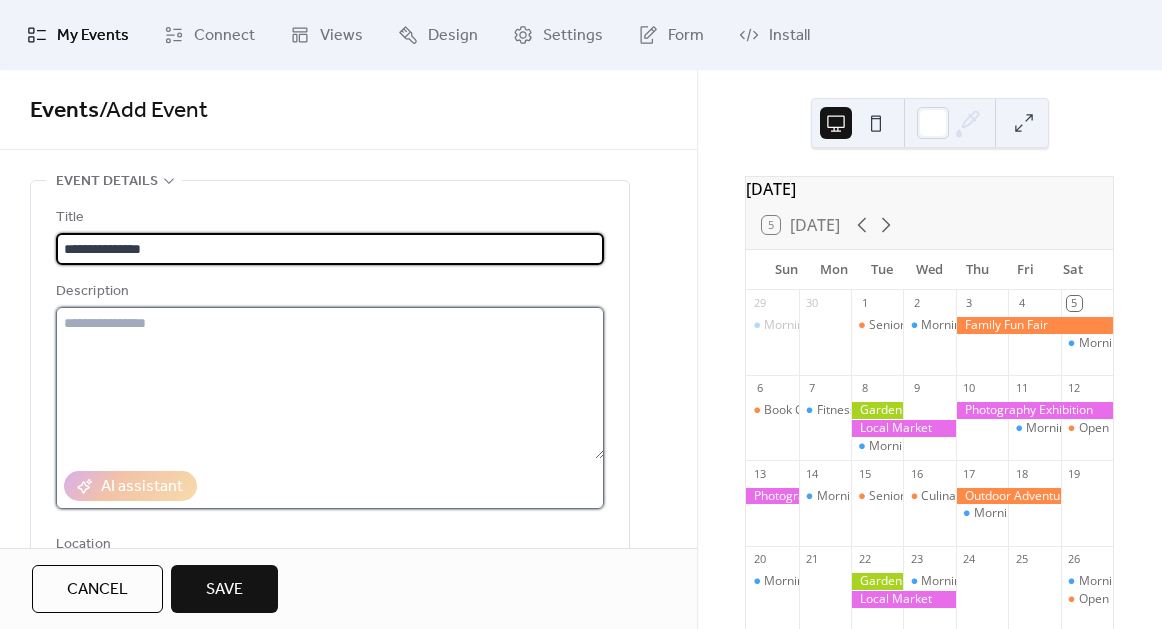 drag, startPoint x: 293, startPoint y: 362, endPoint x: 220, endPoint y: 314, distance: 87.36704 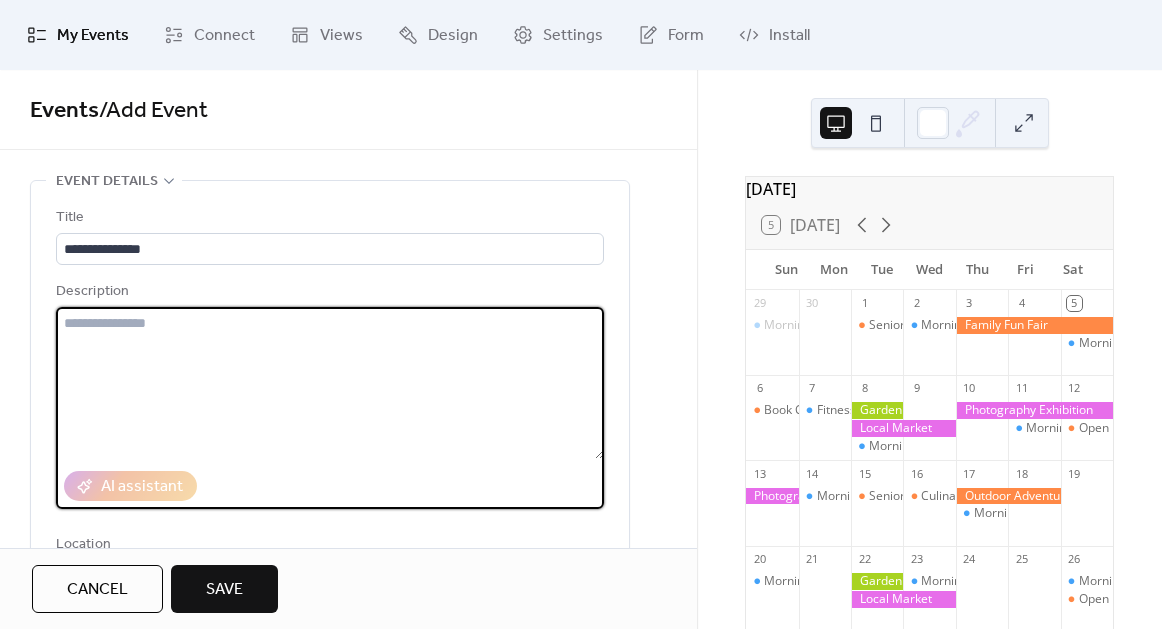 paste on "**********" 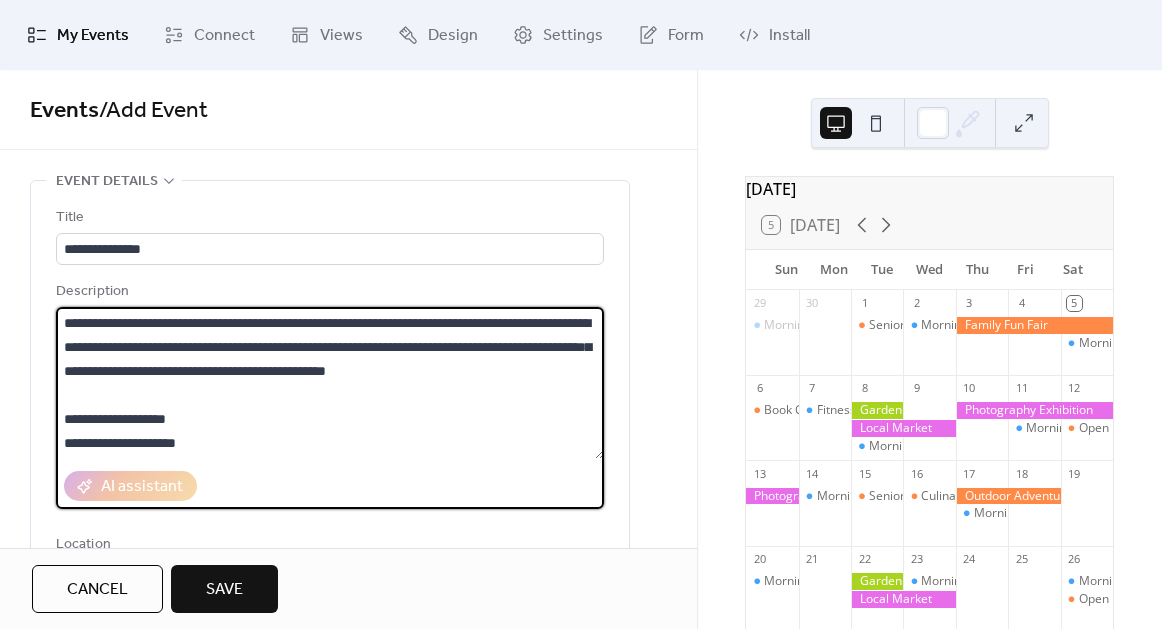 scroll, scrollTop: 45, scrollLeft: 0, axis: vertical 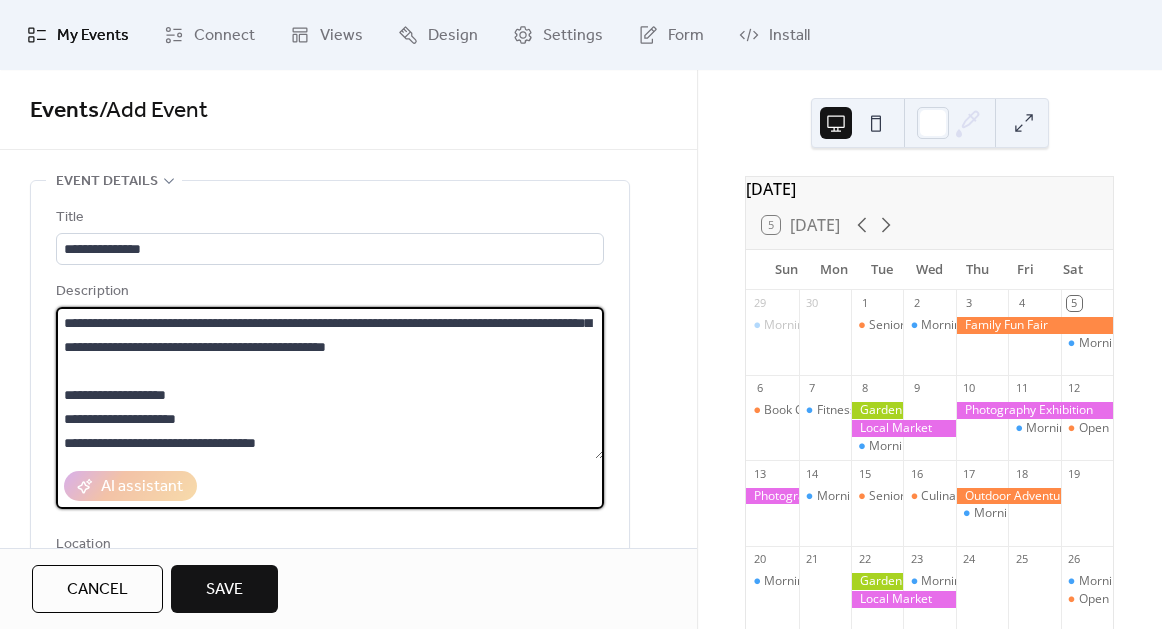 drag, startPoint x: 176, startPoint y: 394, endPoint x: 139, endPoint y: 366, distance: 46.400433 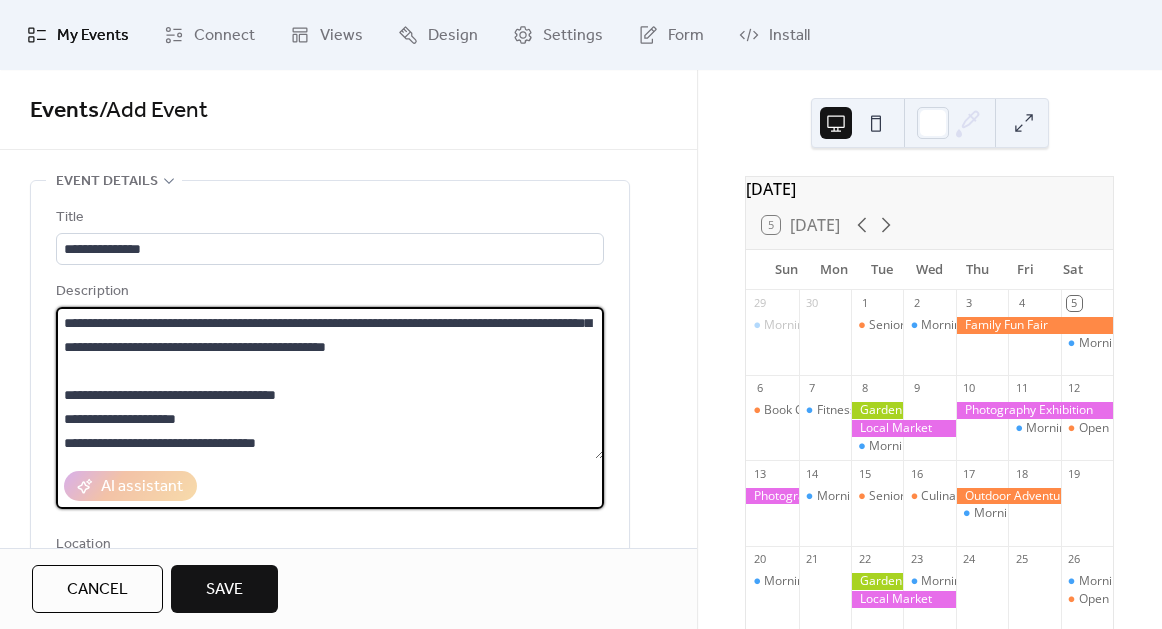 drag, startPoint x: 194, startPoint y: 421, endPoint x: 82, endPoint y: 419, distance: 112.01785 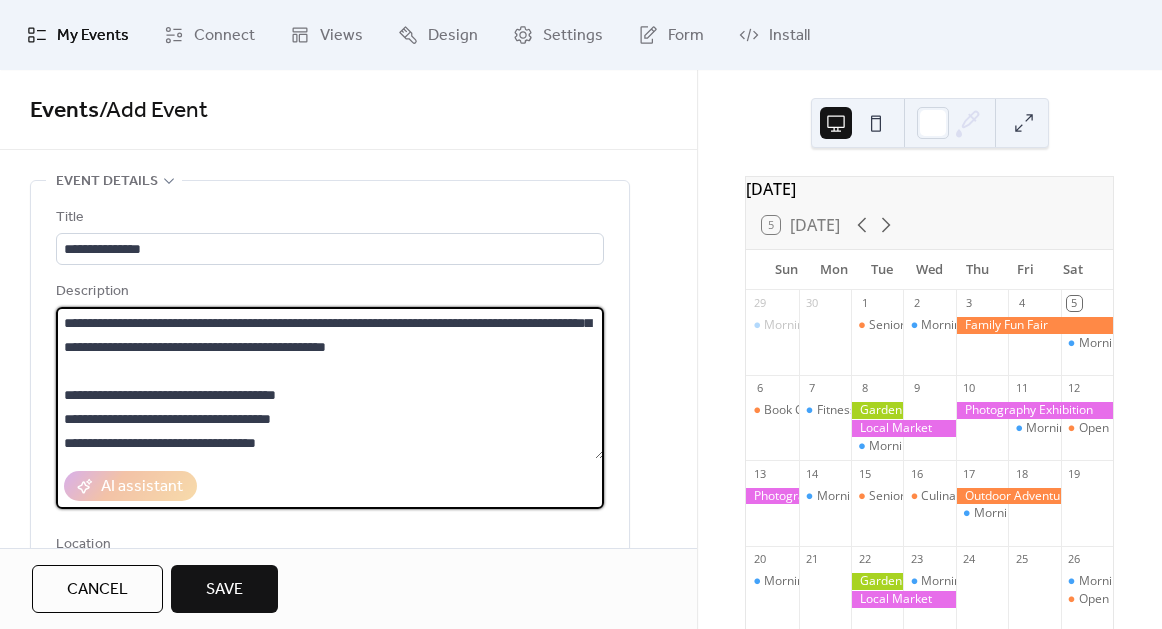click on "**********" at bounding box center [330, 383] 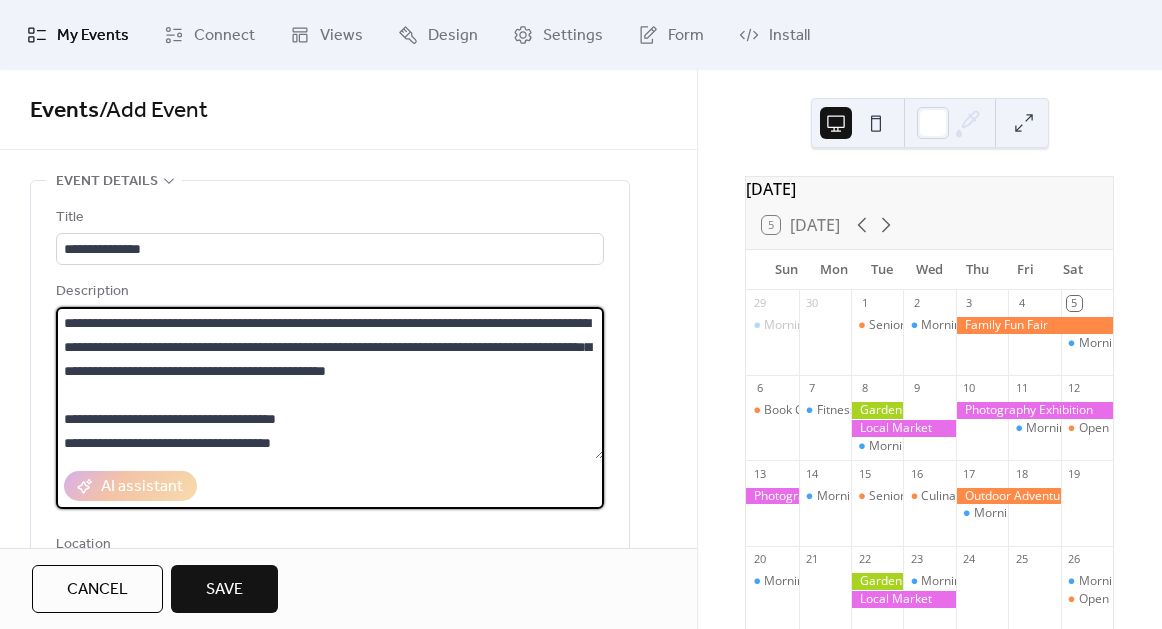 drag, startPoint x: 218, startPoint y: 325, endPoint x: 231, endPoint y: 322, distance: 13.341664 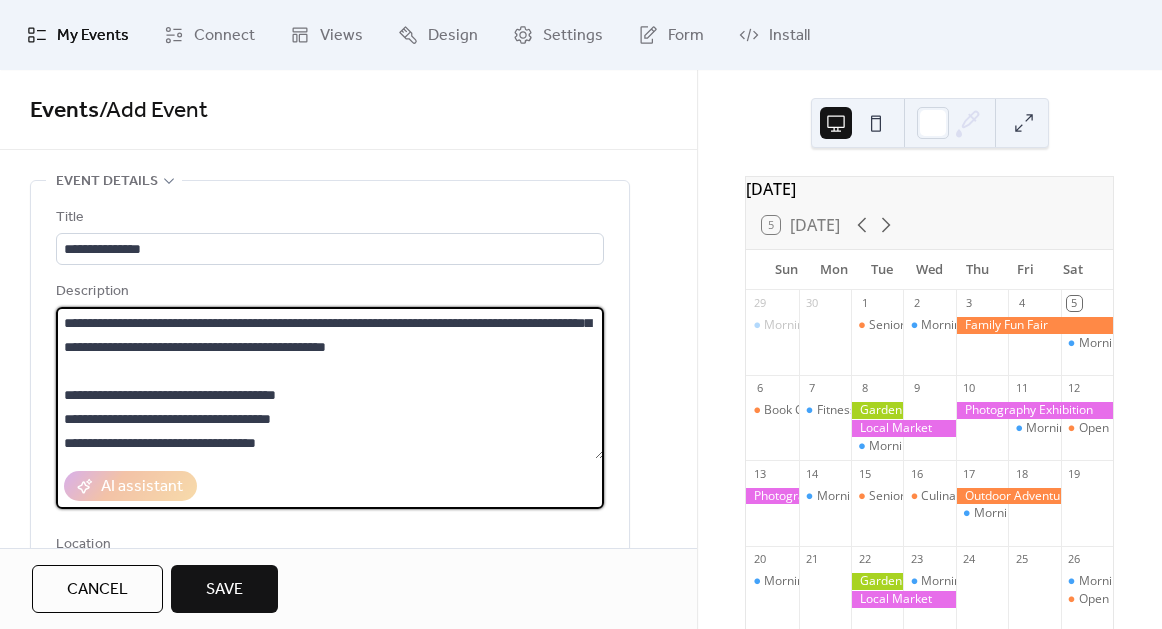 scroll, scrollTop: 48, scrollLeft: 0, axis: vertical 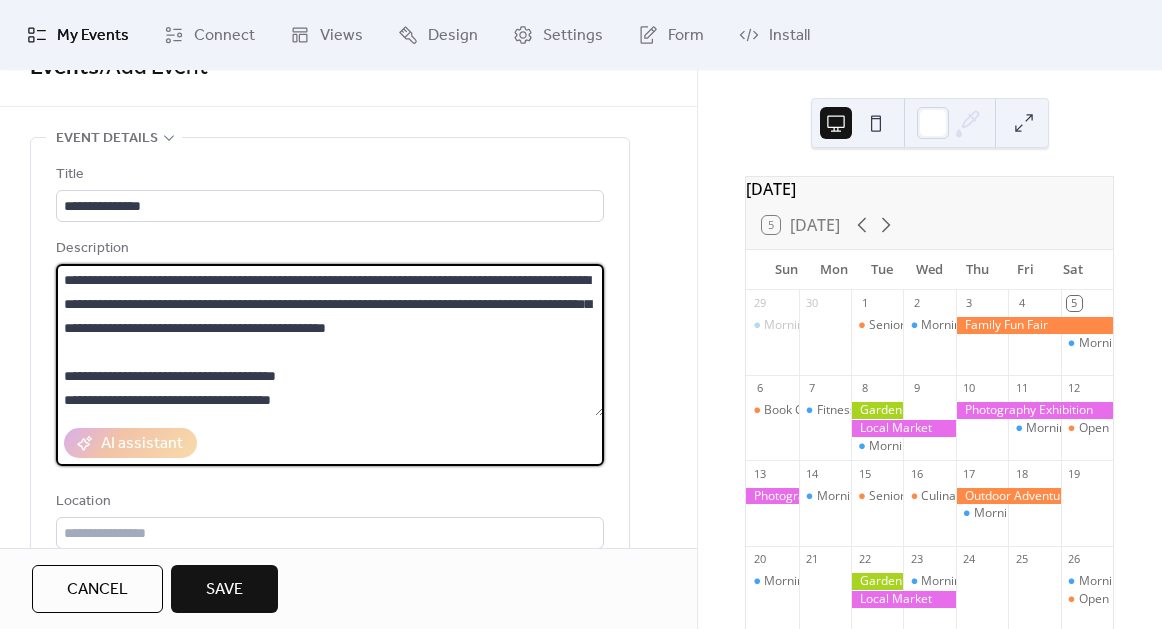 paste 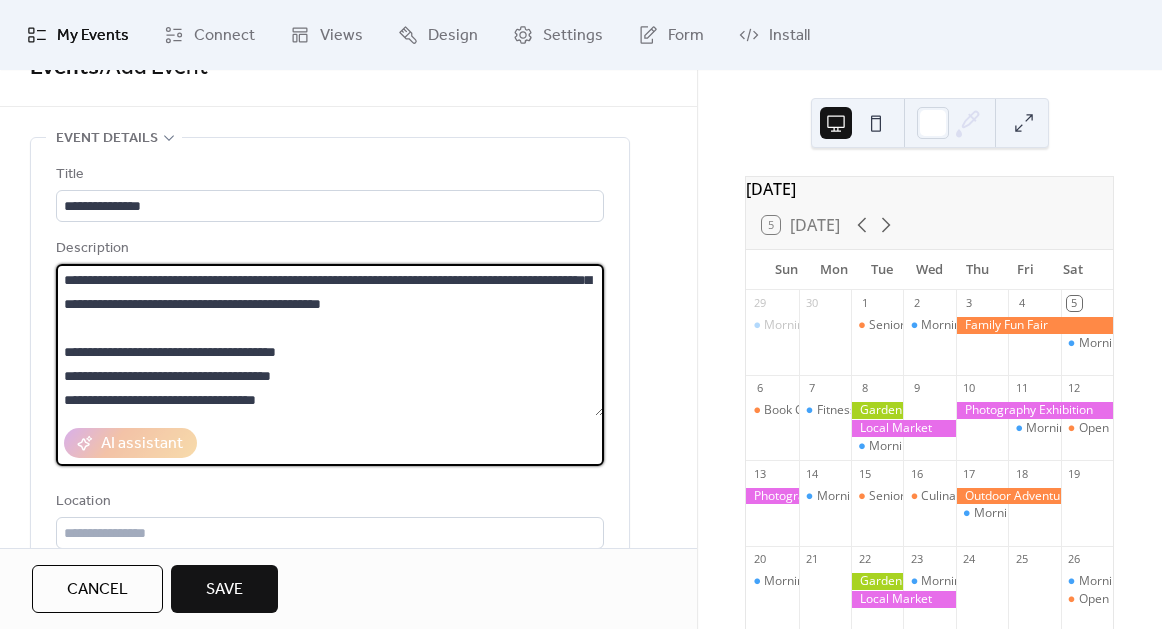 scroll, scrollTop: 48, scrollLeft: 0, axis: vertical 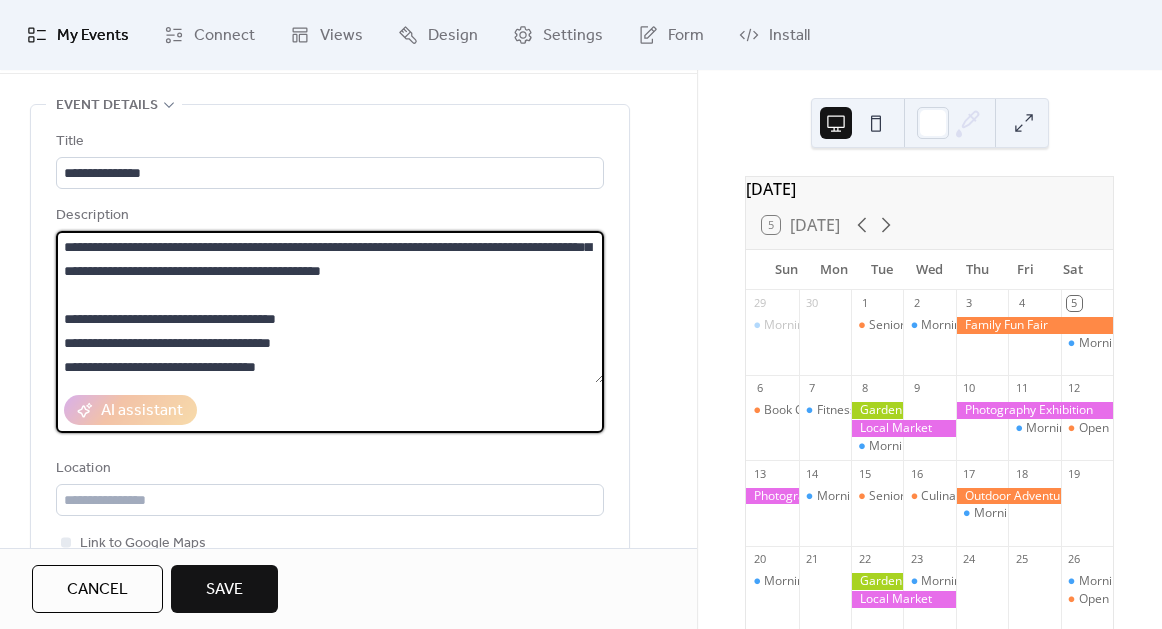 drag, startPoint x: 327, startPoint y: 316, endPoint x: 78, endPoint y: 309, distance: 249.09837 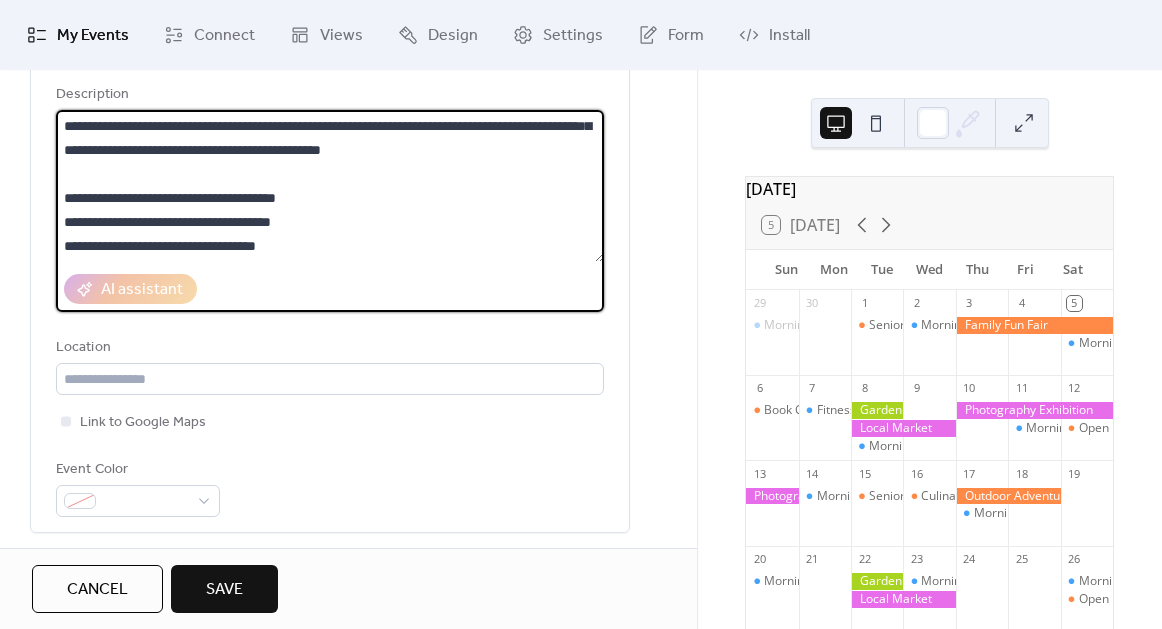 scroll, scrollTop: 297, scrollLeft: 0, axis: vertical 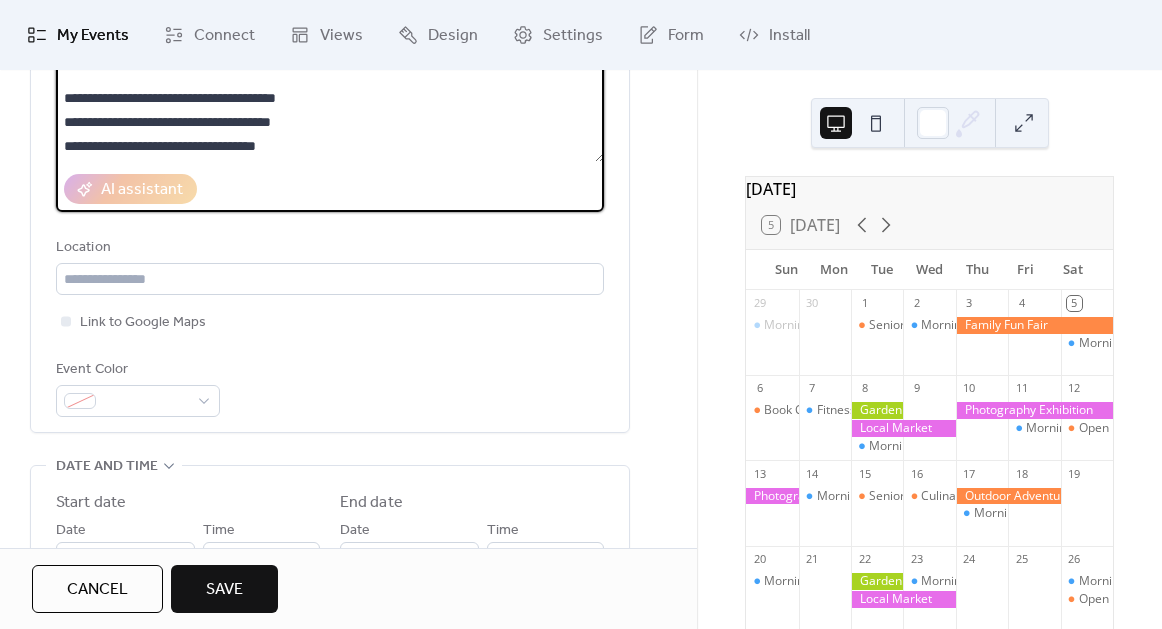 type on "**********" 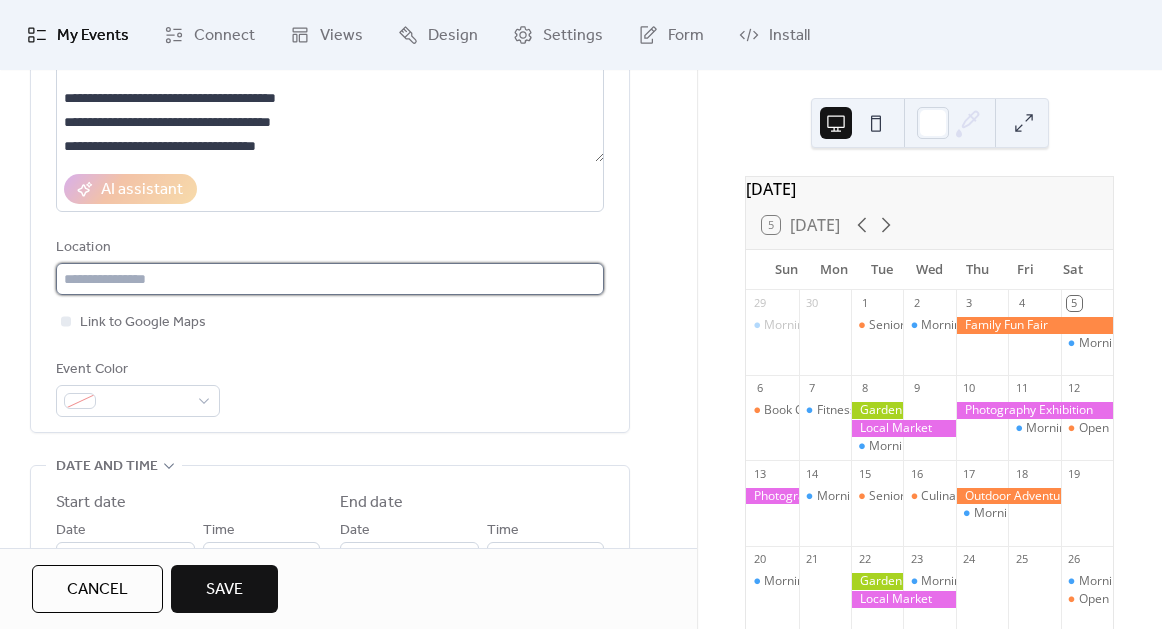 click at bounding box center (330, 279) 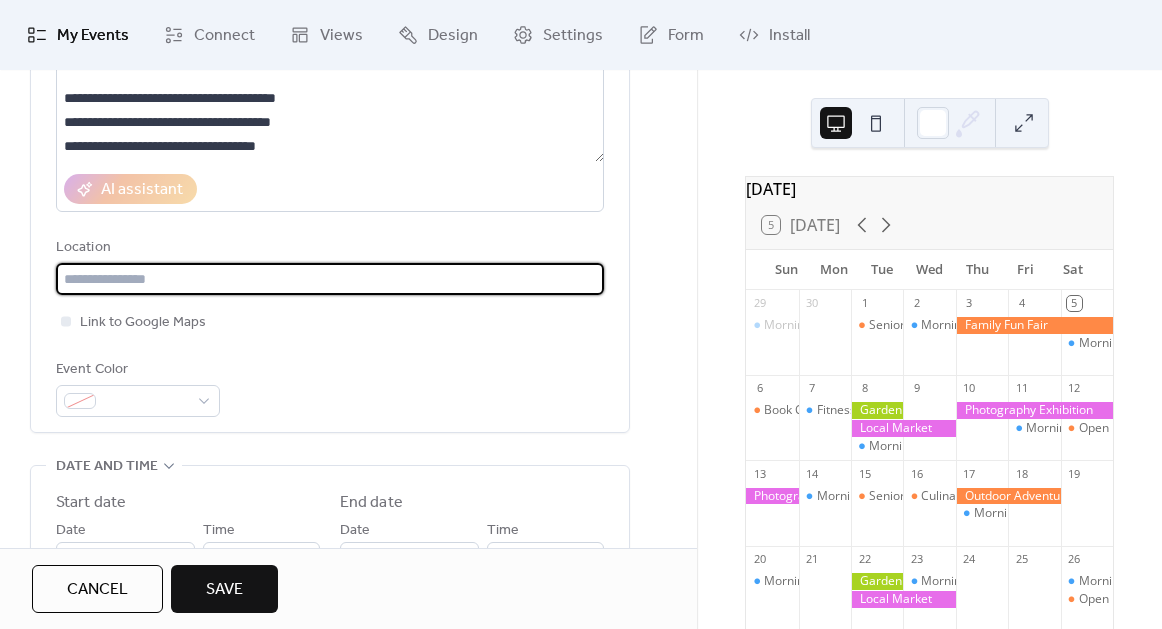 paste on "**********" 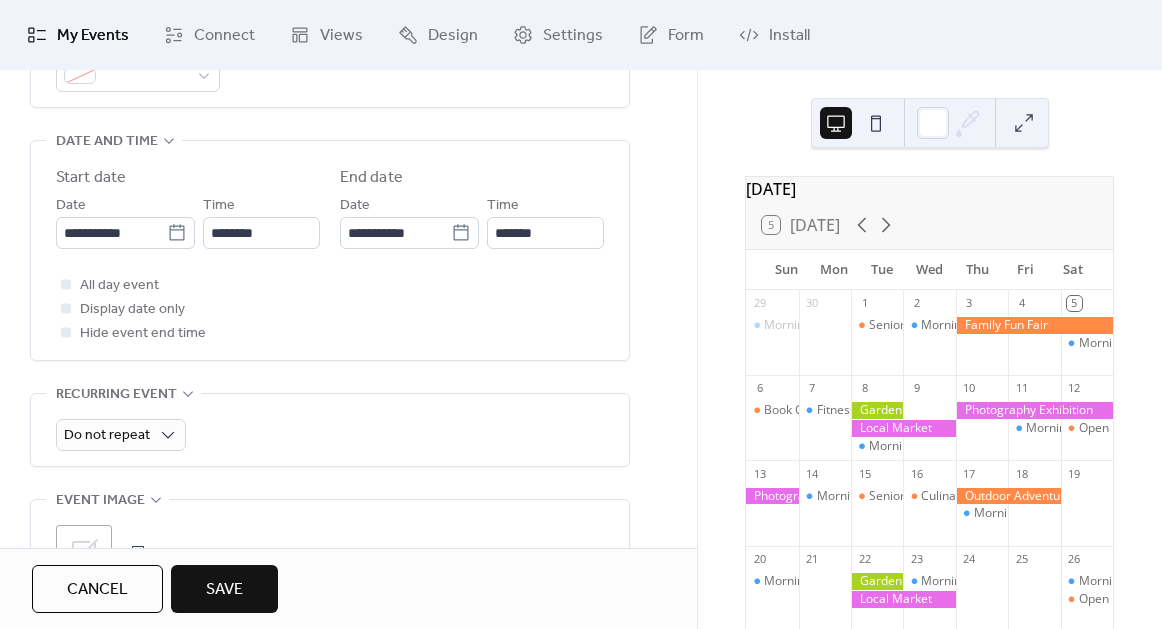 scroll, scrollTop: 578, scrollLeft: 0, axis: vertical 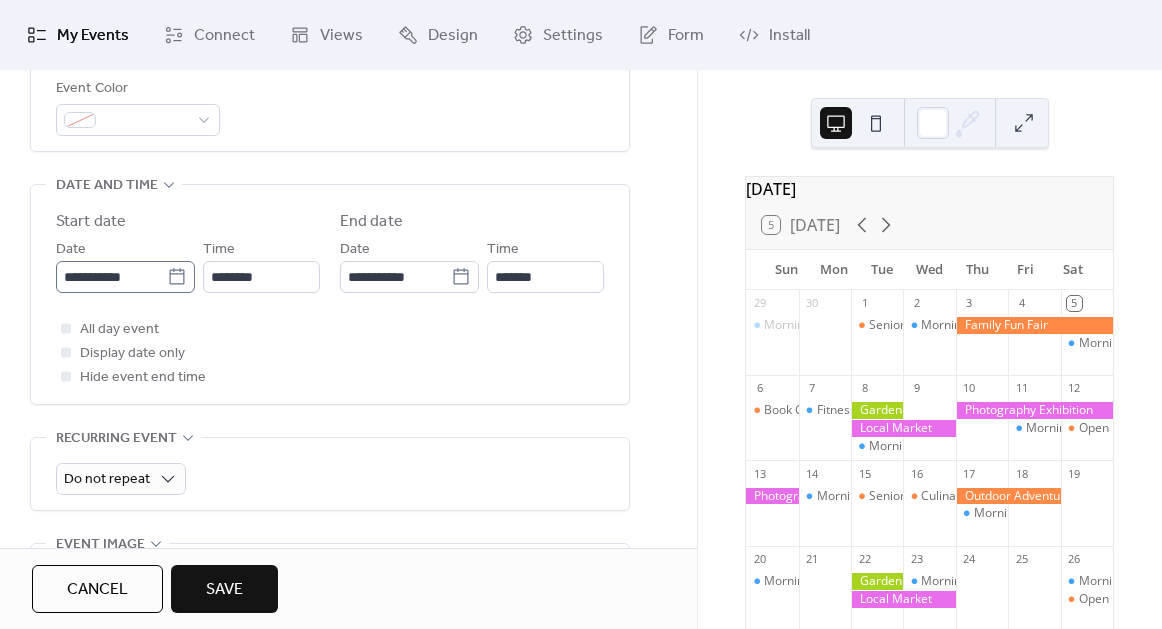 type on "**********" 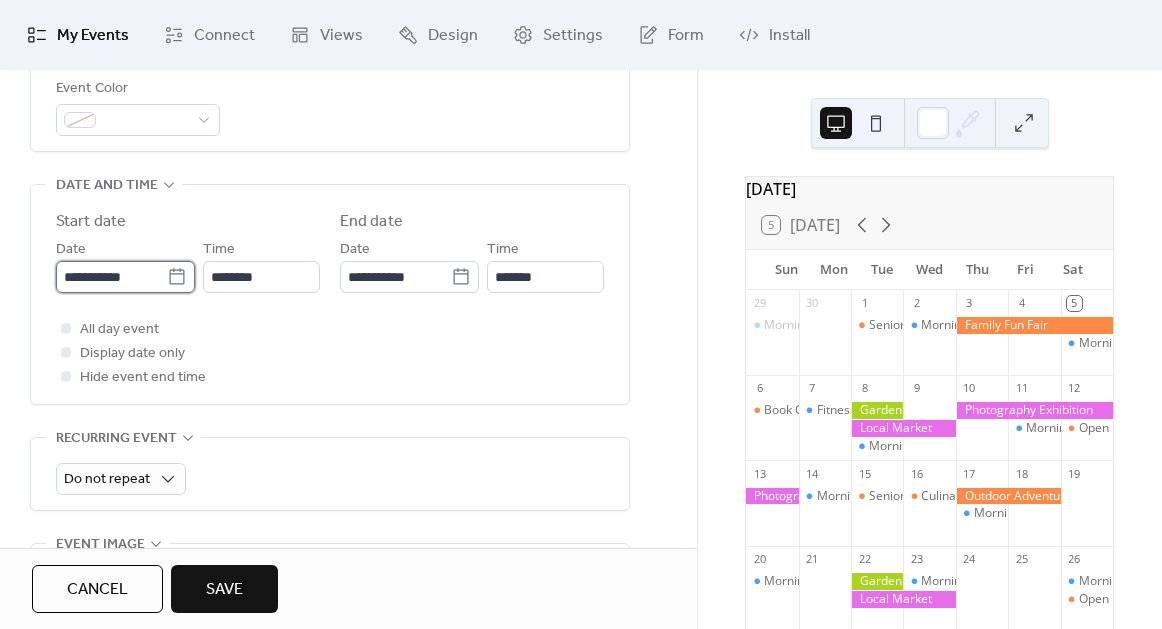 click on "**********" at bounding box center [111, 277] 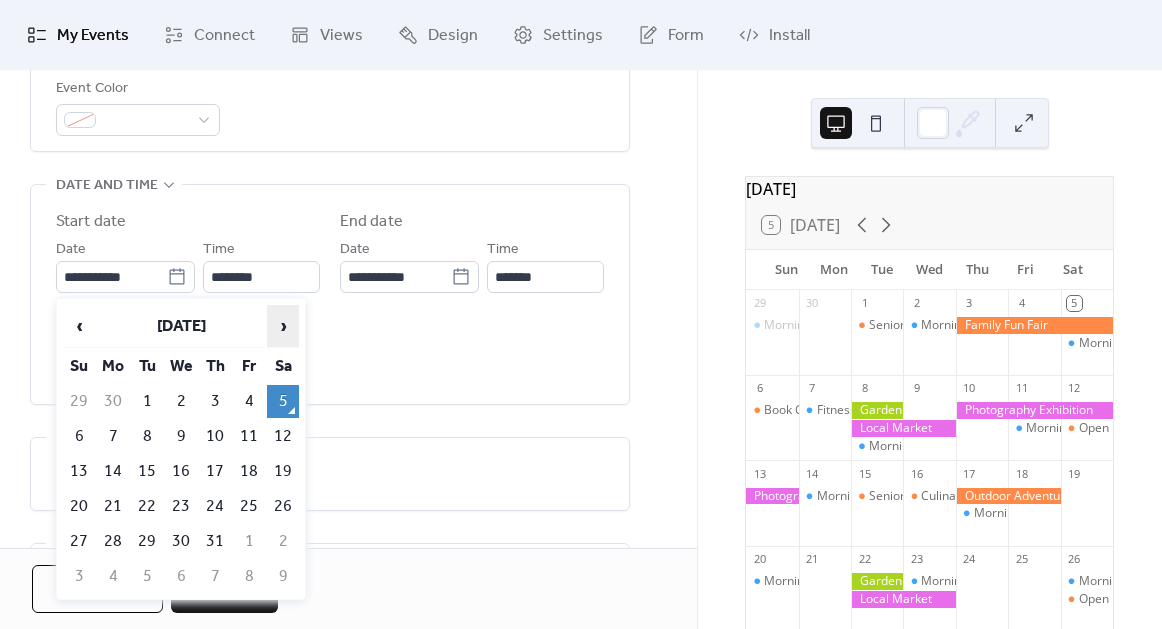click on "›" at bounding box center [283, 326] 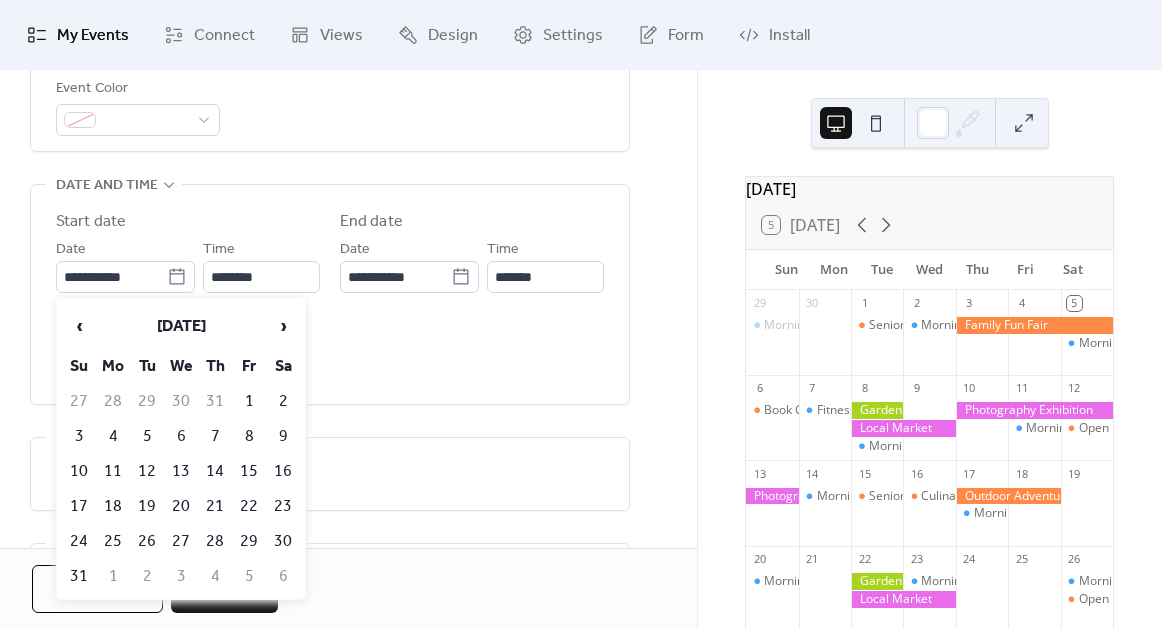 drag, startPoint x: 280, startPoint y: 392, endPoint x: 280, endPoint y: 370, distance: 22 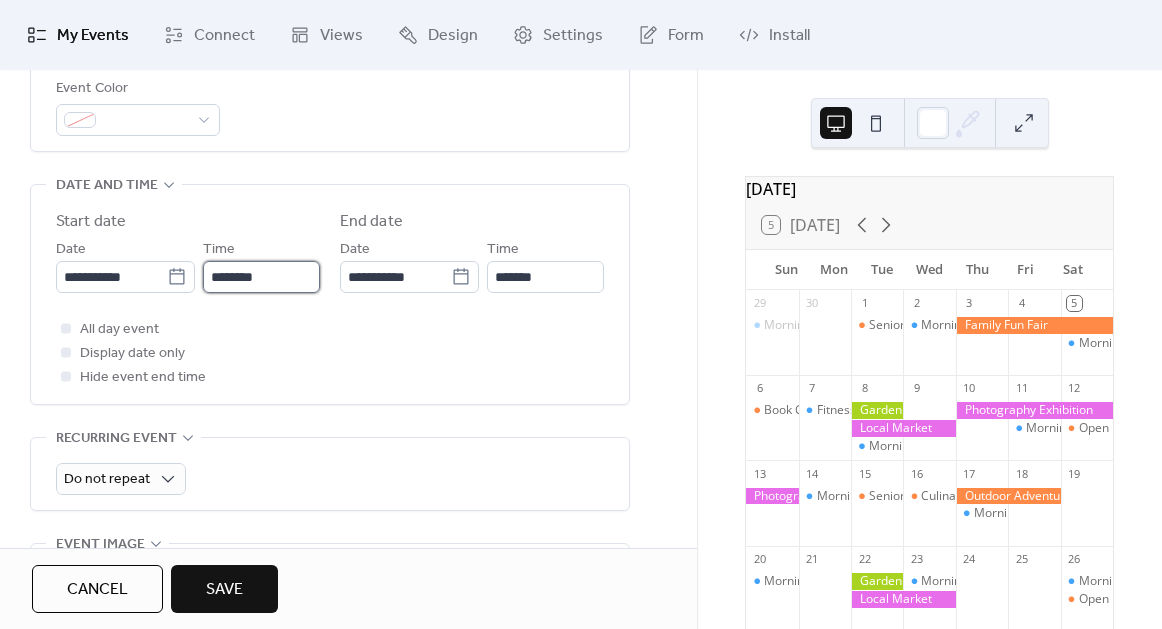 click on "********" at bounding box center [261, 277] 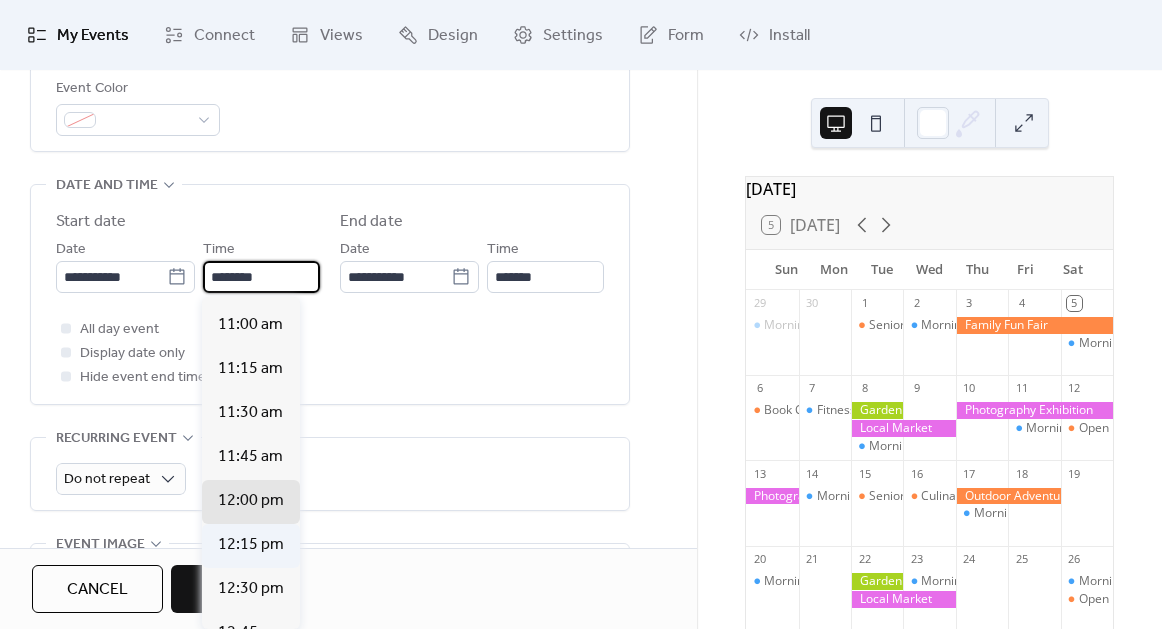scroll, scrollTop: 1923, scrollLeft: 0, axis: vertical 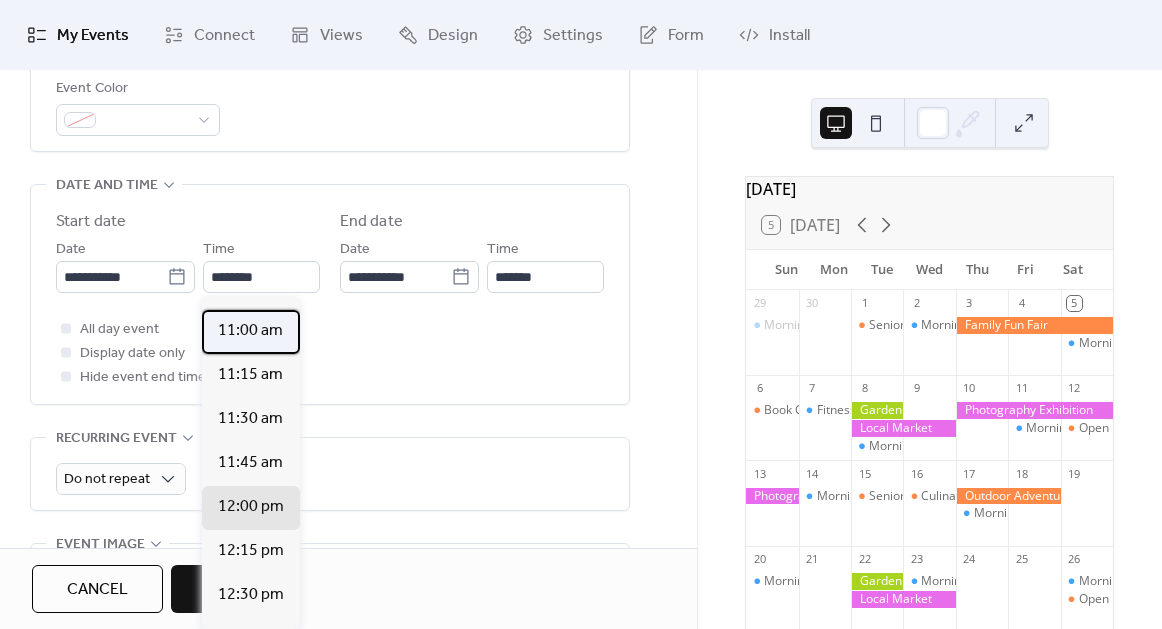 click on "11:00 am" at bounding box center (251, 332) 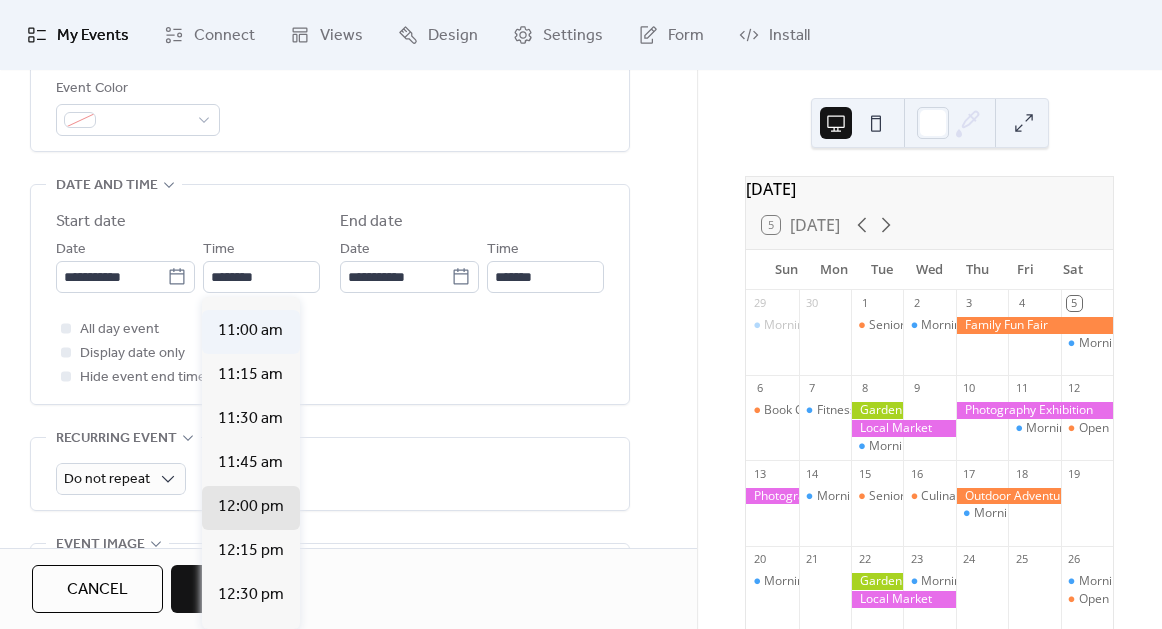 type on "********" 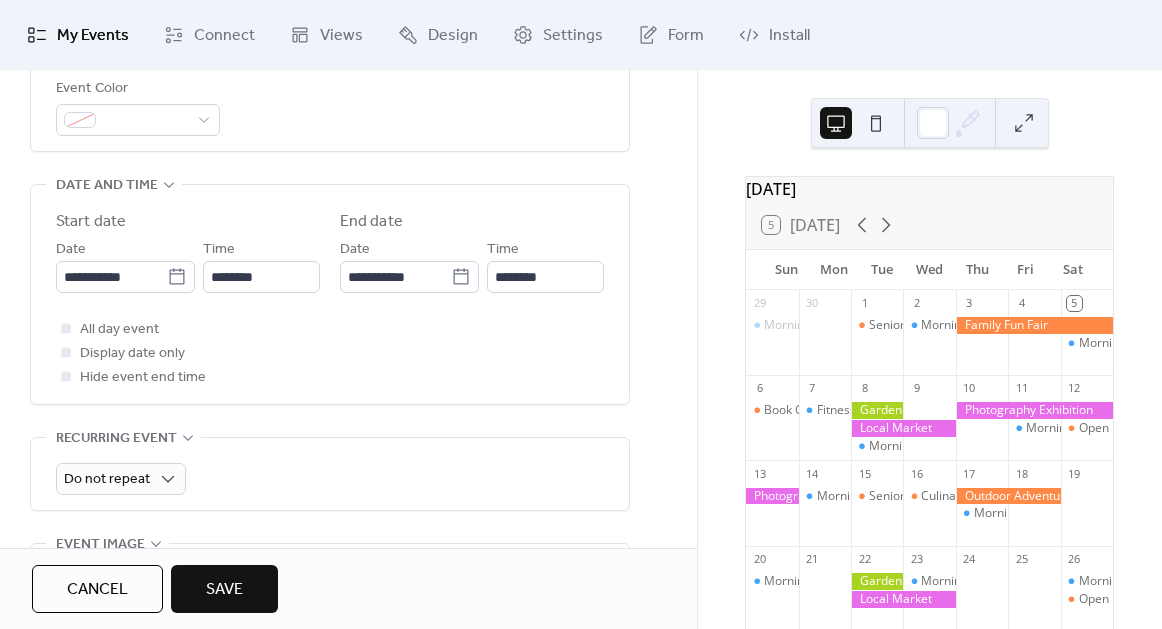 click on "**********" at bounding box center [330, 299] 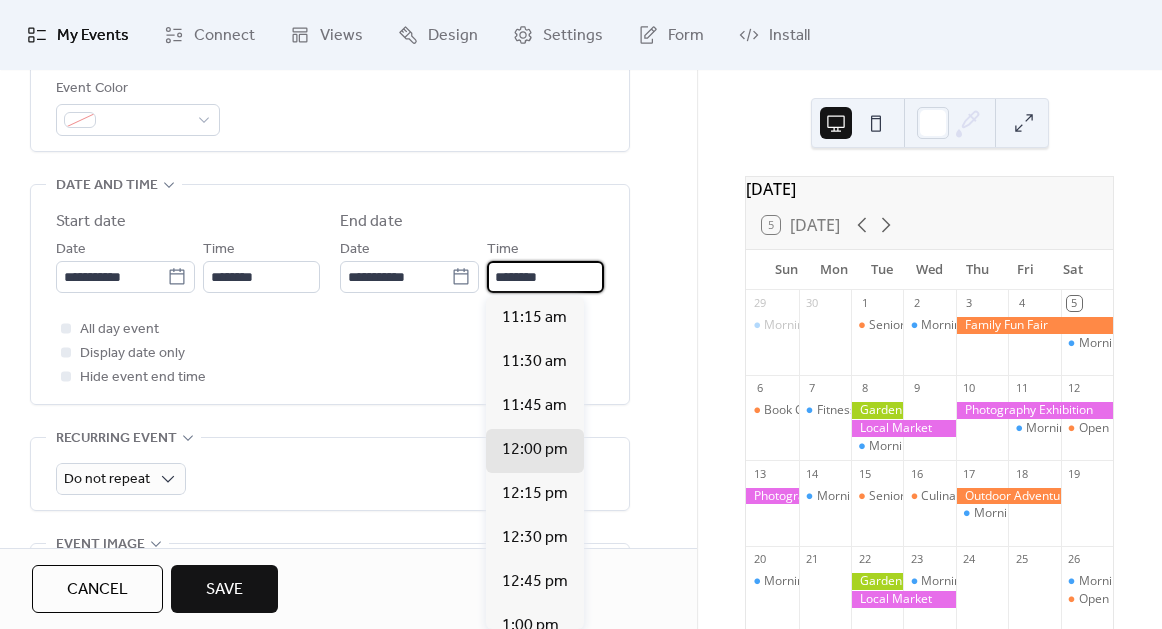 click on "********" at bounding box center [545, 277] 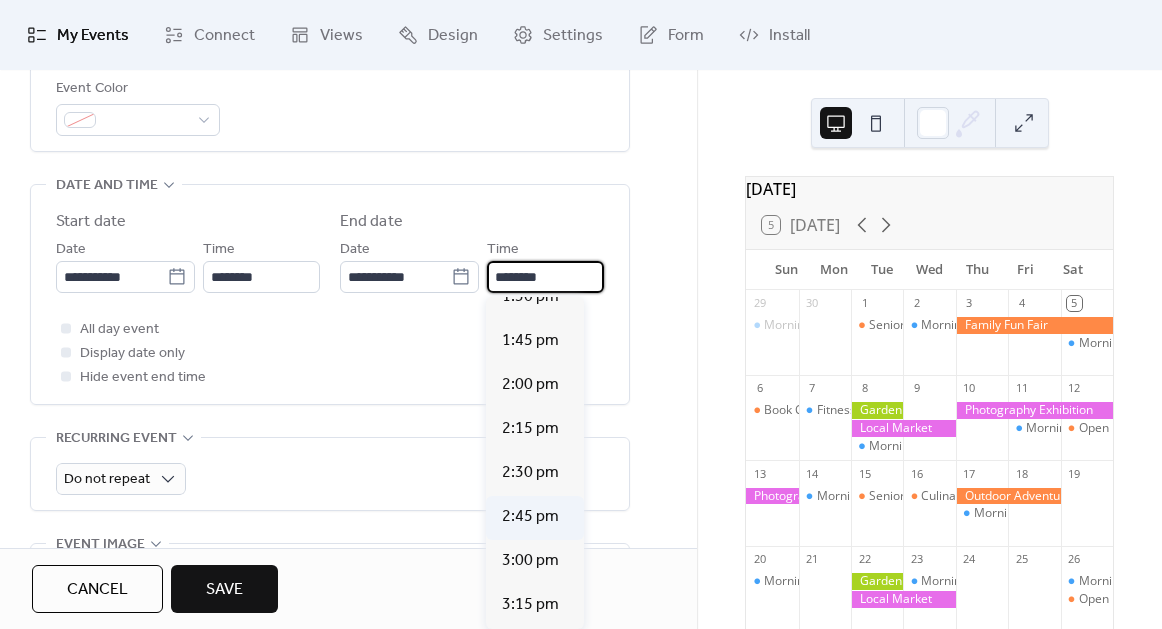 scroll, scrollTop: 419, scrollLeft: 0, axis: vertical 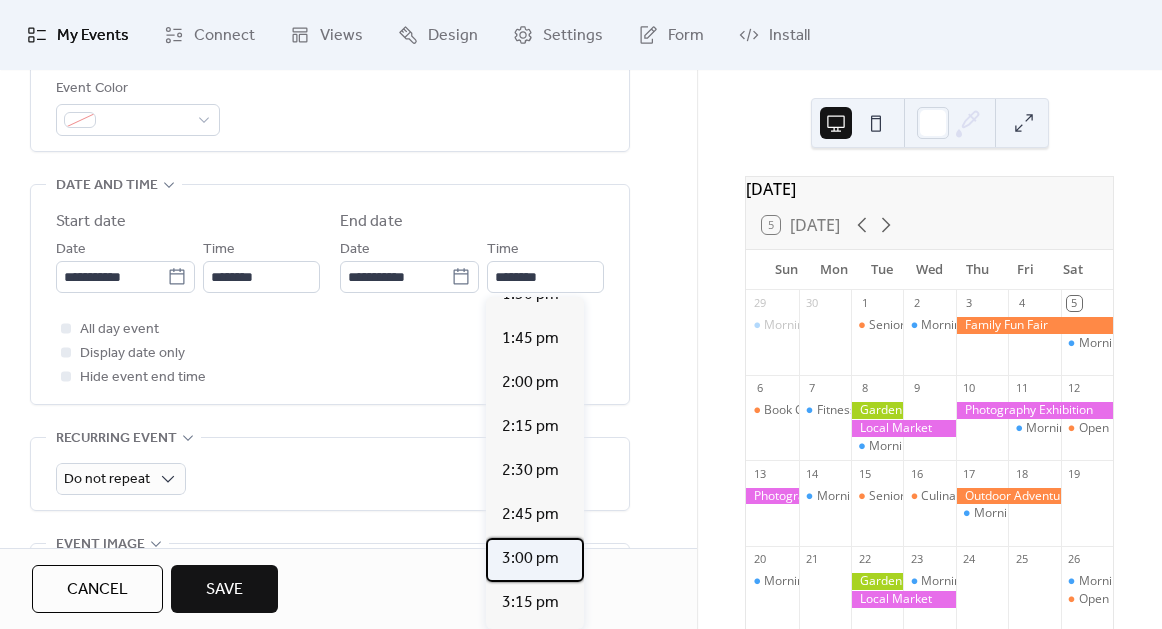 click on "3:00 pm" at bounding box center [530, 559] 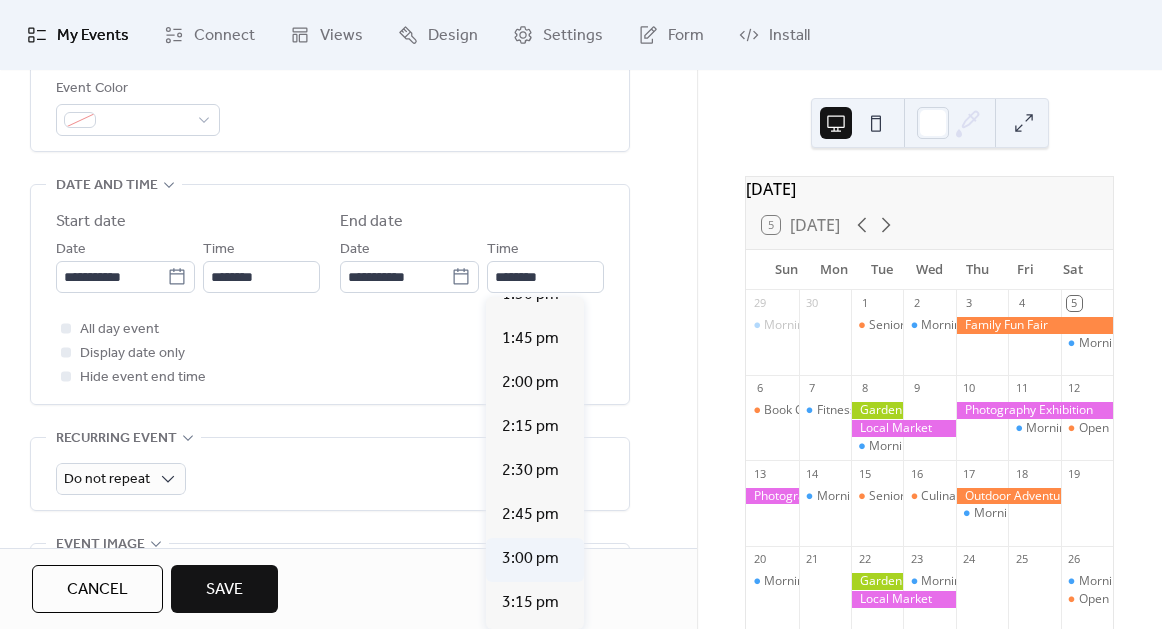 type on "*******" 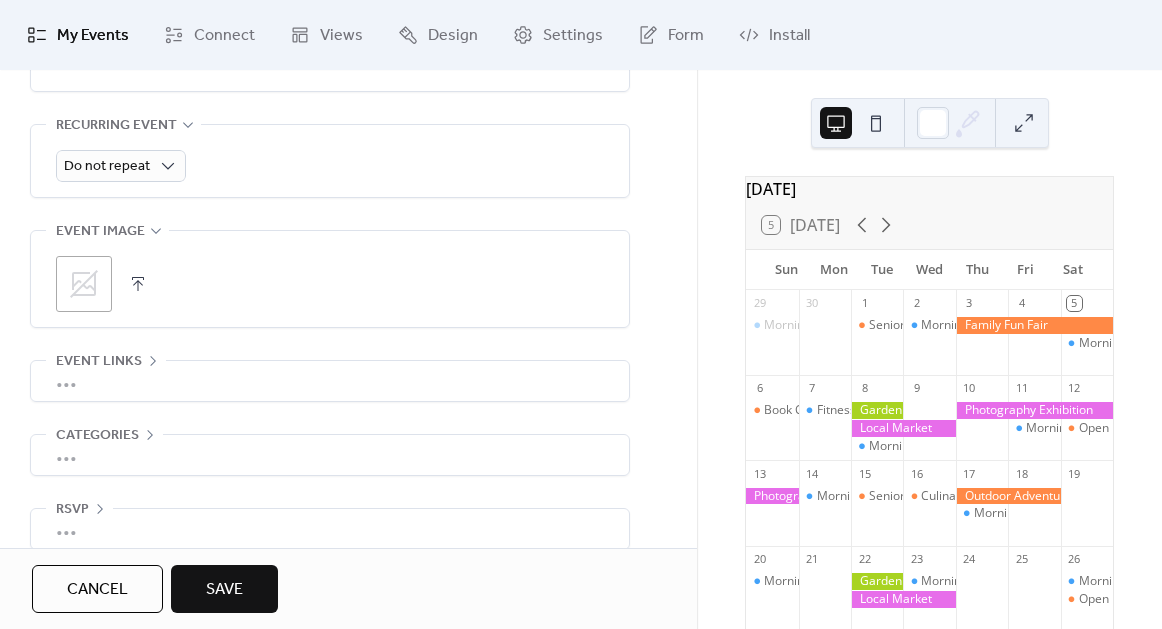 scroll, scrollTop: 917, scrollLeft: 0, axis: vertical 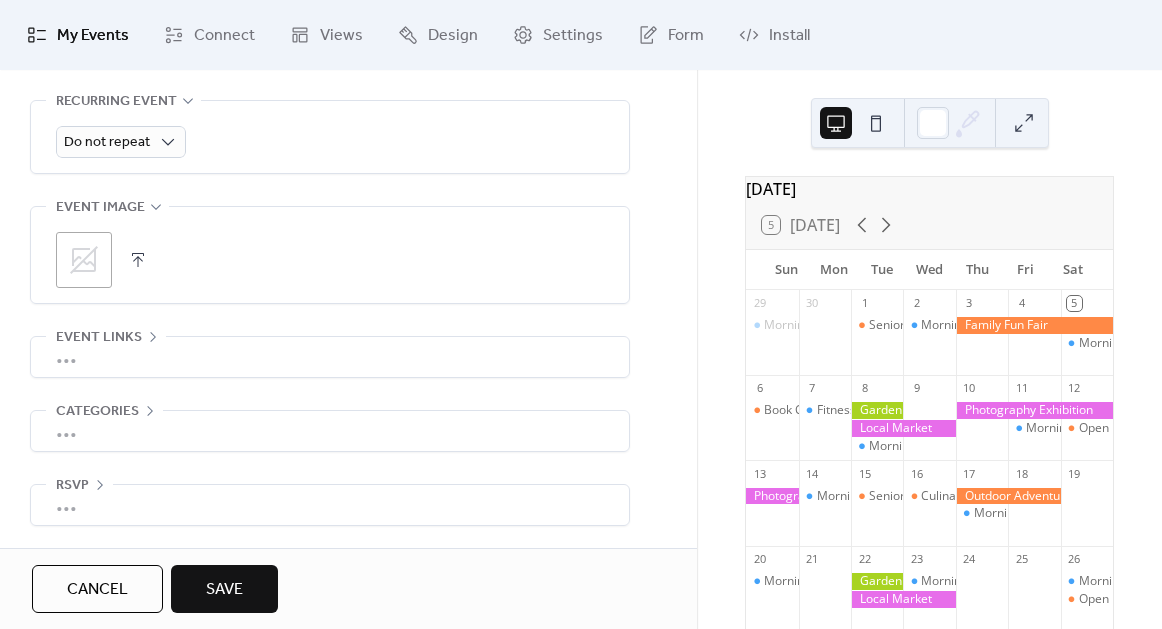 click on "•••" at bounding box center (330, 357) 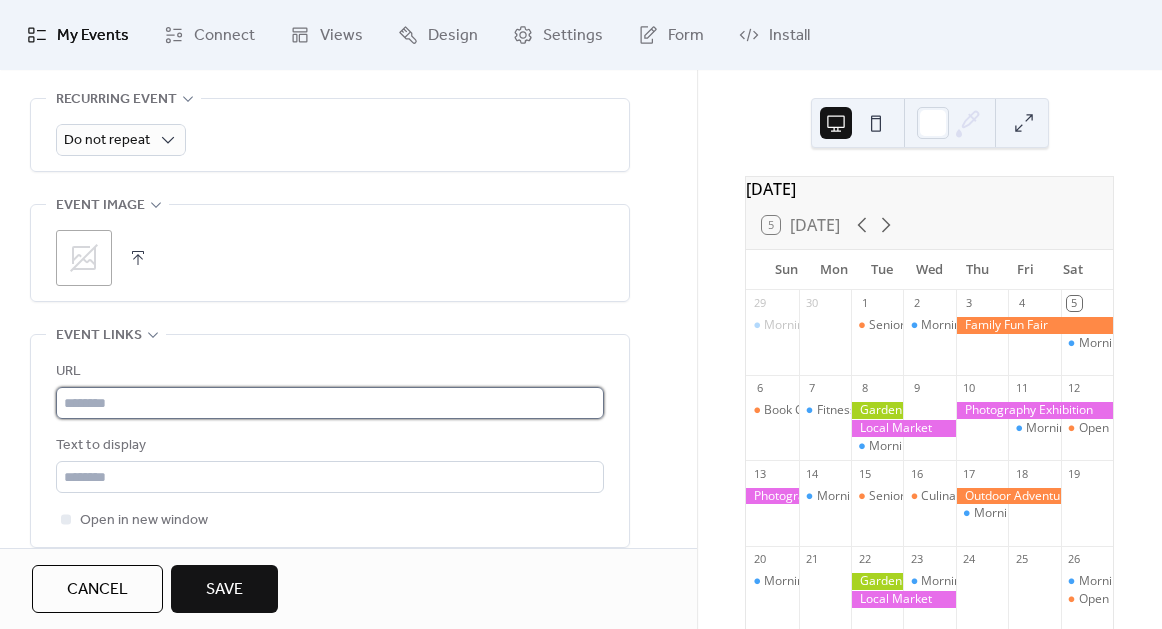 click at bounding box center (330, 403) 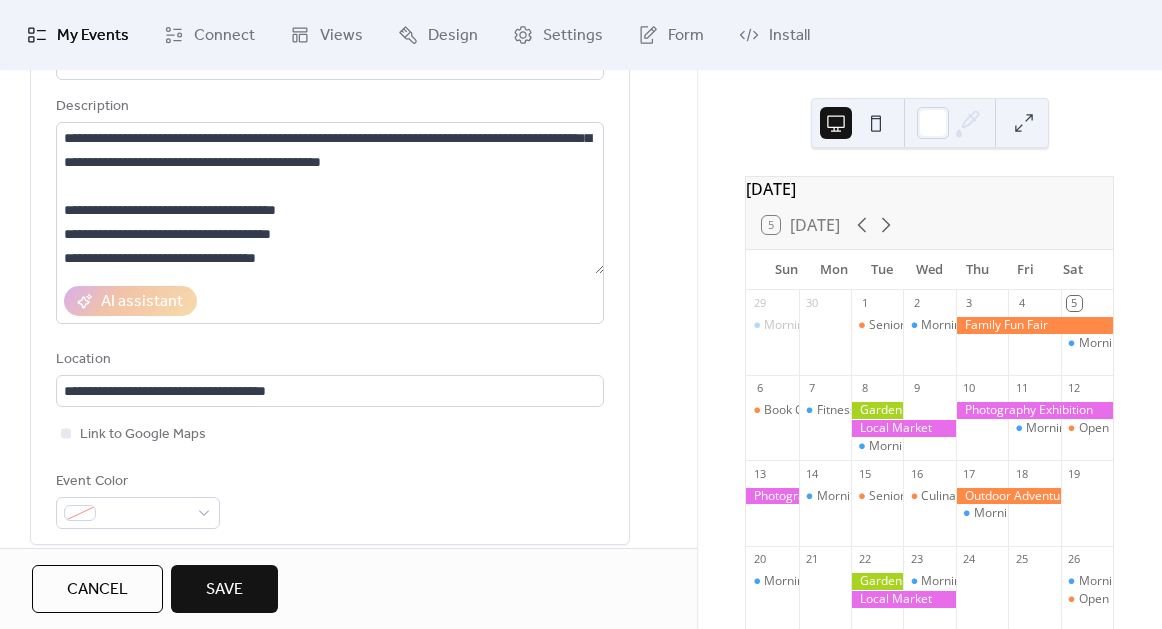scroll, scrollTop: 146, scrollLeft: 0, axis: vertical 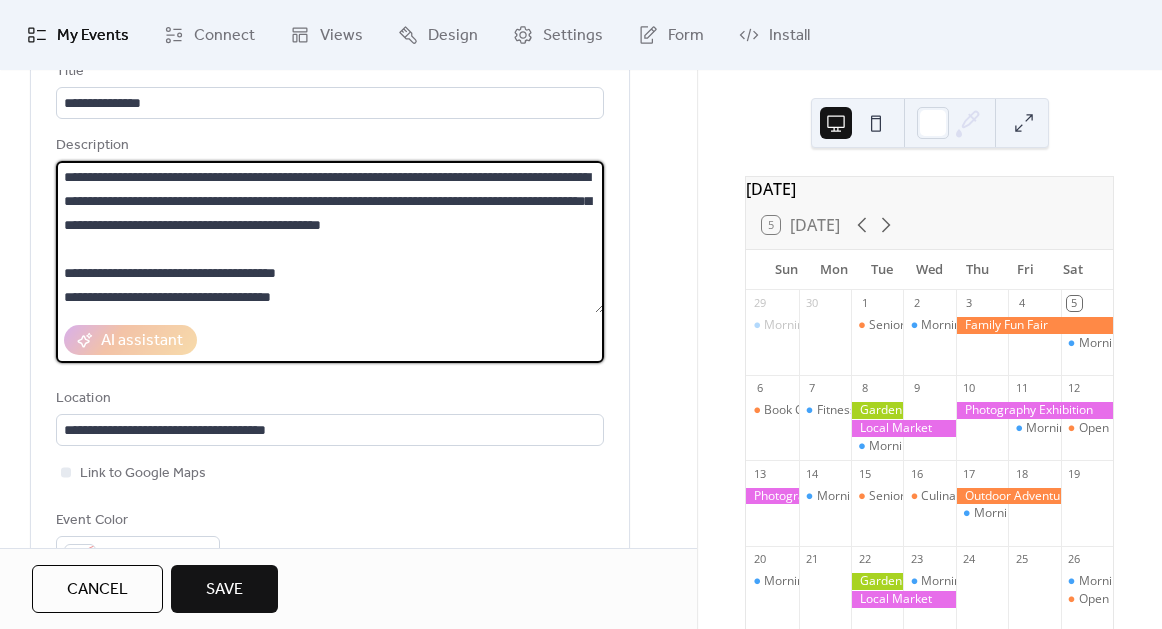 drag, startPoint x: 321, startPoint y: 295, endPoint x: -73, endPoint y: 109, distance: 435.69714 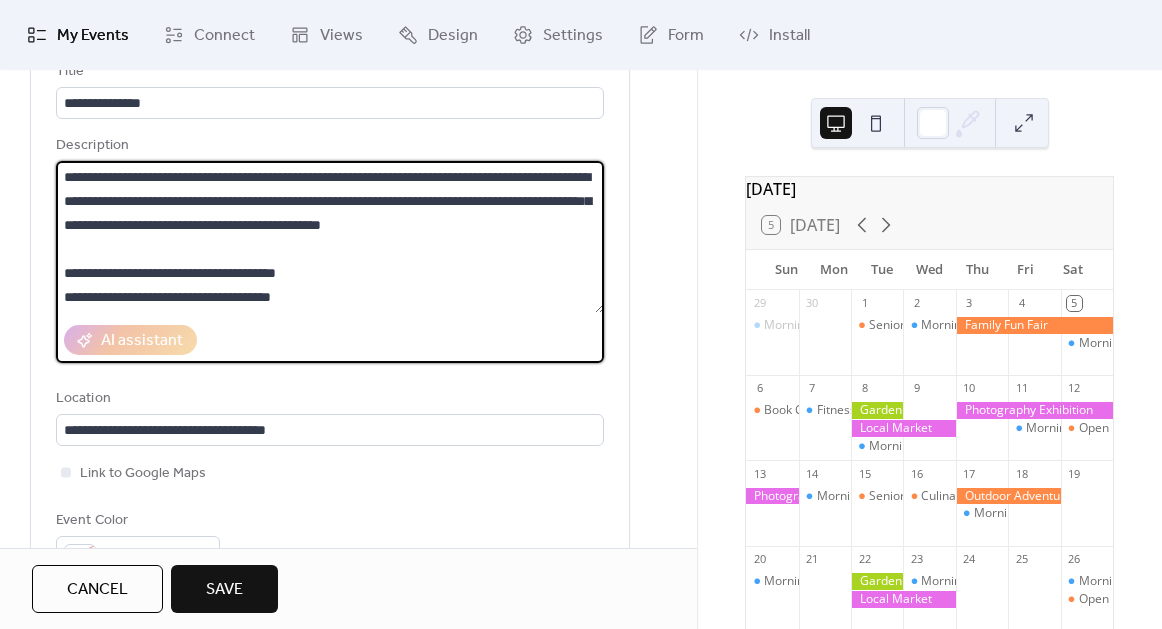 paste on "**********" 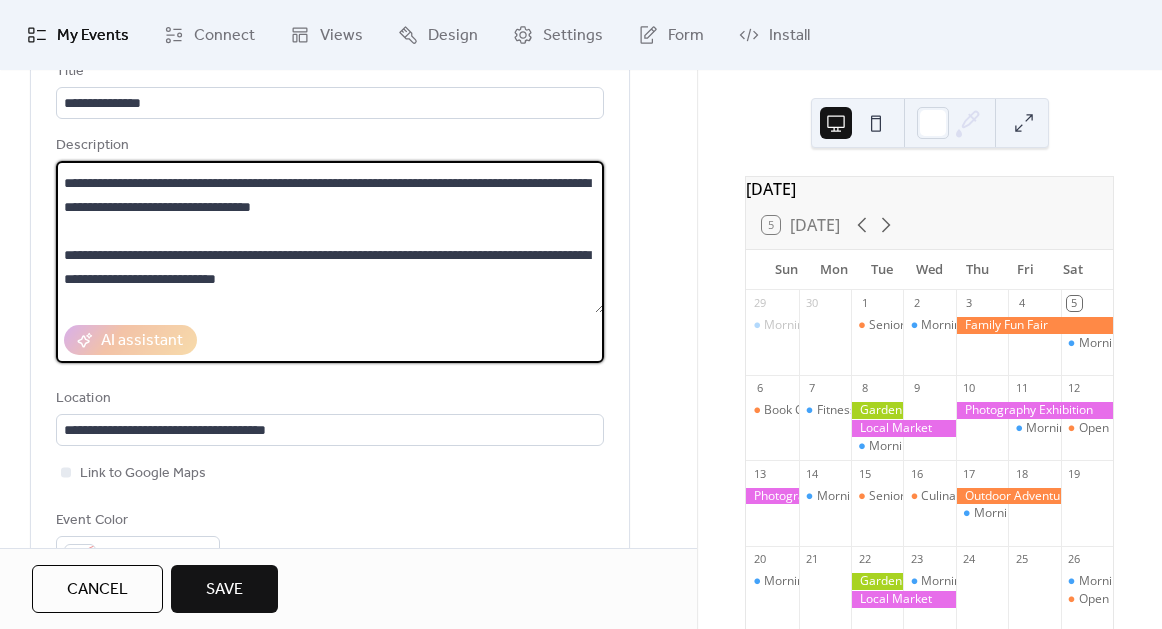 scroll, scrollTop: 0, scrollLeft: 0, axis: both 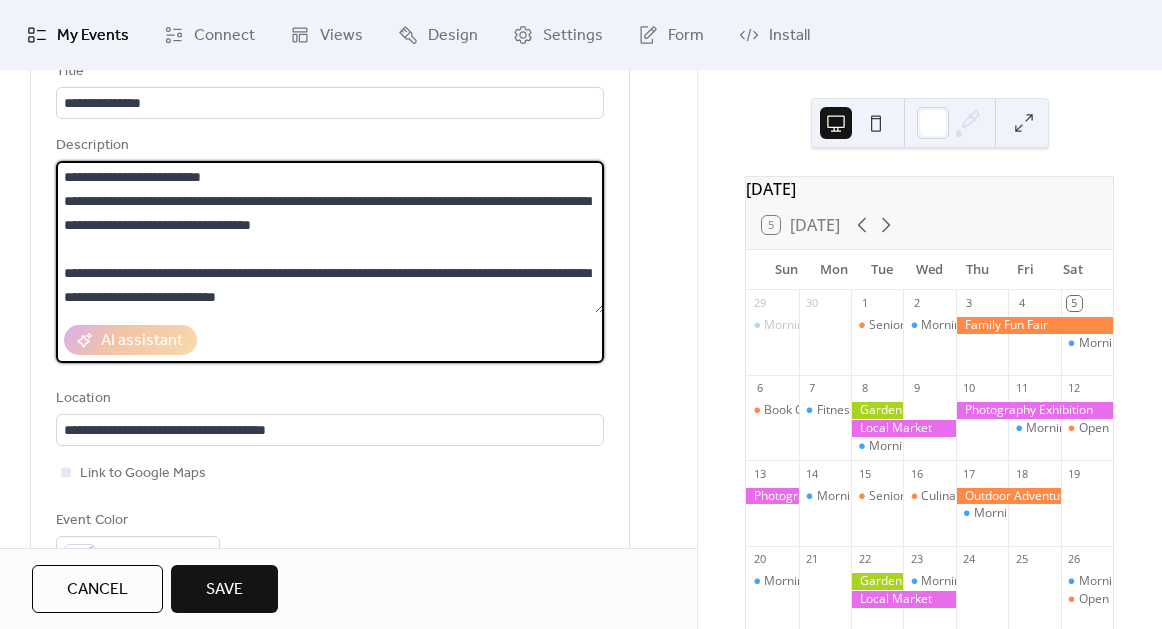 click on "**********" at bounding box center (330, 237) 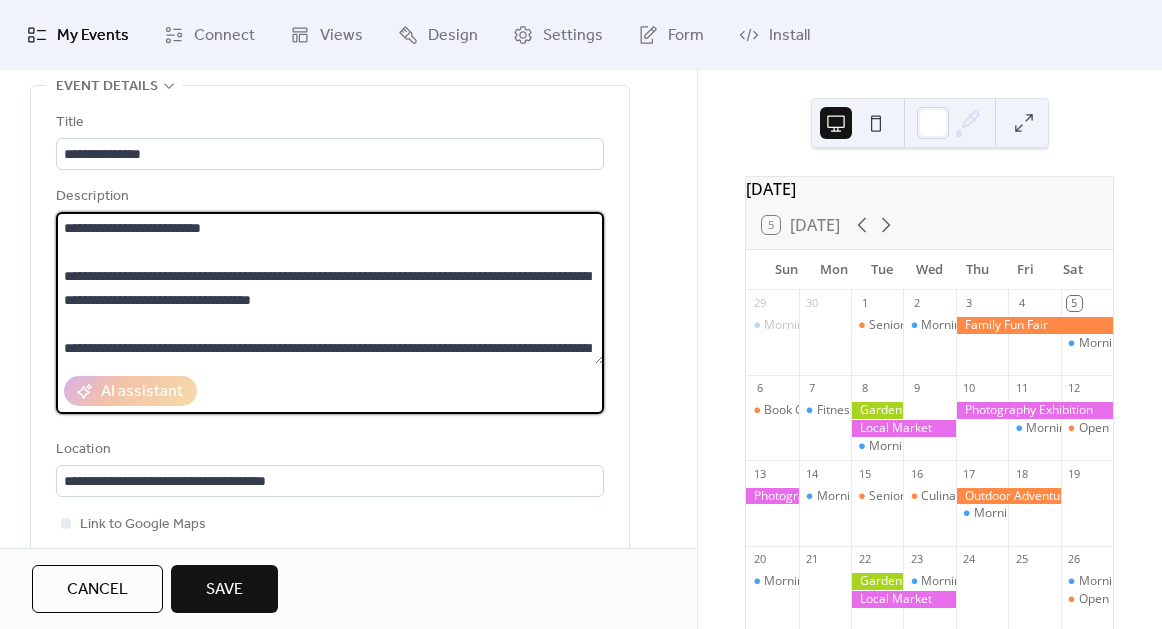 scroll, scrollTop: 153, scrollLeft: 0, axis: vertical 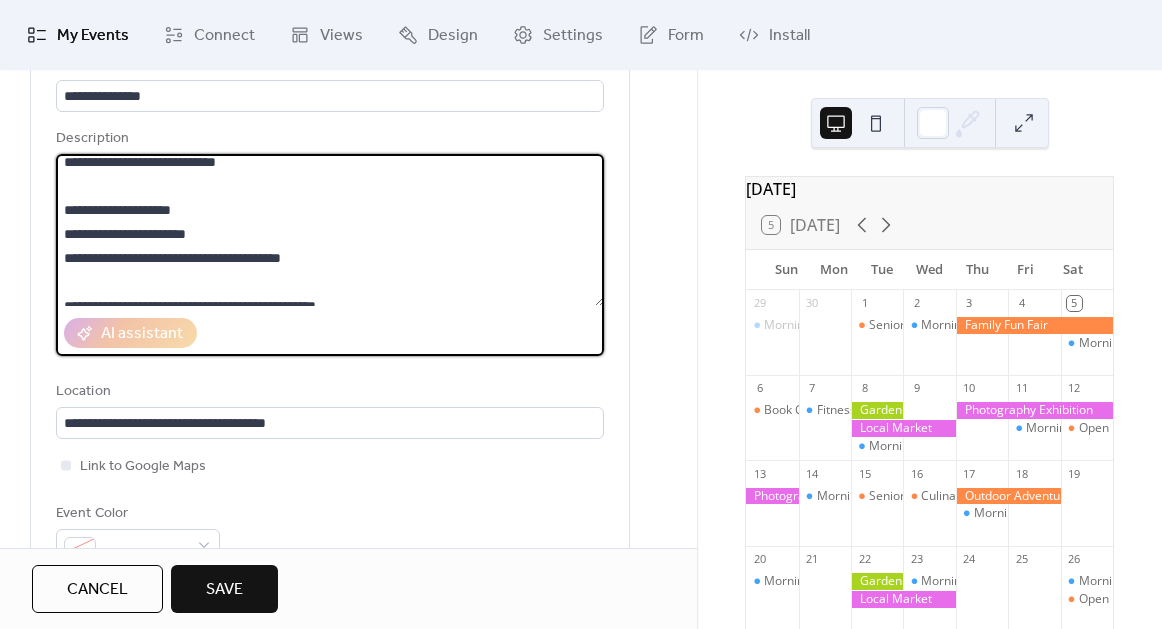 drag, startPoint x: 207, startPoint y: 230, endPoint x: 82, endPoint y: 230, distance: 125 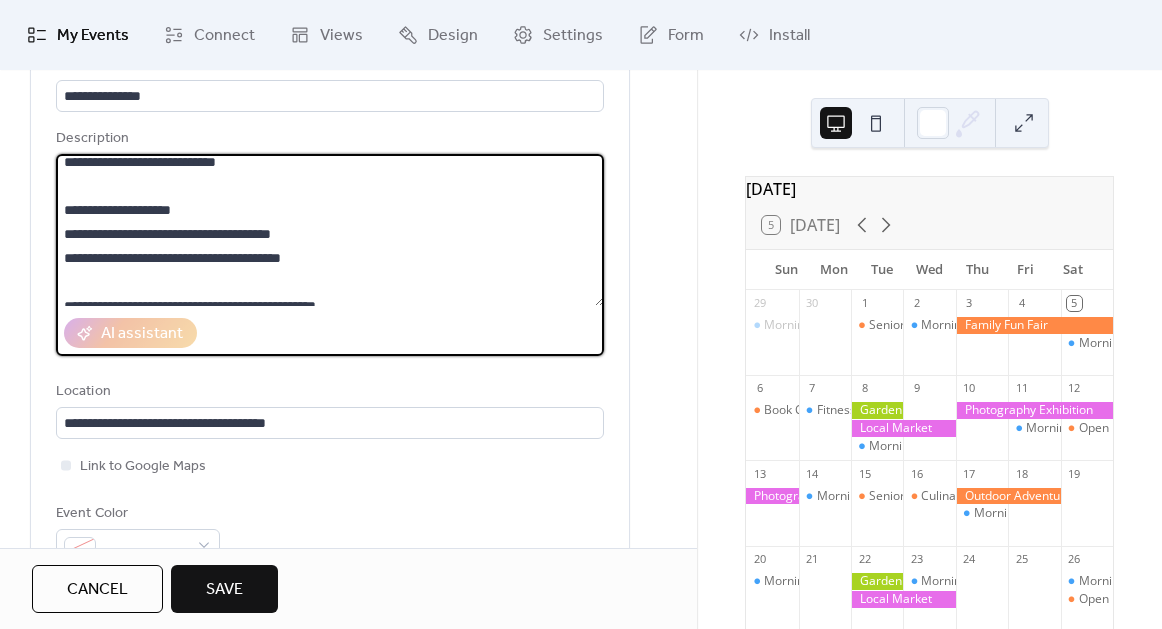 scroll, scrollTop: 168, scrollLeft: 0, axis: vertical 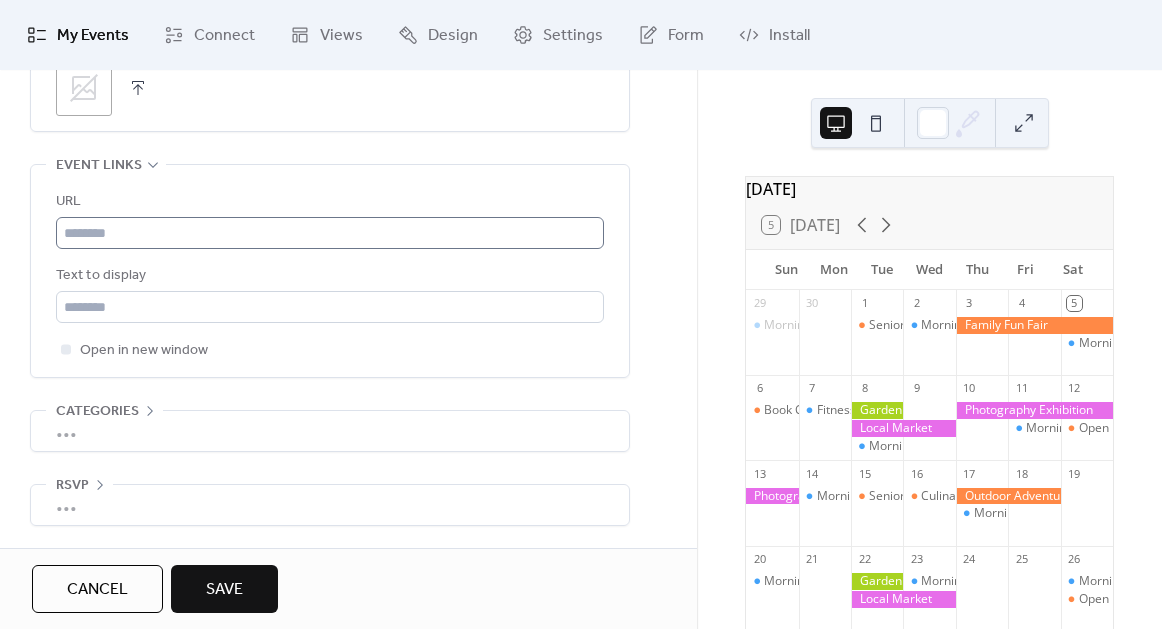 type on "**********" 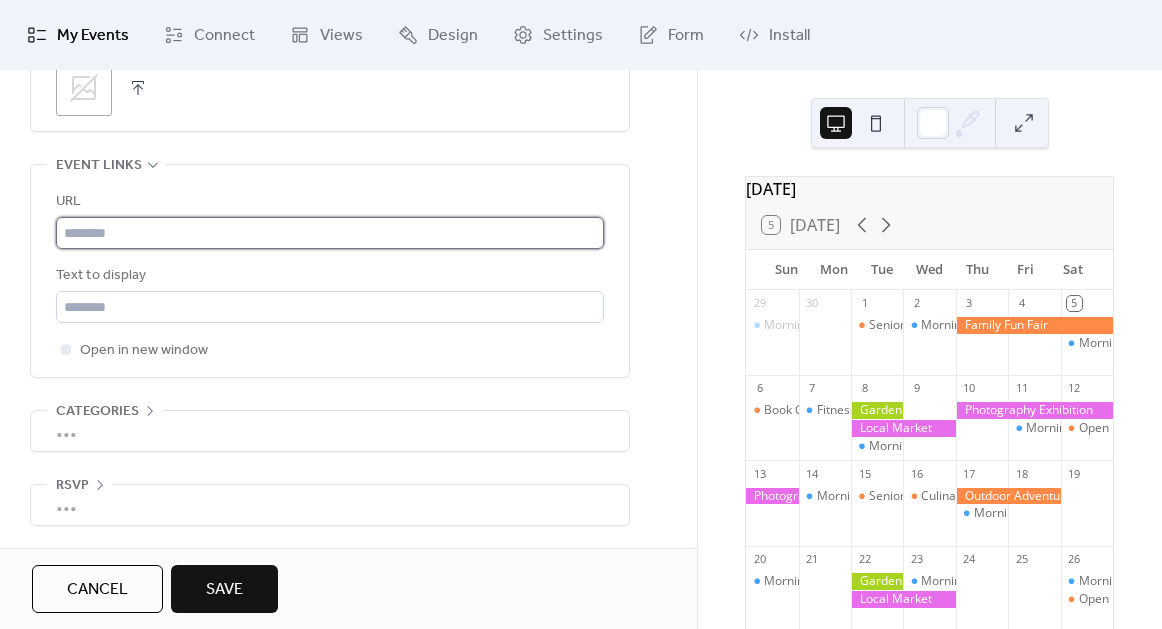 click at bounding box center [330, 233] 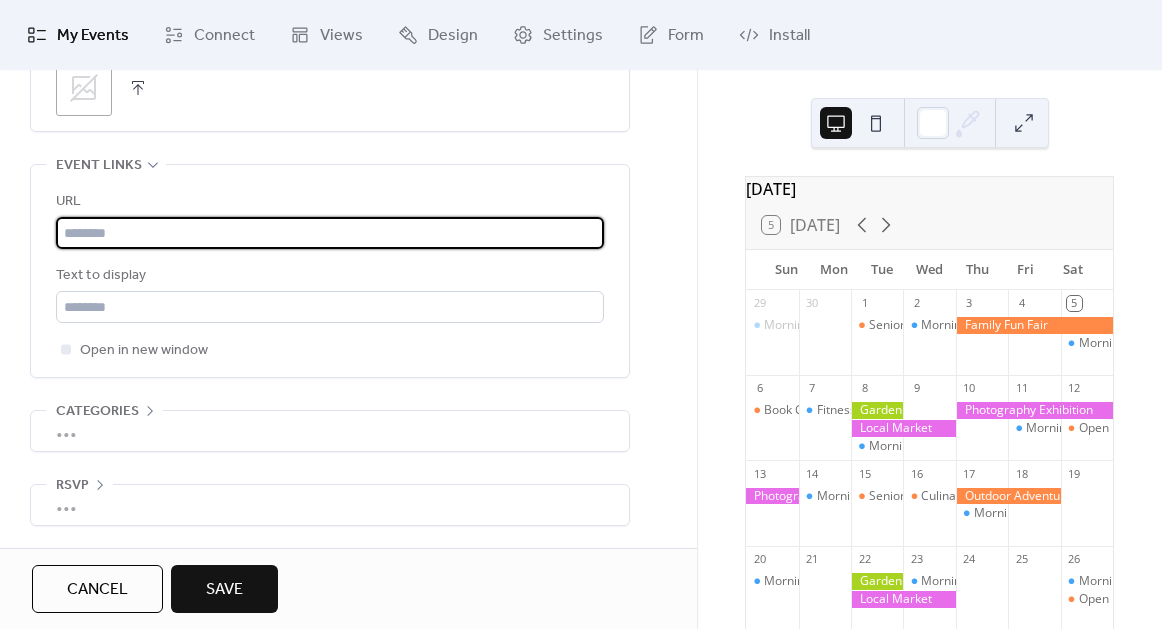 paste on "**********" 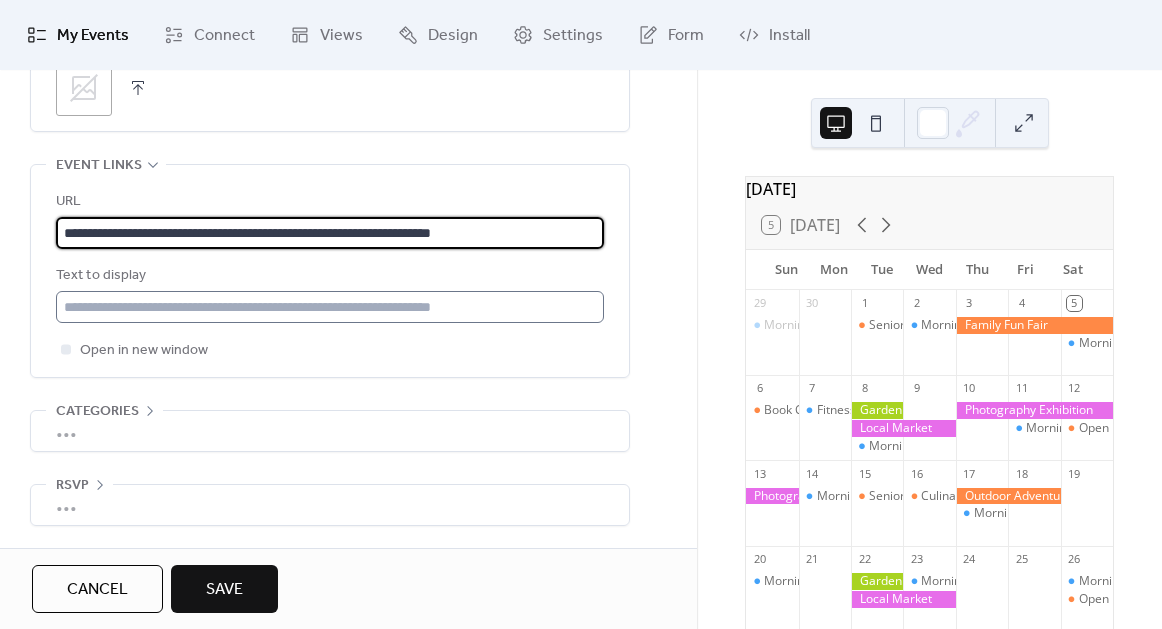 type on "**********" 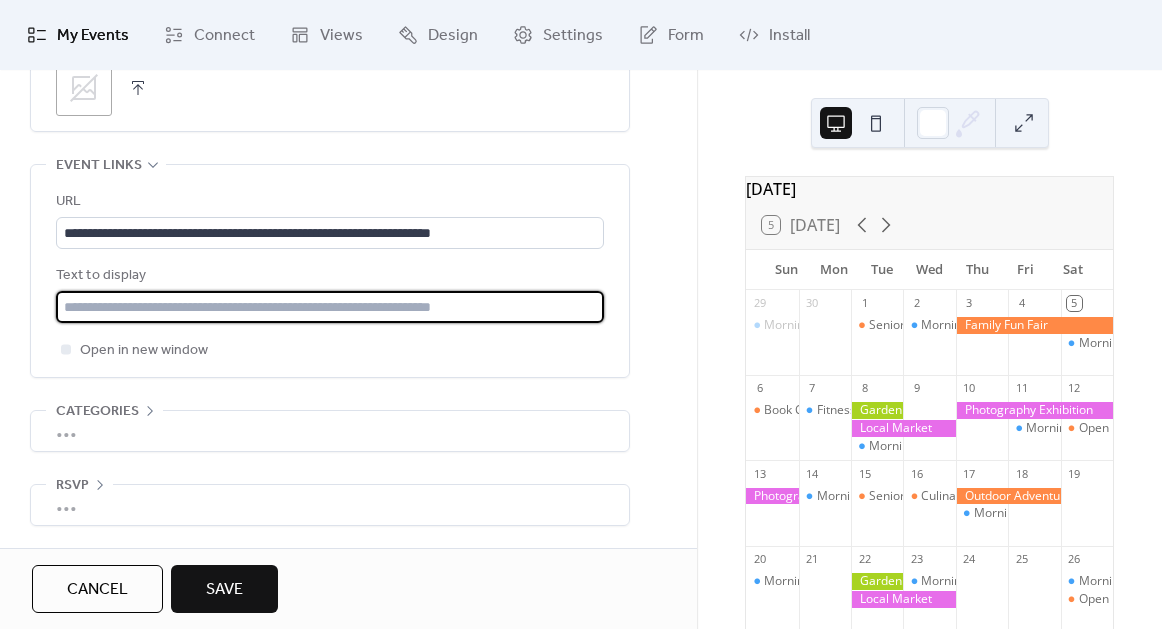 click at bounding box center [330, 307] 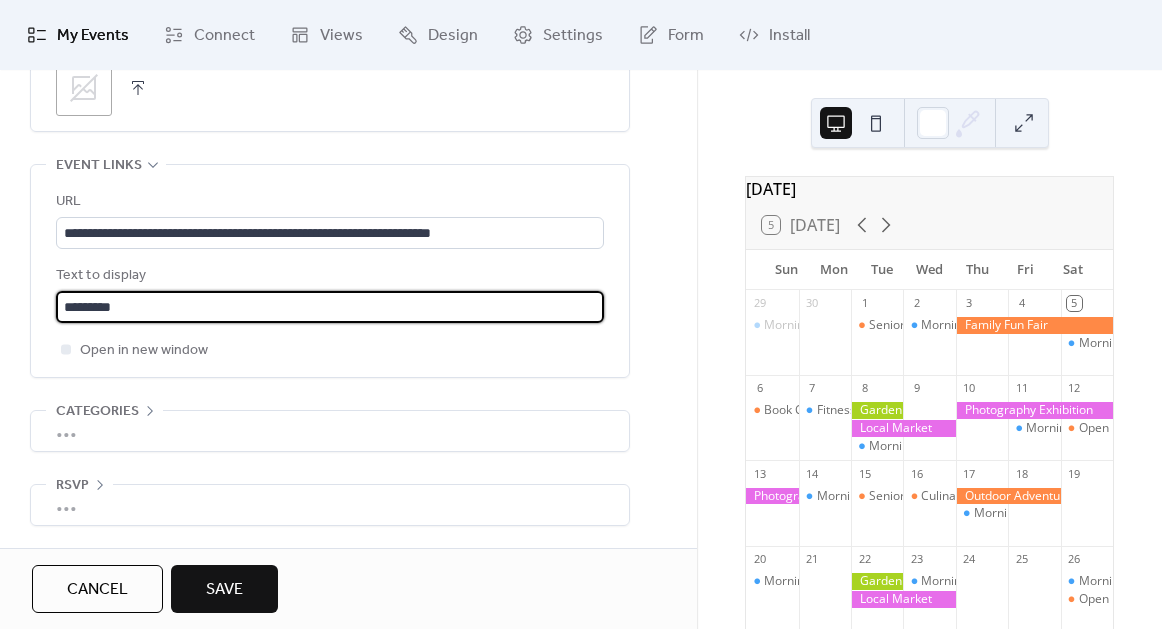 type on "*********" 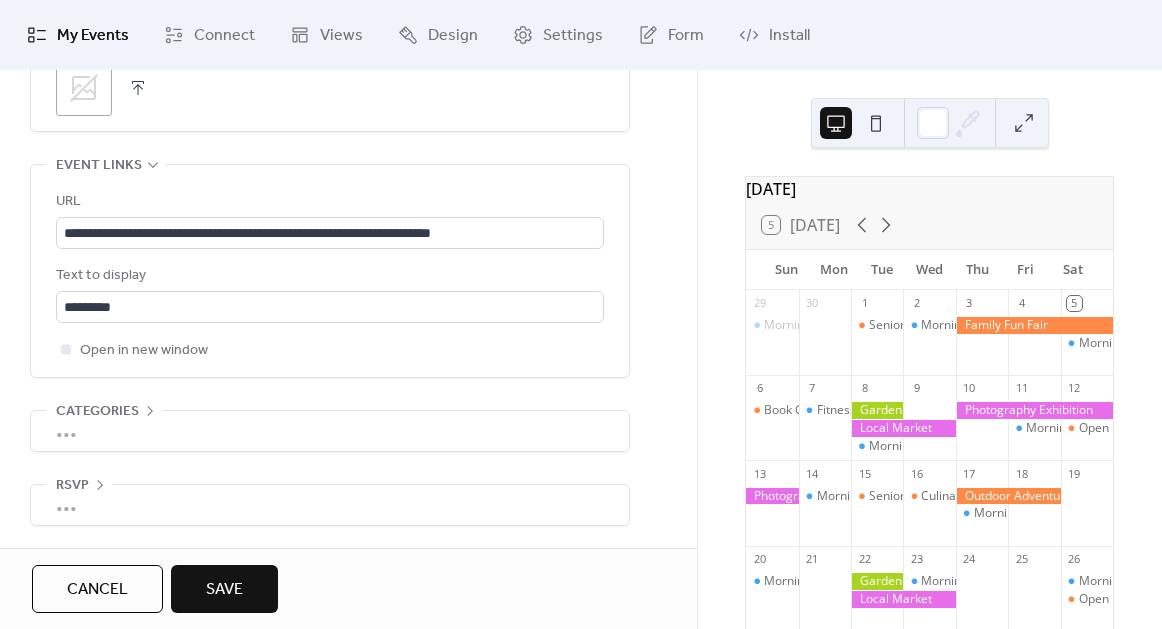 click on "•••" at bounding box center [330, 431] 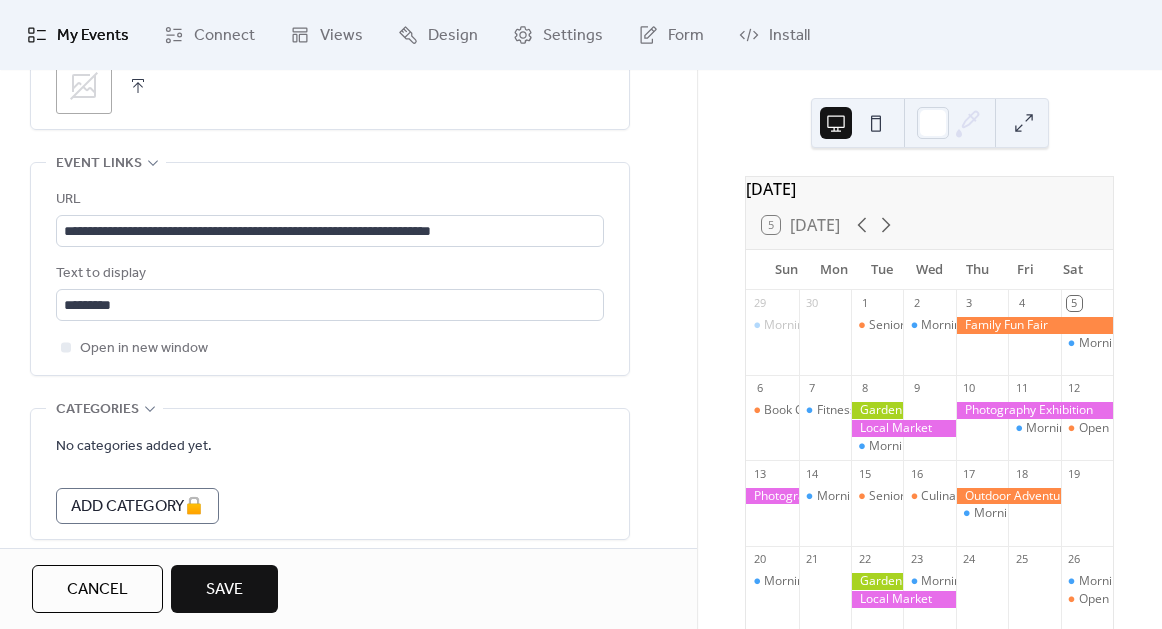 scroll, scrollTop: 1179, scrollLeft: 0, axis: vertical 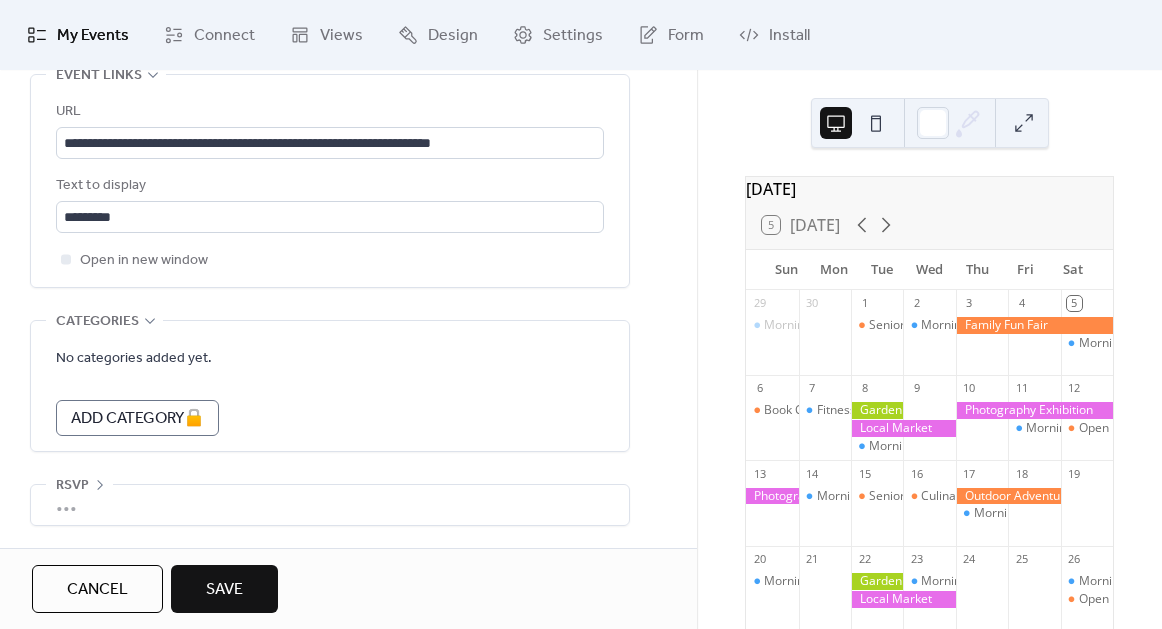 click on "•••" at bounding box center (330, 505) 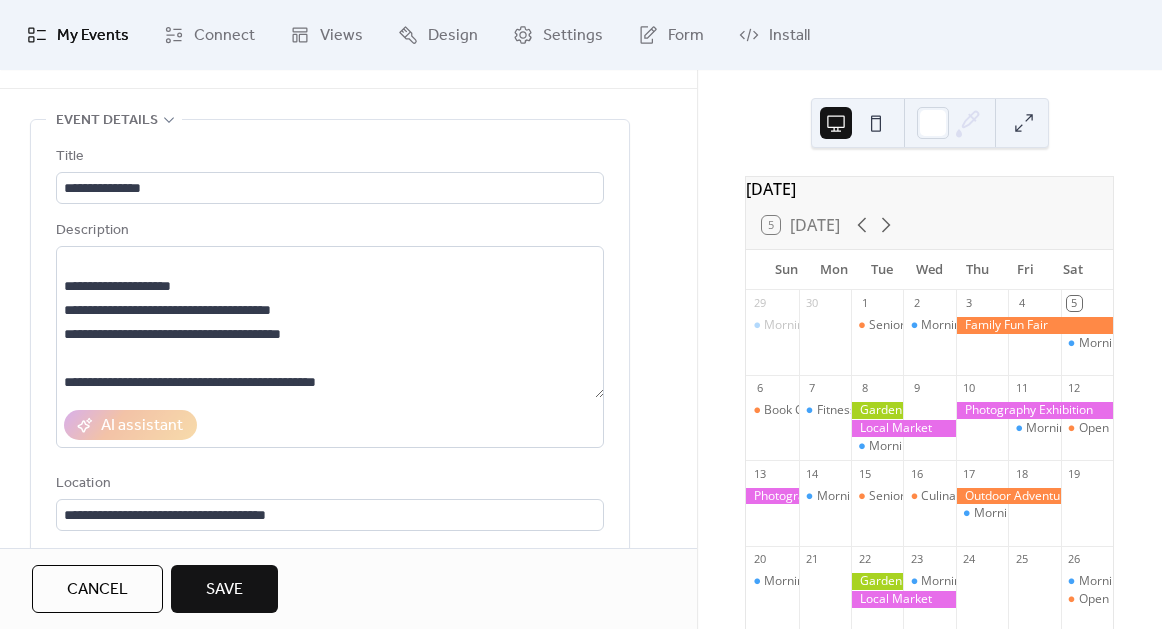 scroll, scrollTop: 0, scrollLeft: 0, axis: both 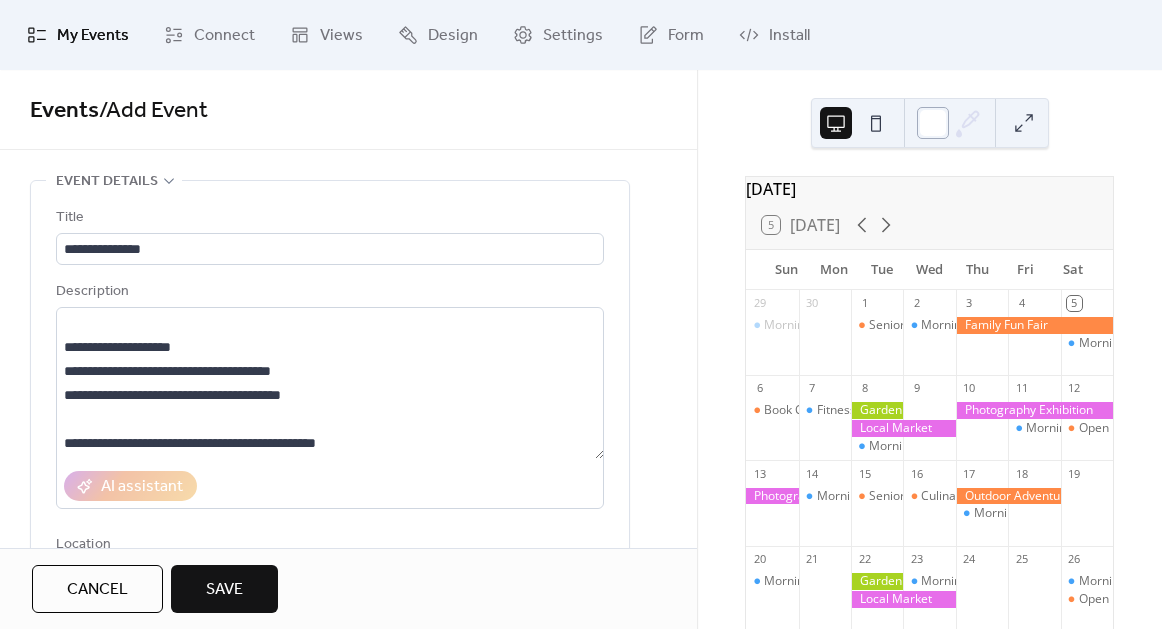 click at bounding box center [933, 123] 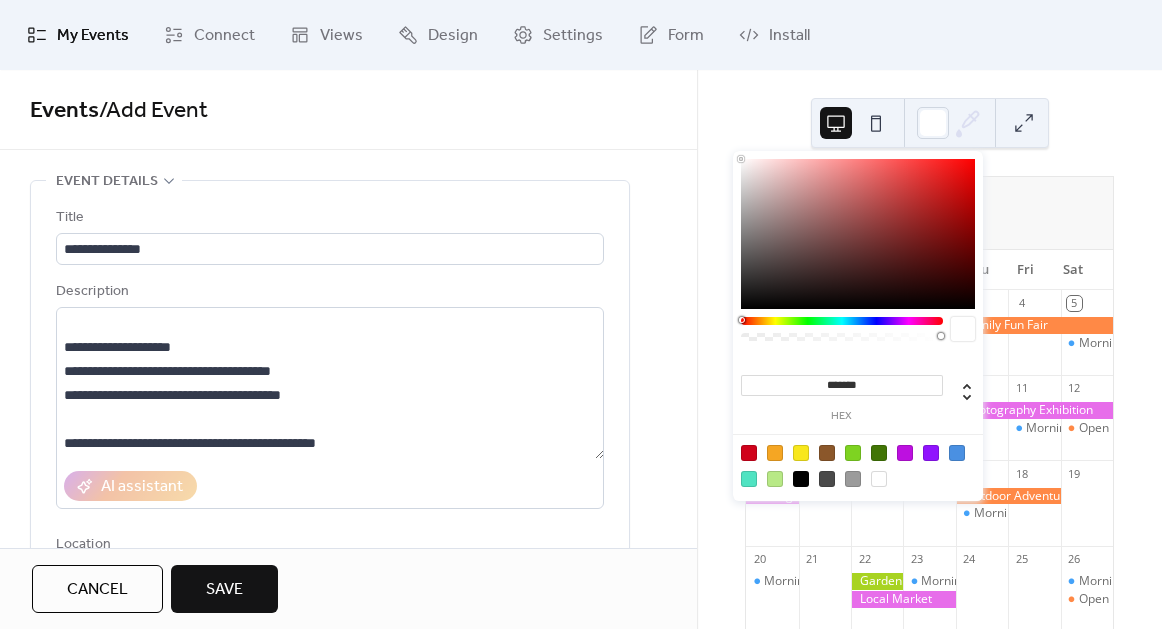 click at bounding box center [827, 453] 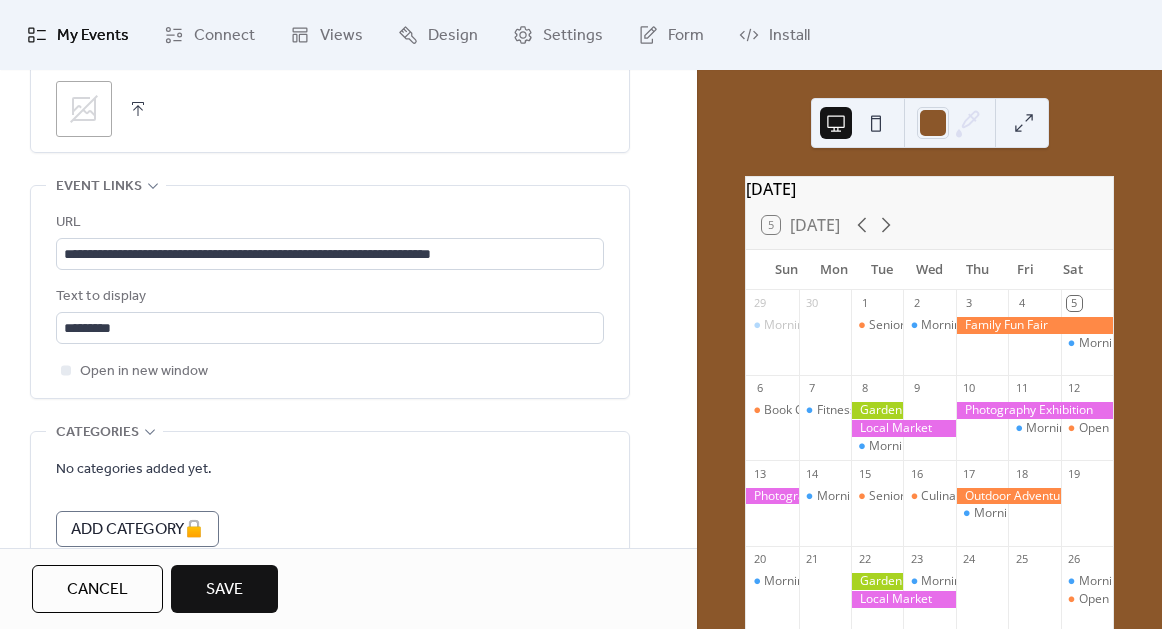 scroll, scrollTop: 1097, scrollLeft: 0, axis: vertical 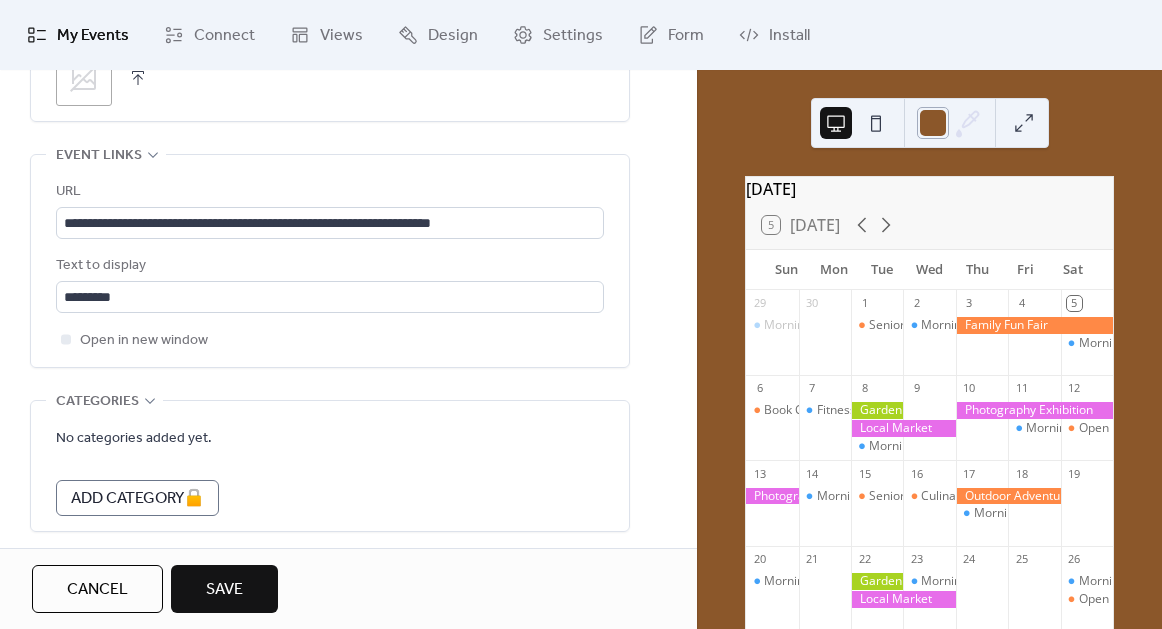 click at bounding box center (933, 123) 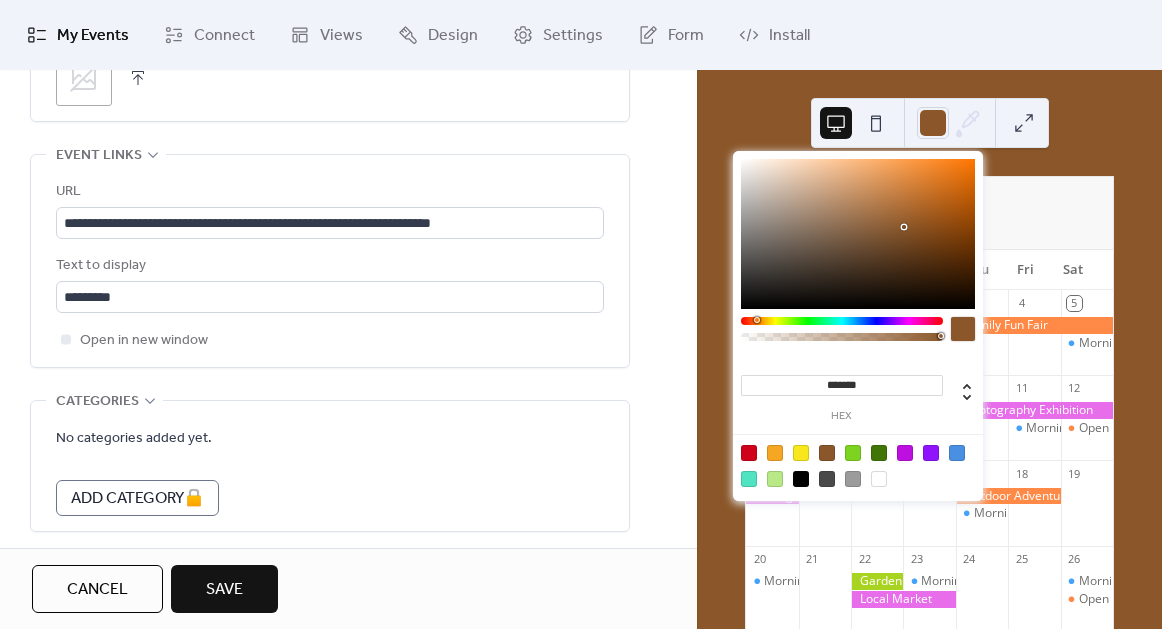 drag, startPoint x: 855, startPoint y: 395, endPoint x: 851, endPoint y: 379, distance: 16.492422 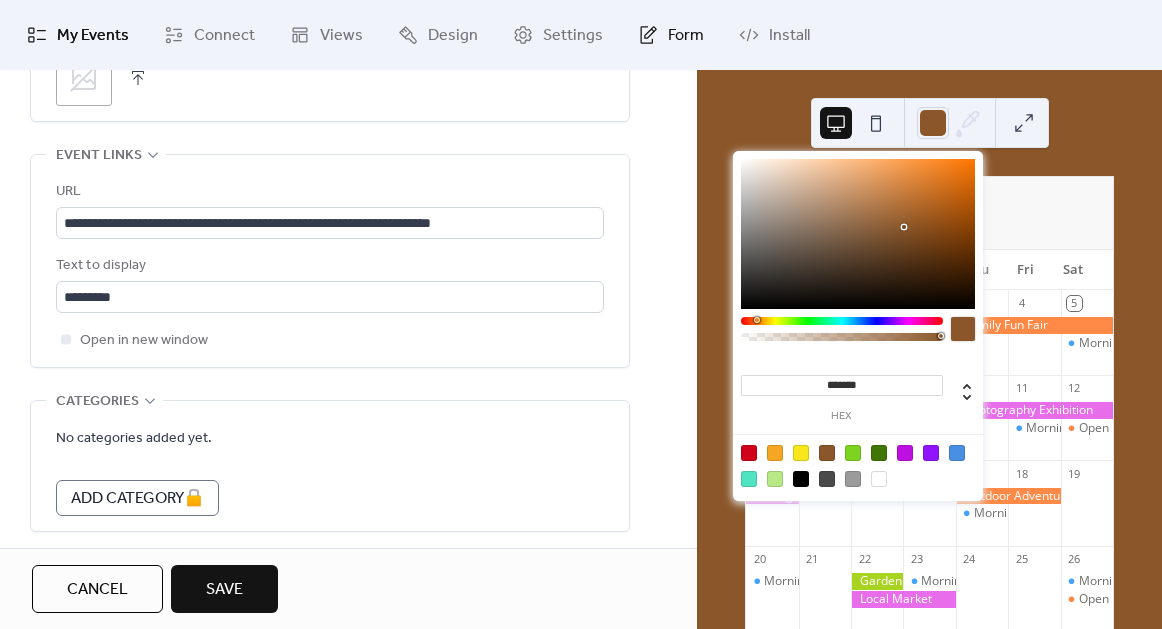 paste 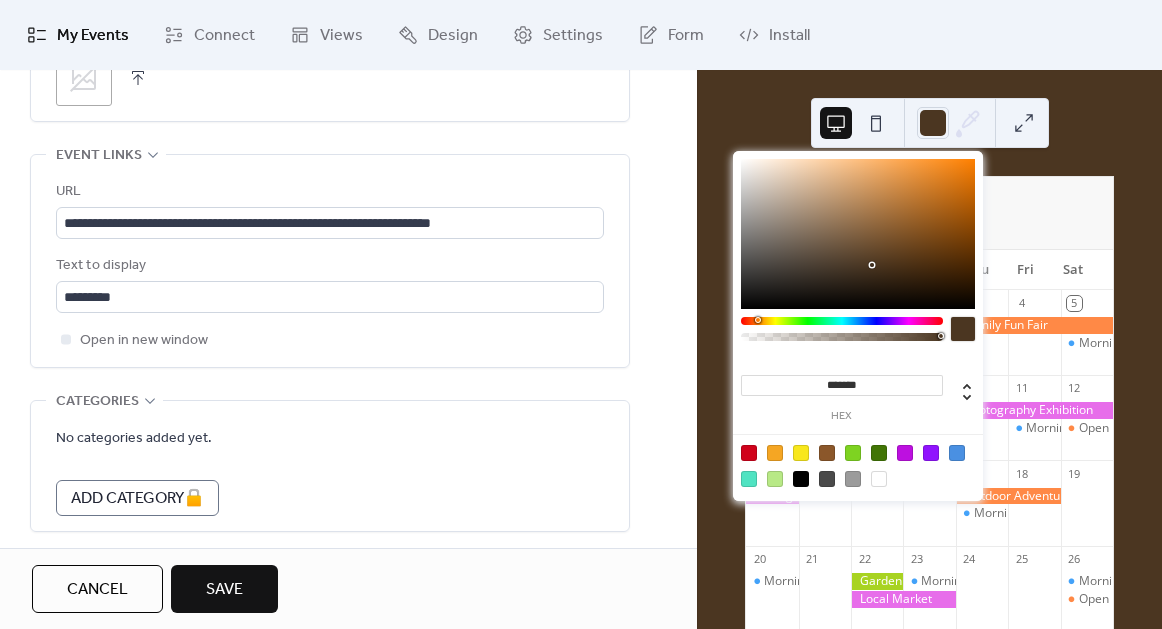 click on "My Events Connect Views Design Settings Form Install" at bounding box center [581, 35] 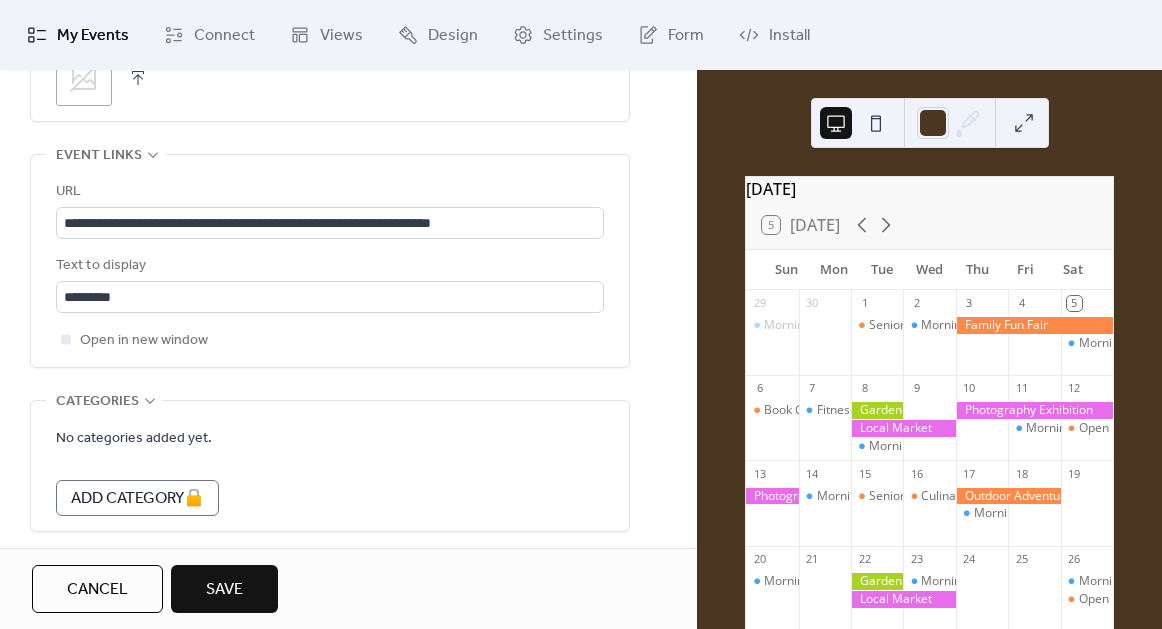 click on "Save" at bounding box center (224, 590) 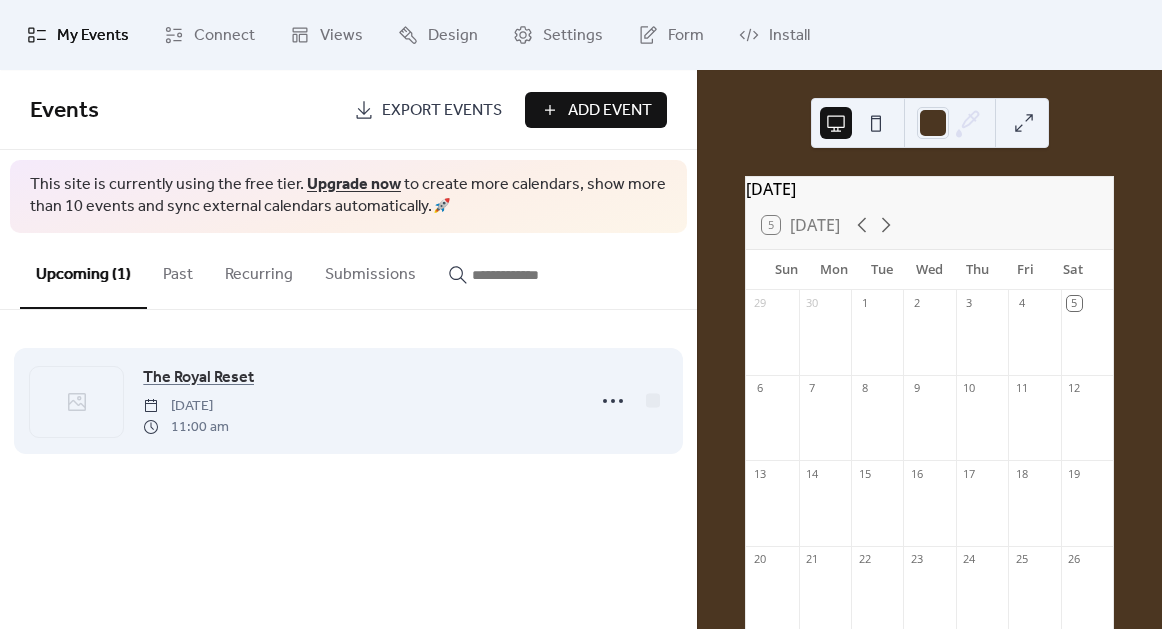 click on "The Royal Reset [DATE] 11:00 am" at bounding box center [358, 401] 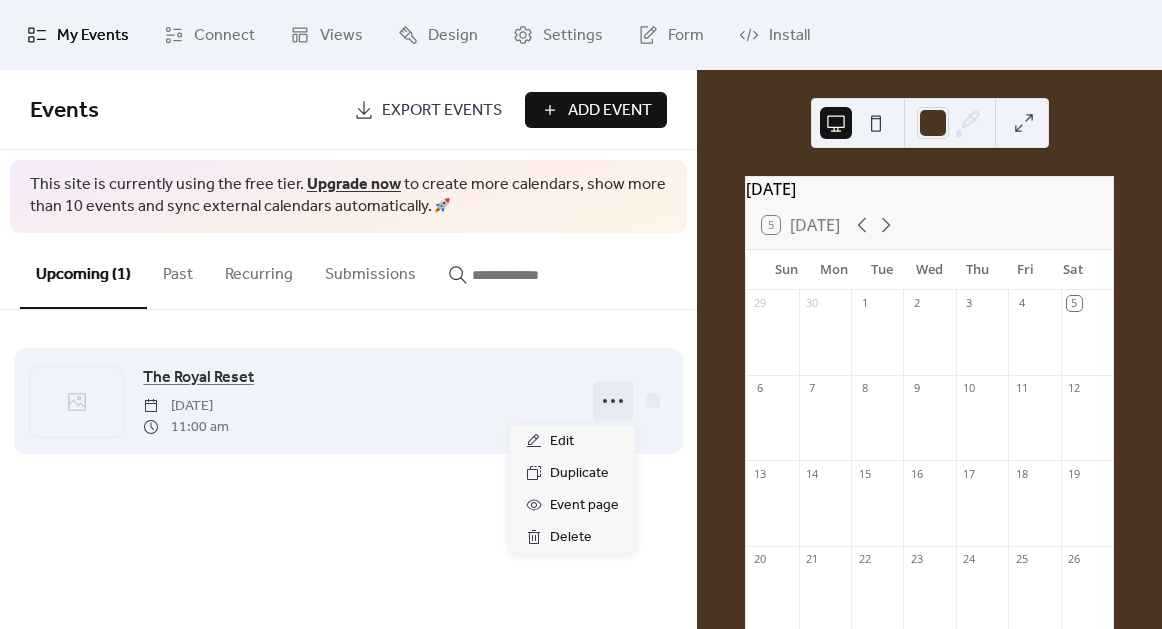 click 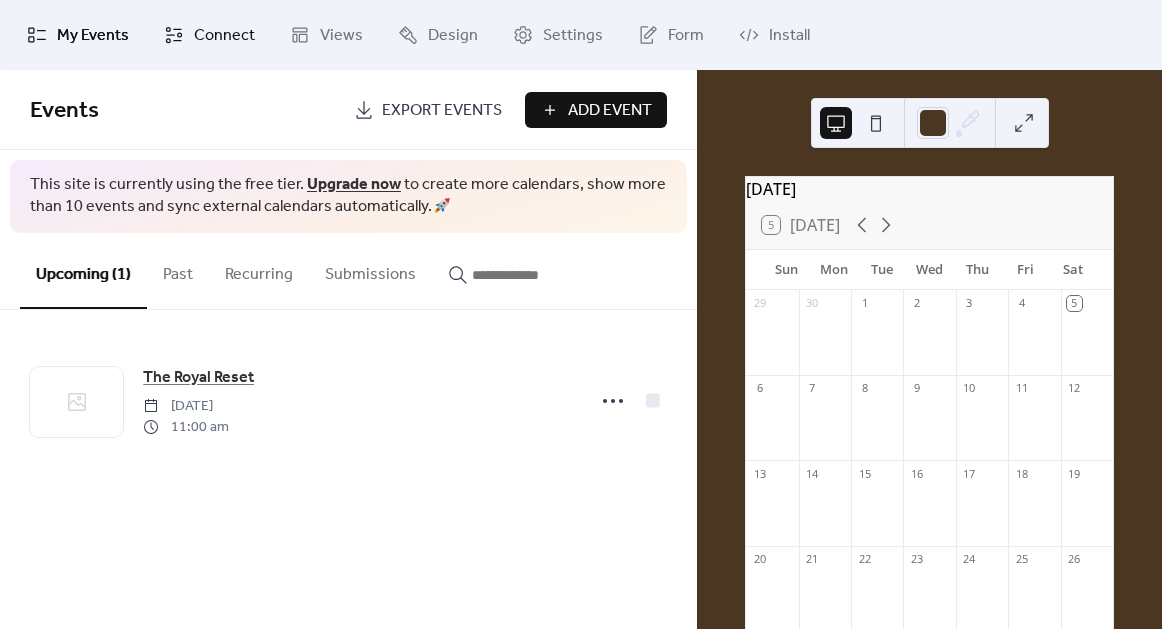 click on "Connect" at bounding box center [224, 36] 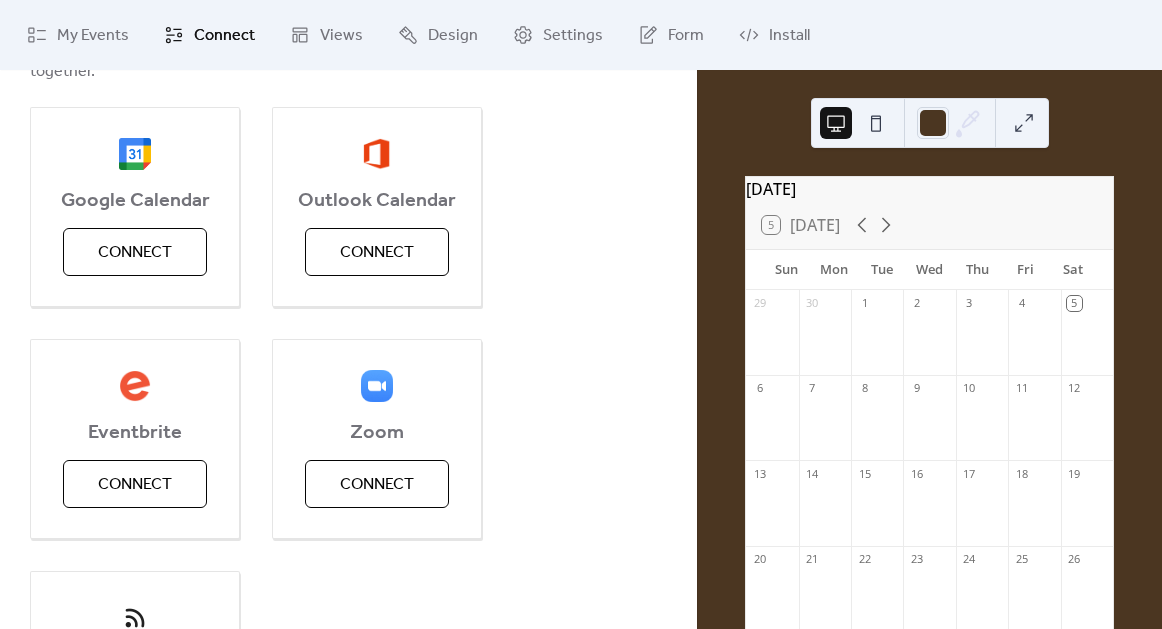 scroll, scrollTop: 241, scrollLeft: 0, axis: vertical 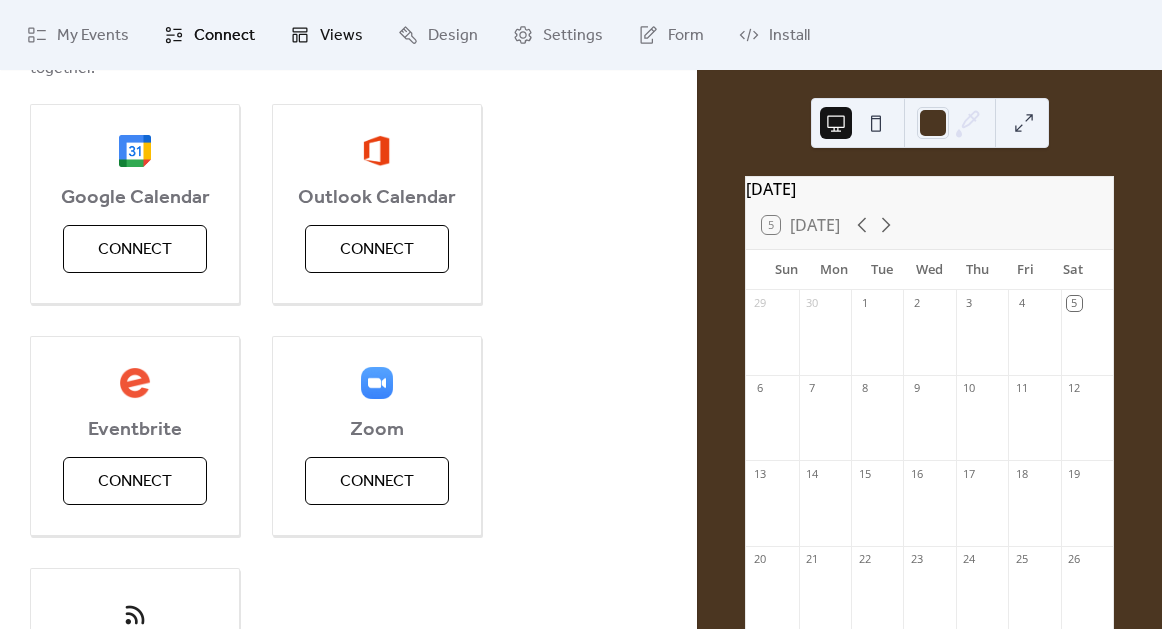 click on "Views" at bounding box center (326, 35) 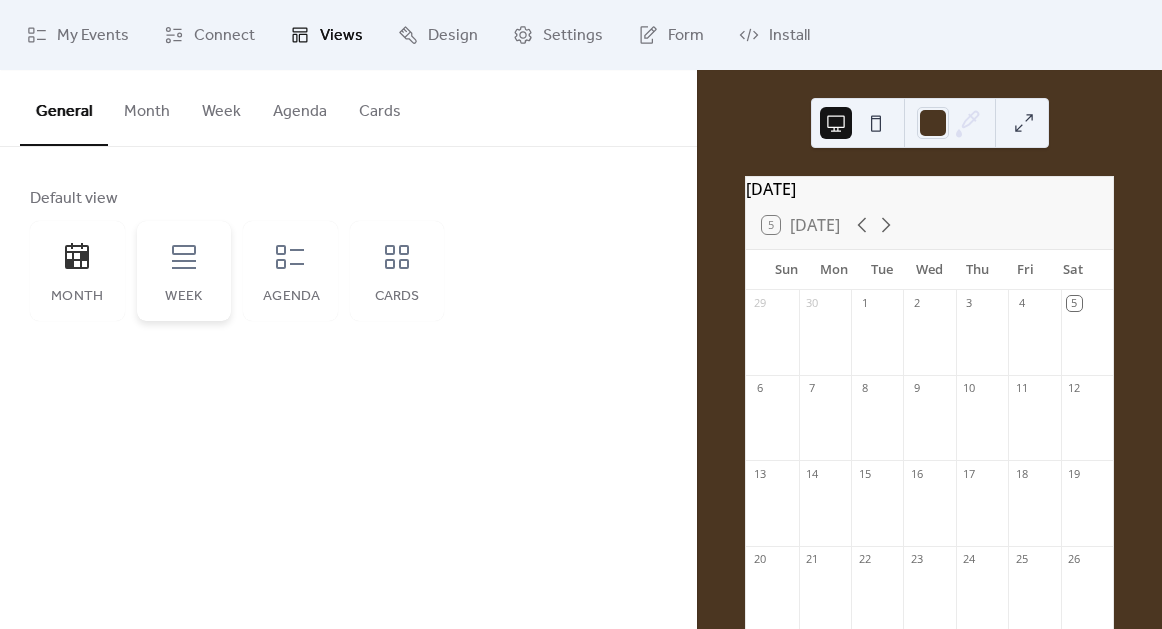 click on "Week" at bounding box center (184, 271) 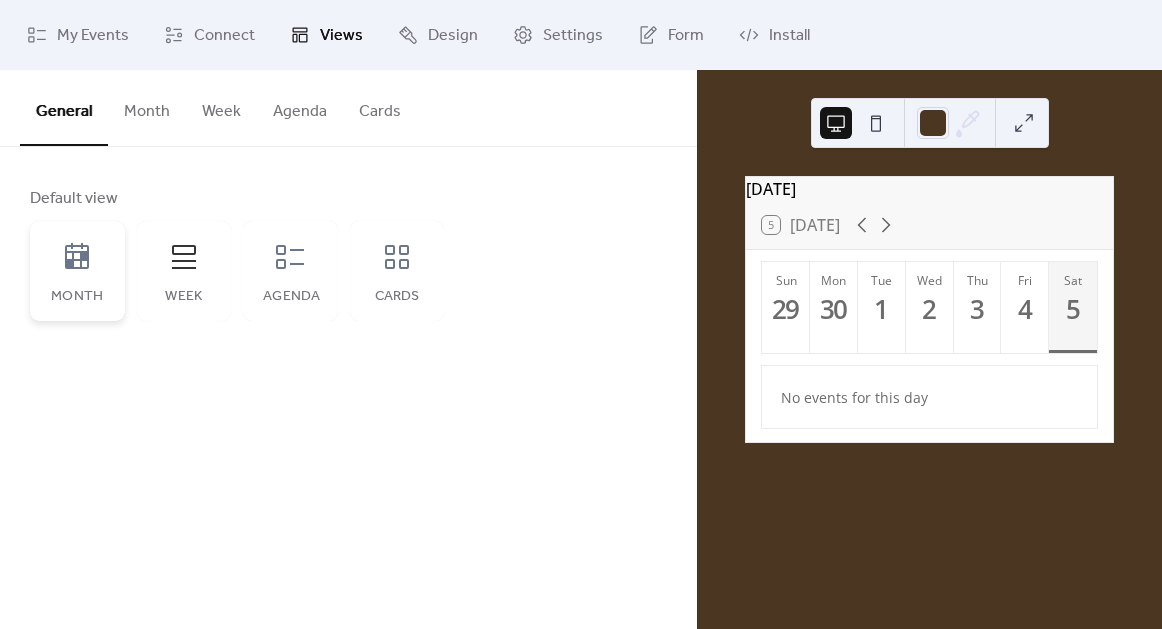 click on "Month" at bounding box center [77, 271] 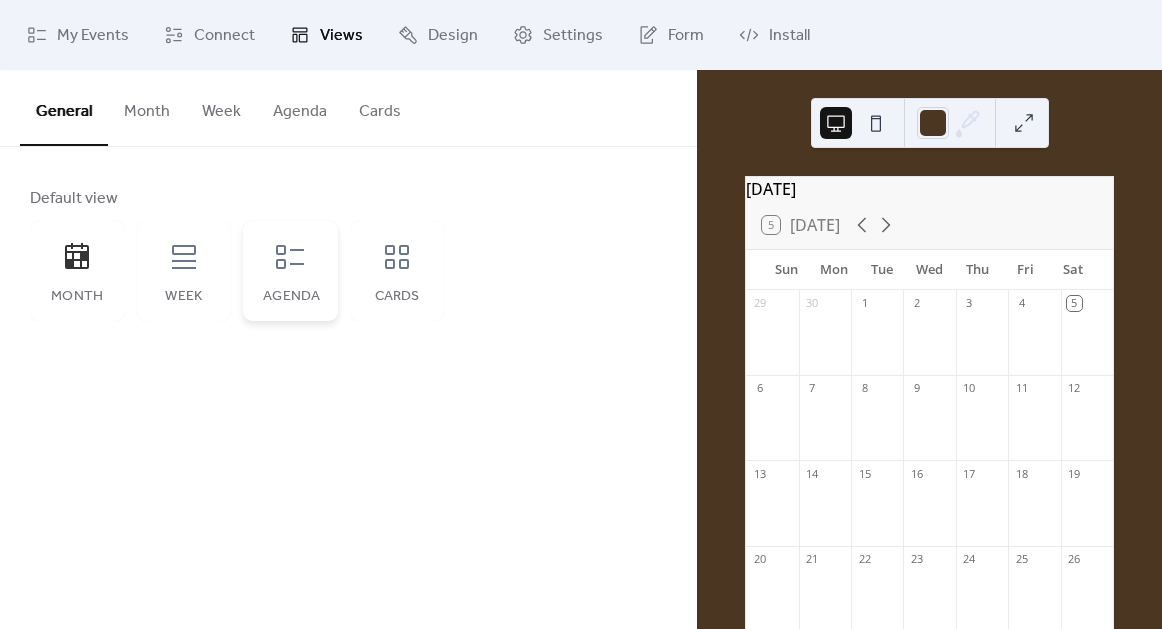 click on "Agenda" at bounding box center [290, 271] 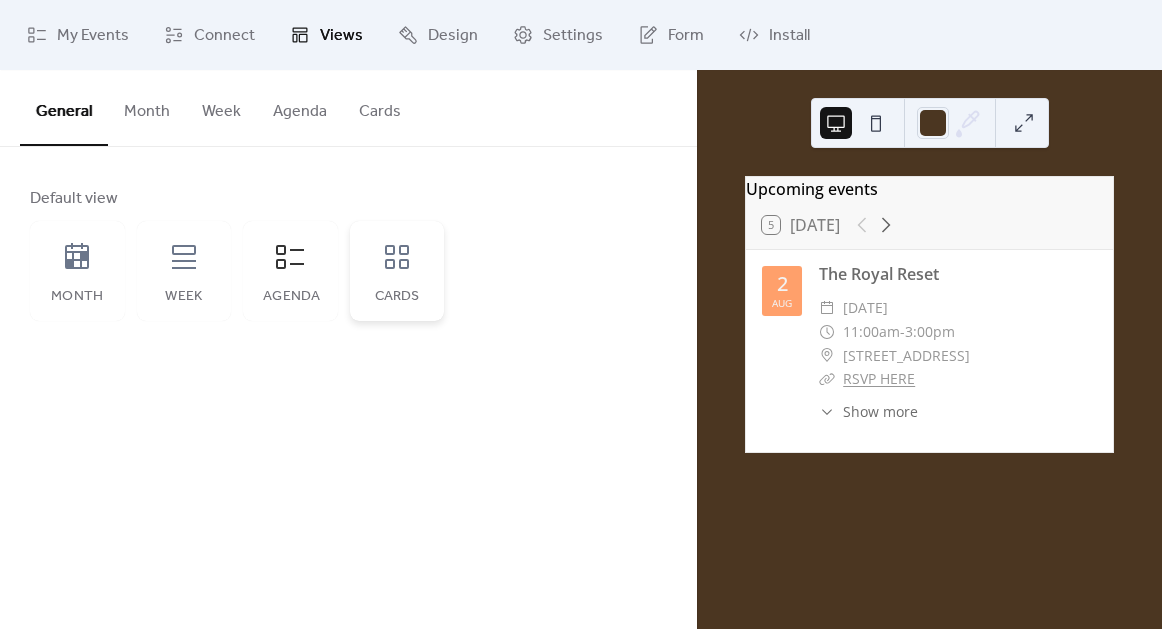 click on "Cards" at bounding box center (397, 271) 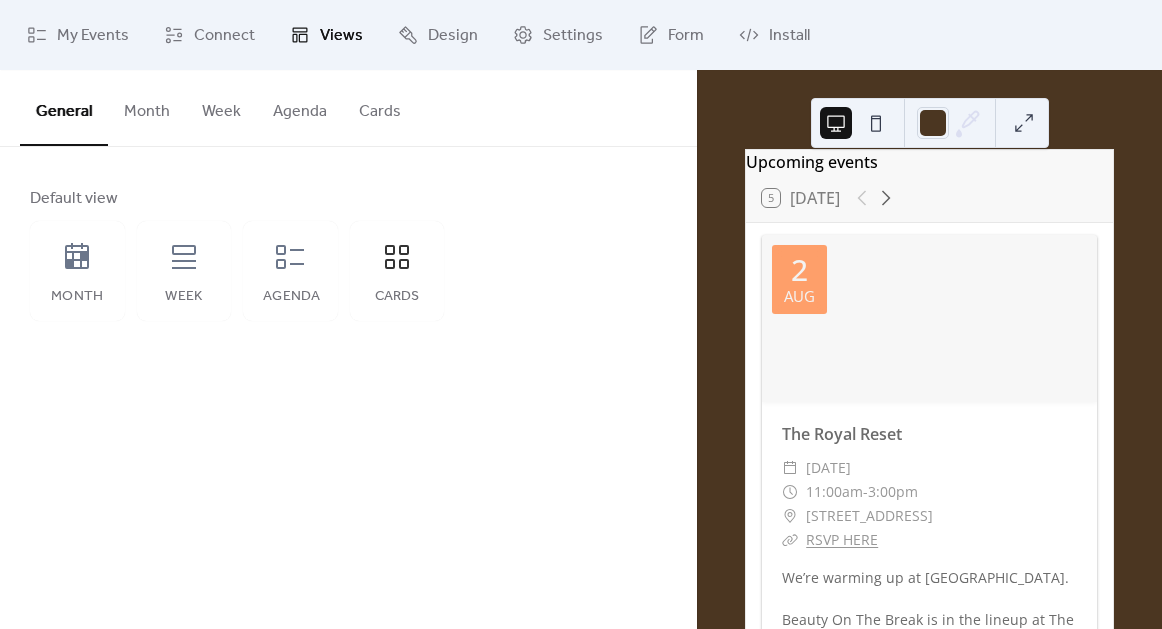 scroll, scrollTop: 0, scrollLeft: 0, axis: both 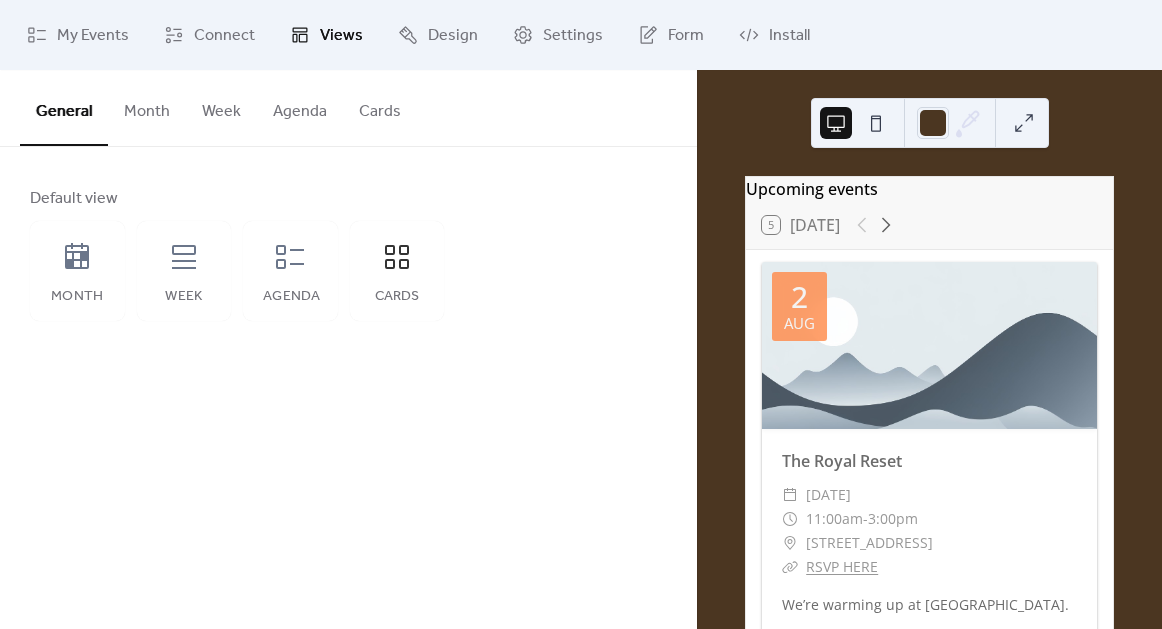 click on "Month" at bounding box center (147, 107) 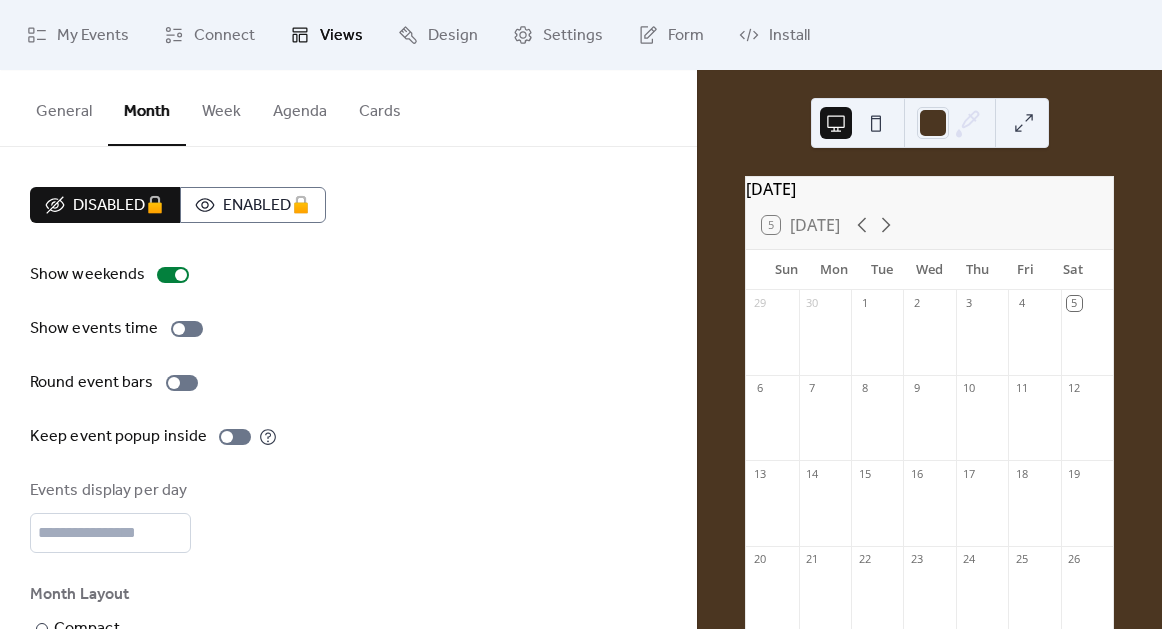 click on "Week" at bounding box center [221, 107] 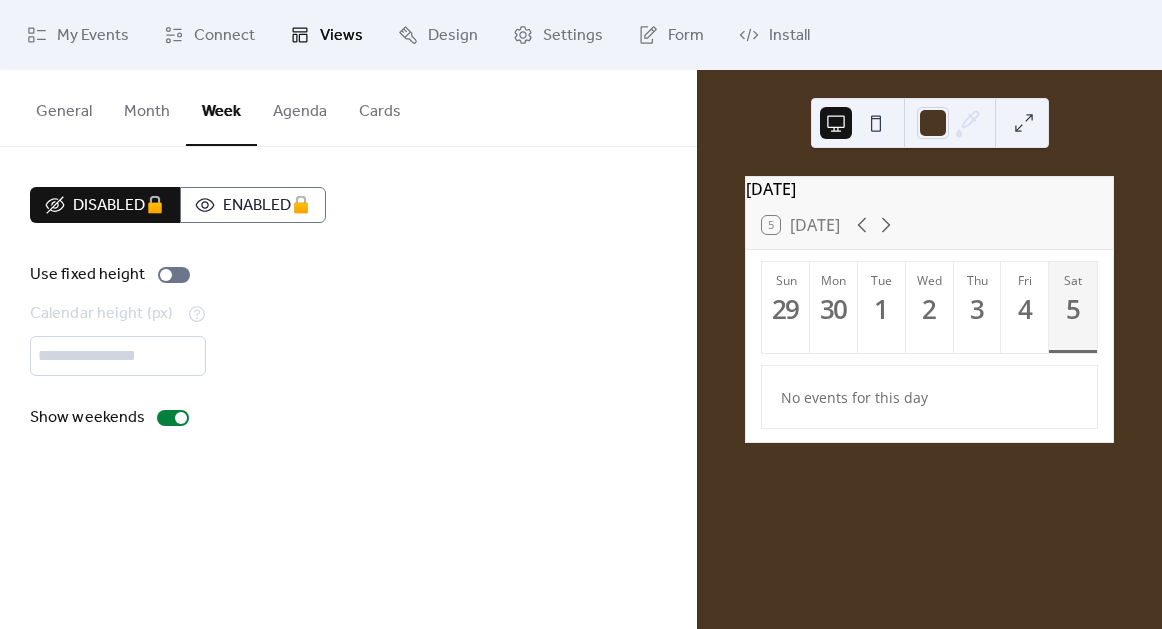 click on "Agenda" at bounding box center (300, 107) 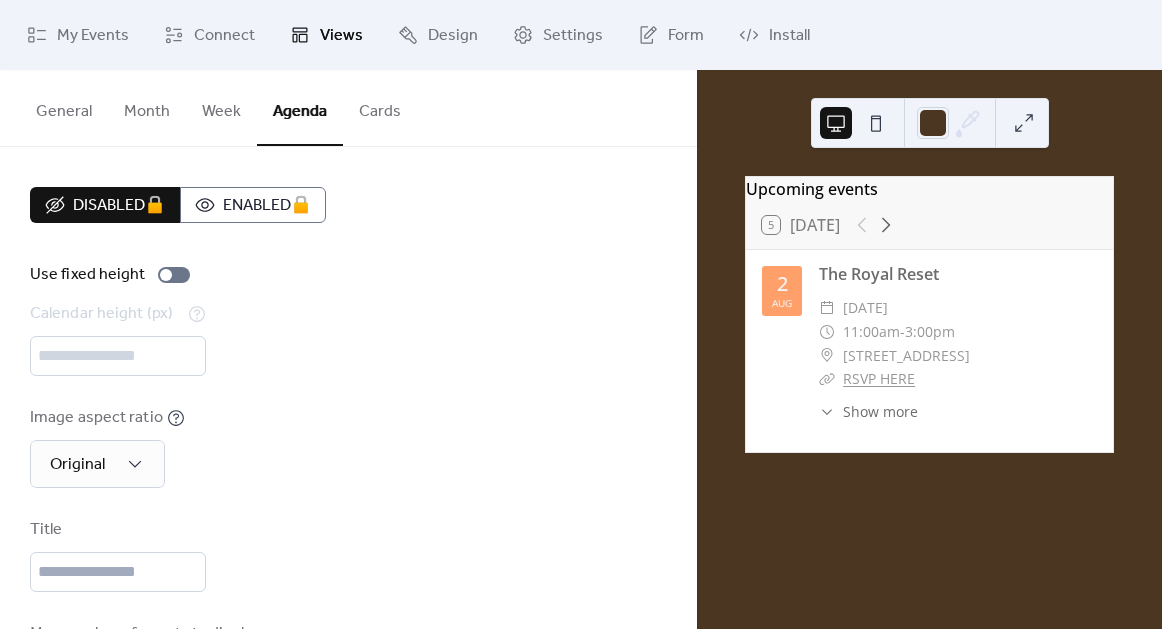 click on "Cards" at bounding box center [380, 107] 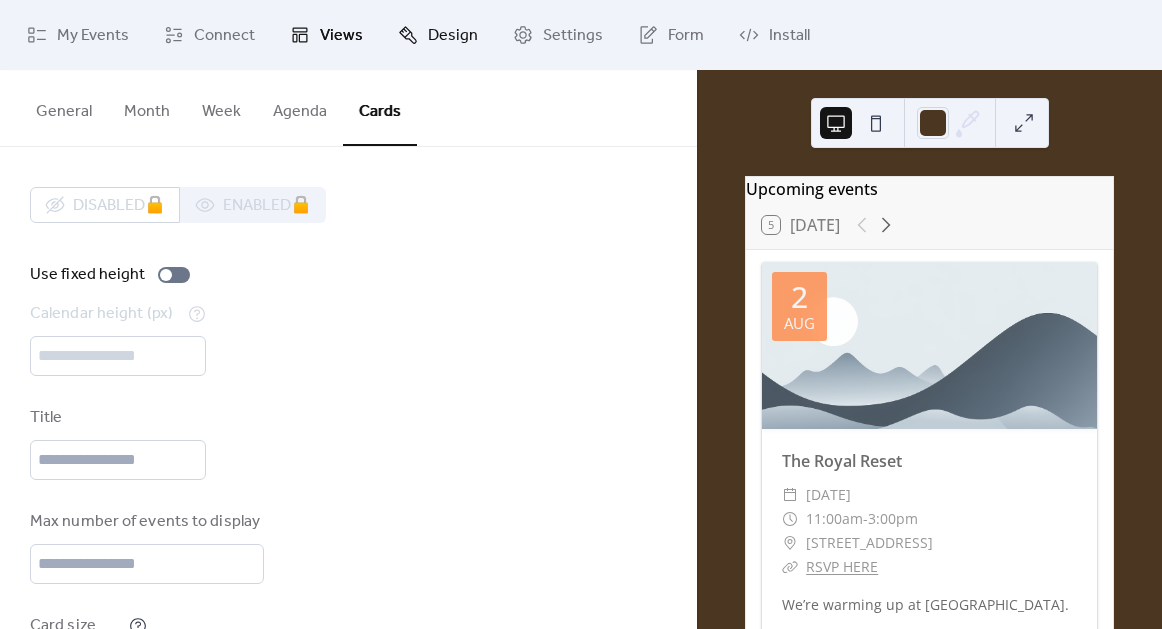 click on "Design" at bounding box center [453, 36] 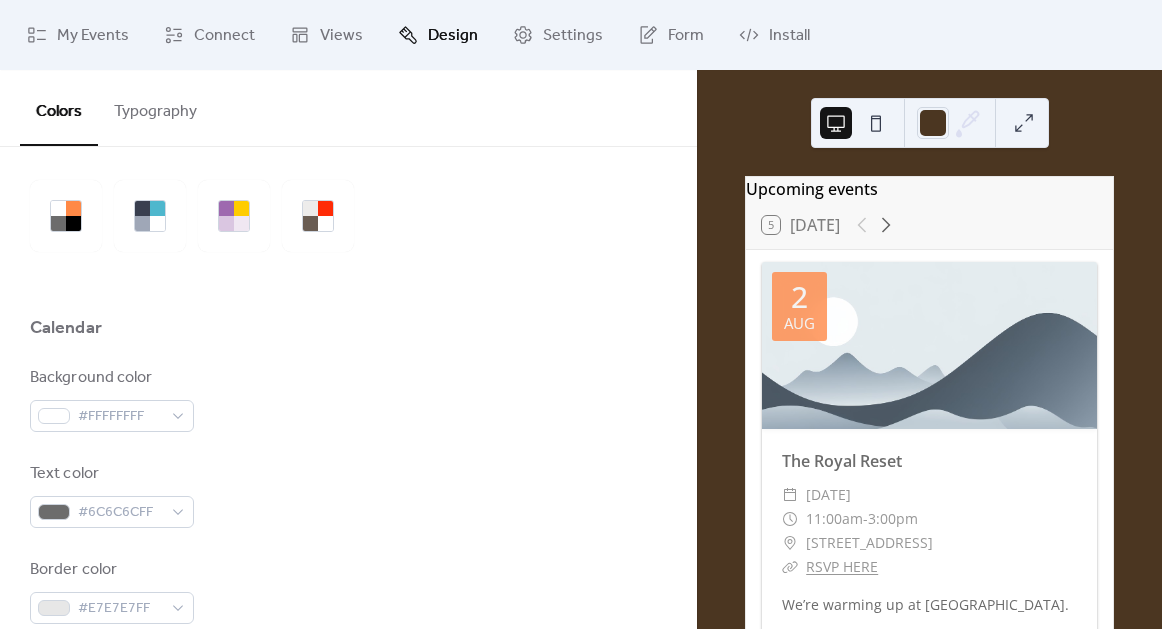 scroll, scrollTop: 74, scrollLeft: 0, axis: vertical 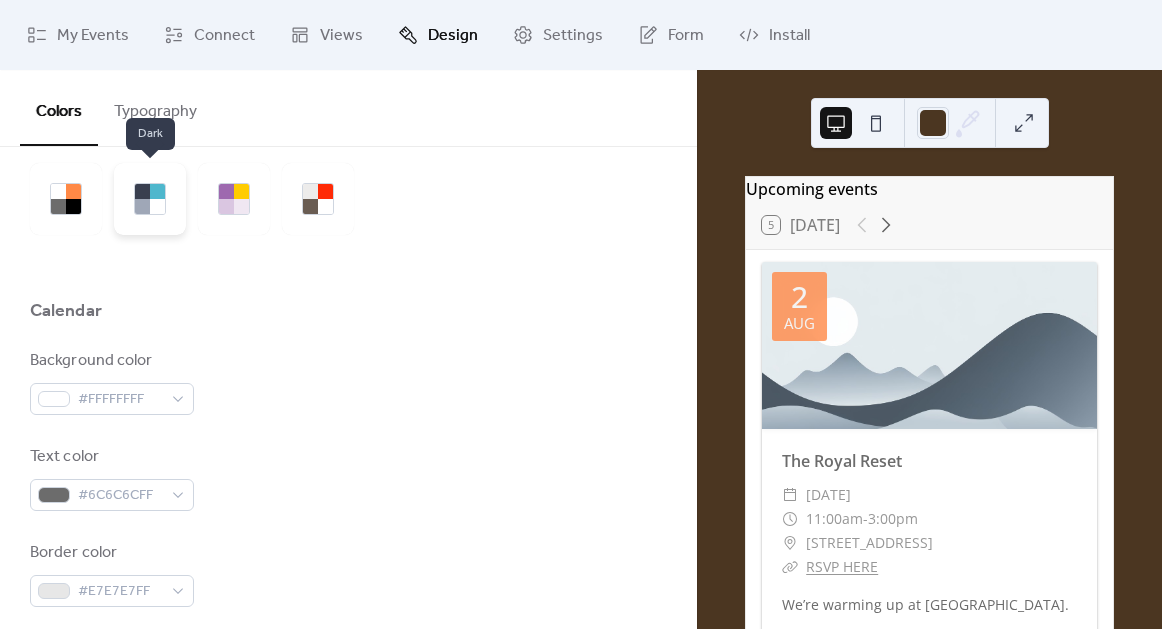 click at bounding box center (150, 199) 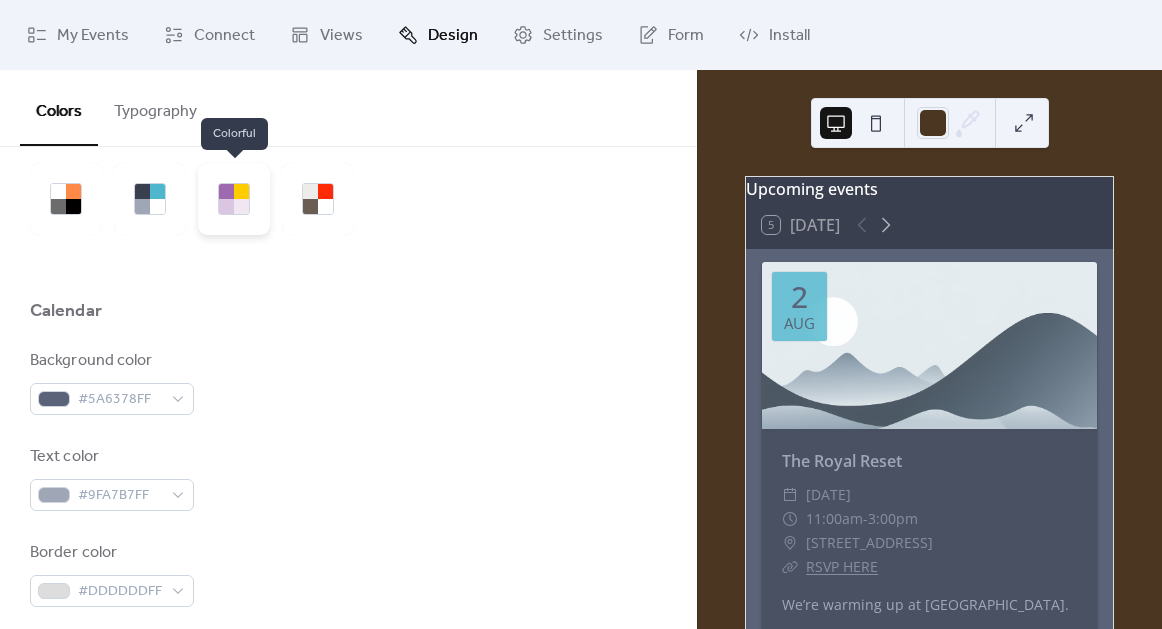 click at bounding box center (234, 199) 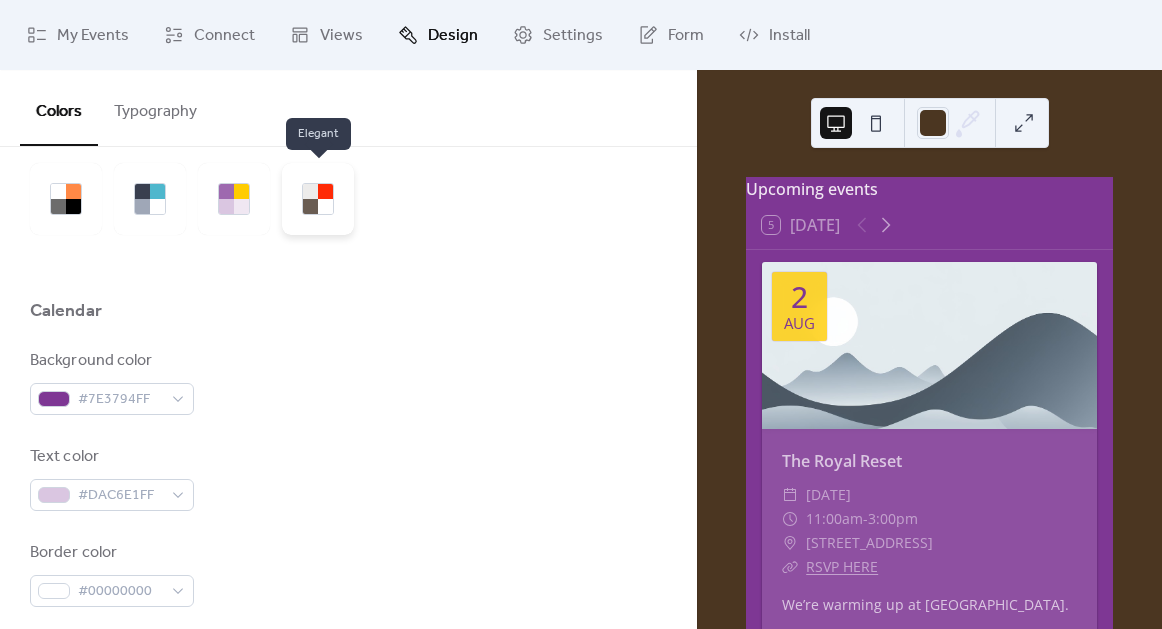 click at bounding box center (318, 199) 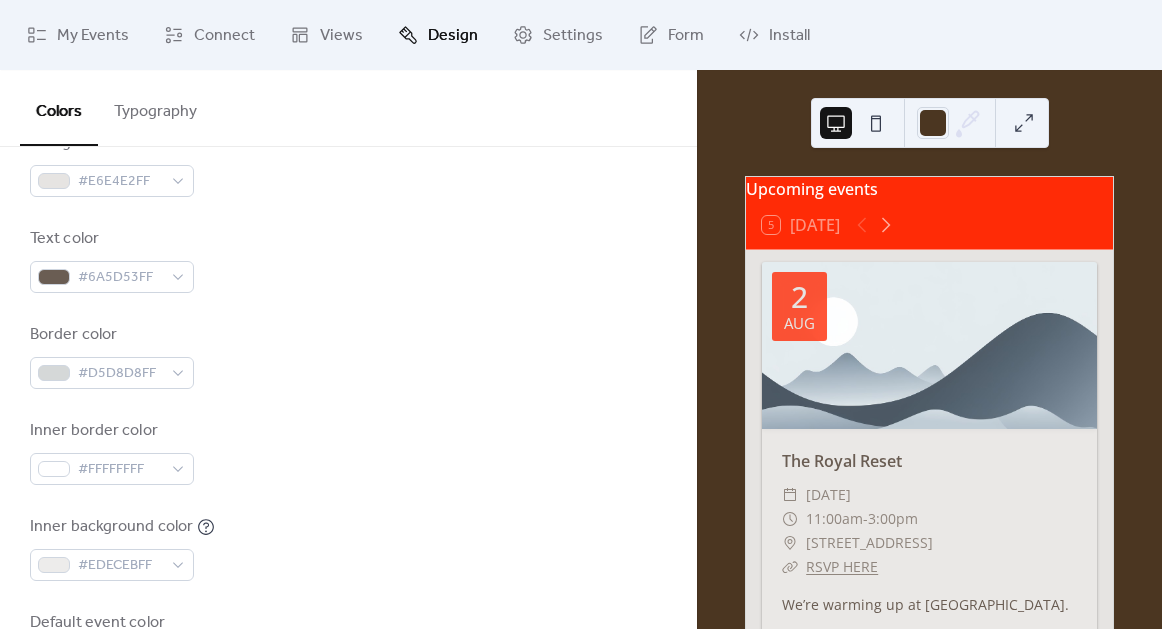 scroll, scrollTop: 307, scrollLeft: 0, axis: vertical 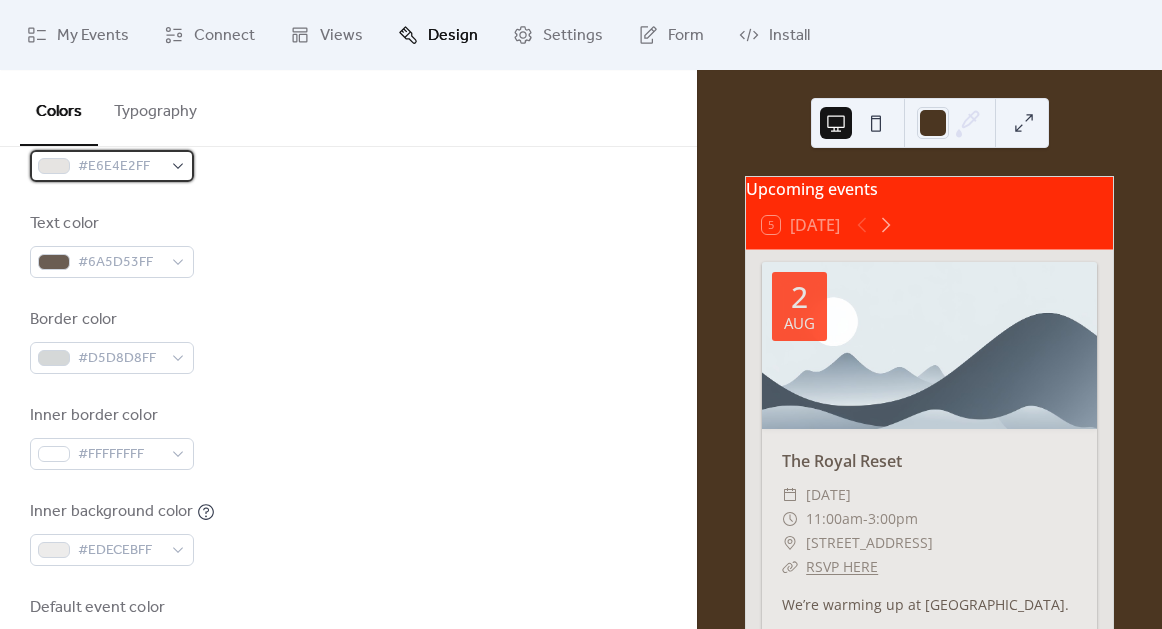 click on "#E6E4E2FF" at bounding box center (120, 167) 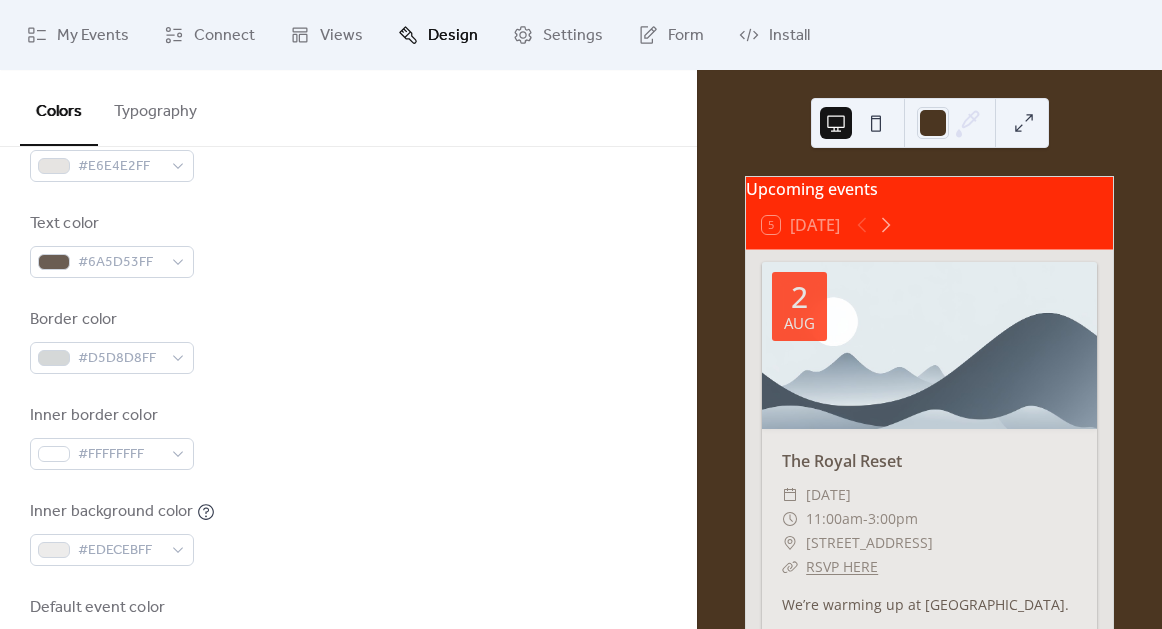 click on "Background color #E6E4E2FF" at bounding box center [348, 149] 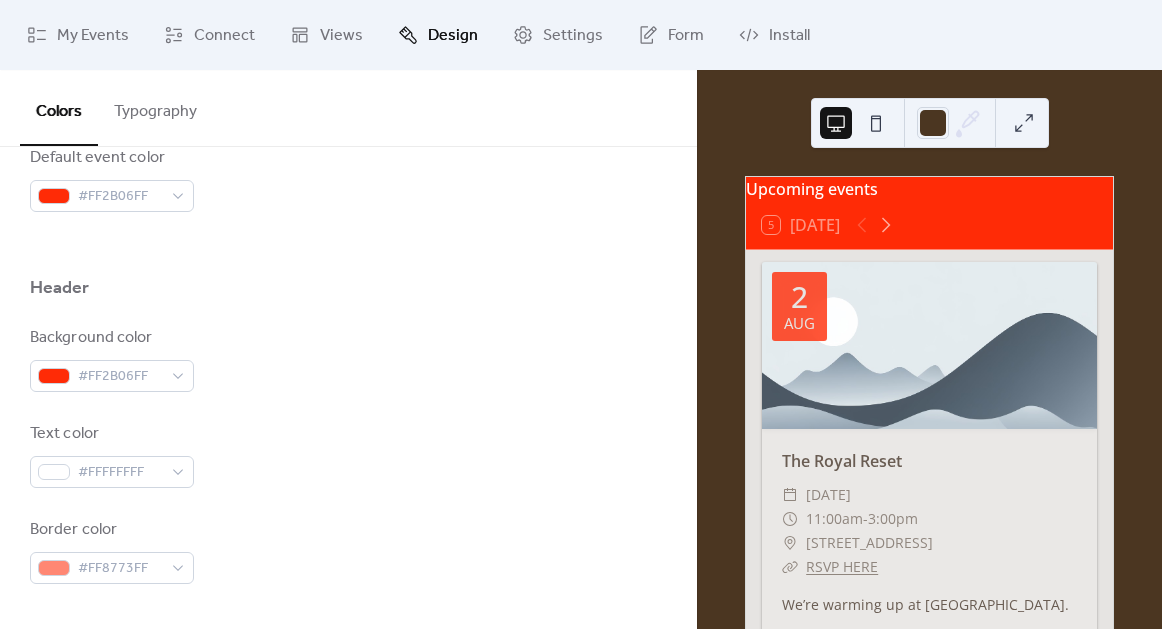 scroll, scrollTop: 752, scrollLeft: 0, axis: vertical 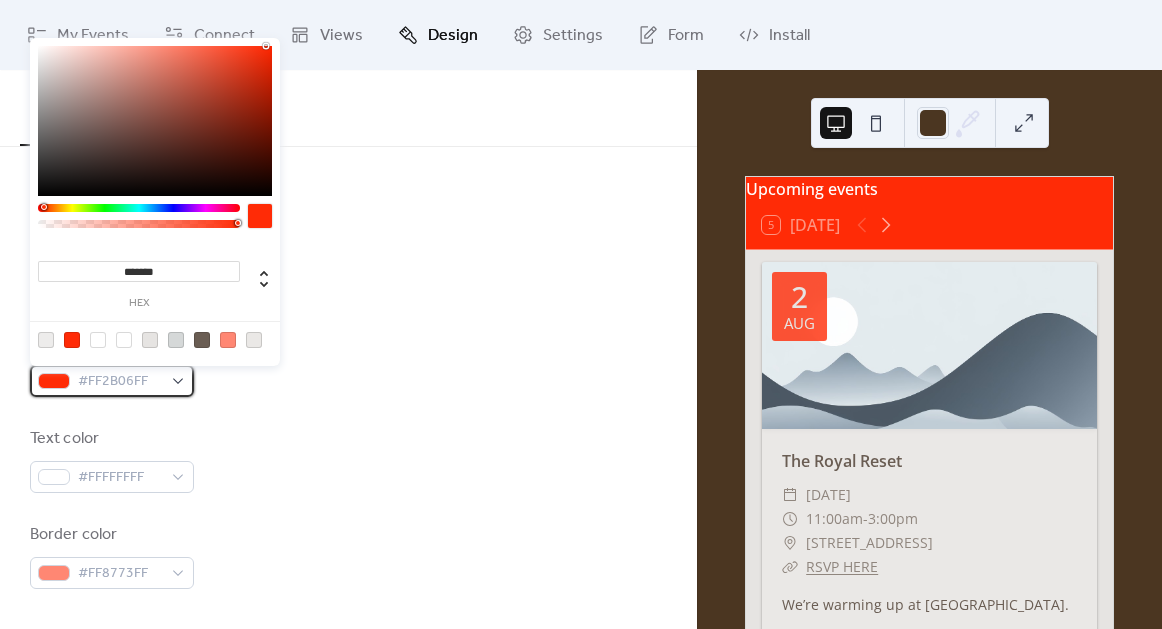 click on "#FF2B06FF" at bounding box center (120, 382) 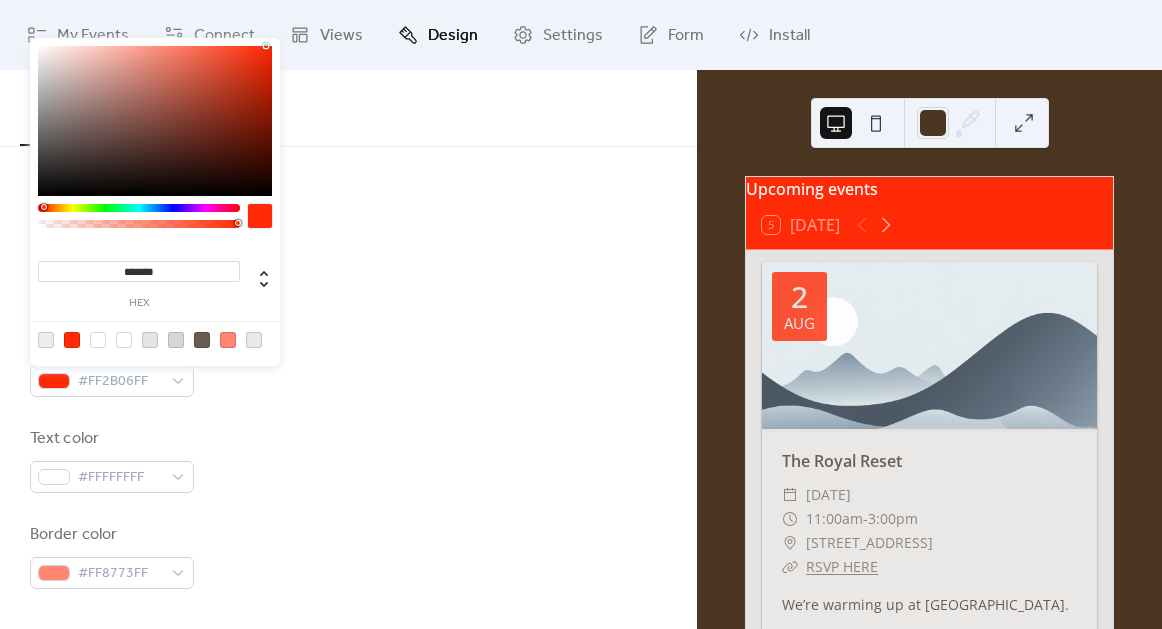 click on "*******" at bounding box center [139, 271] 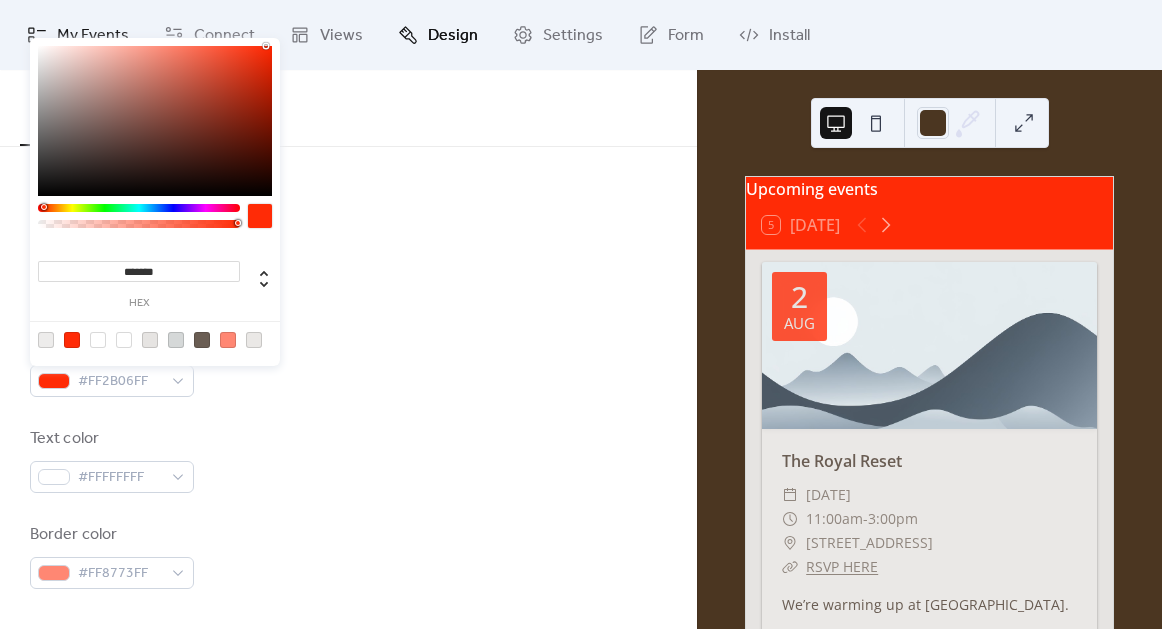 paste 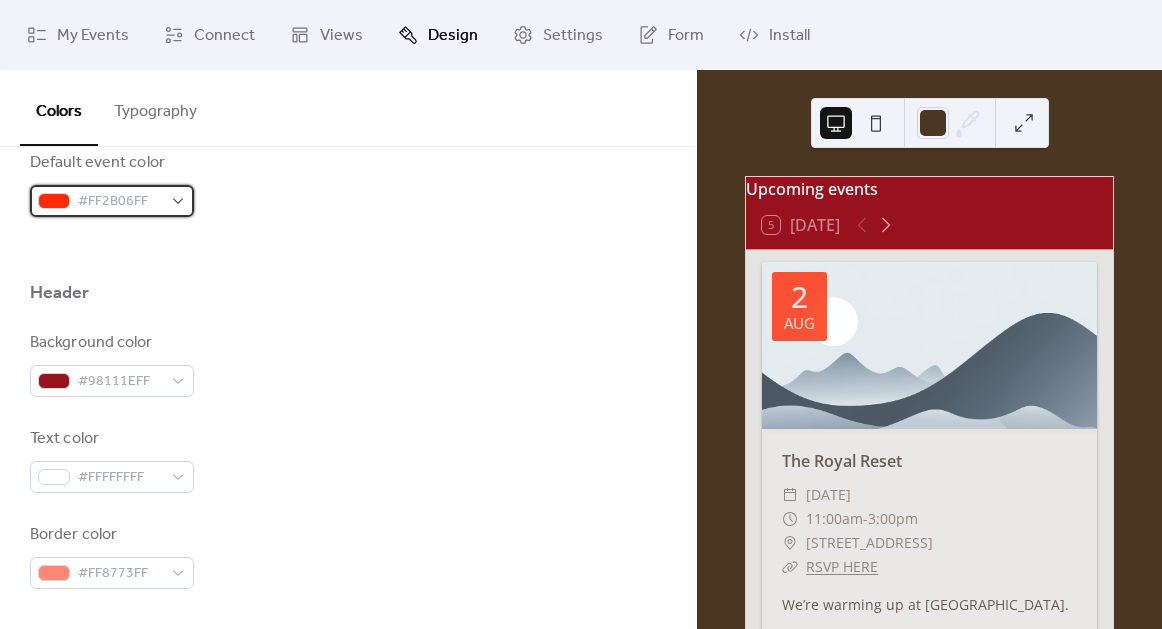 click on "#FF2B06FF" at bounding box center (120, 202) 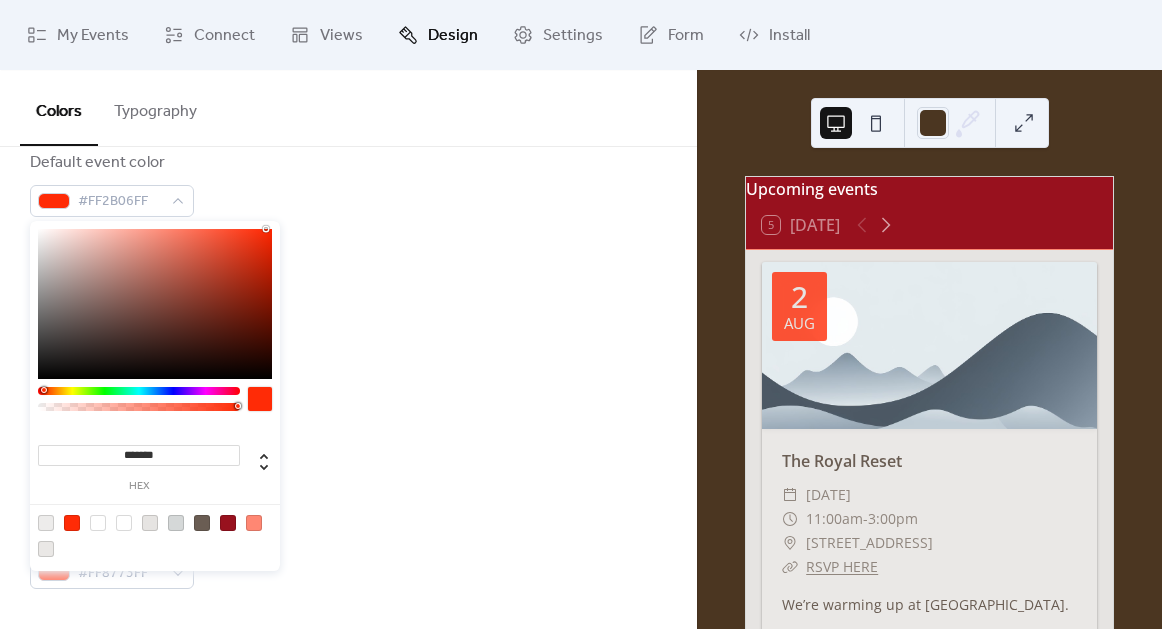 click on "*******" at bounding box center [139, 455] 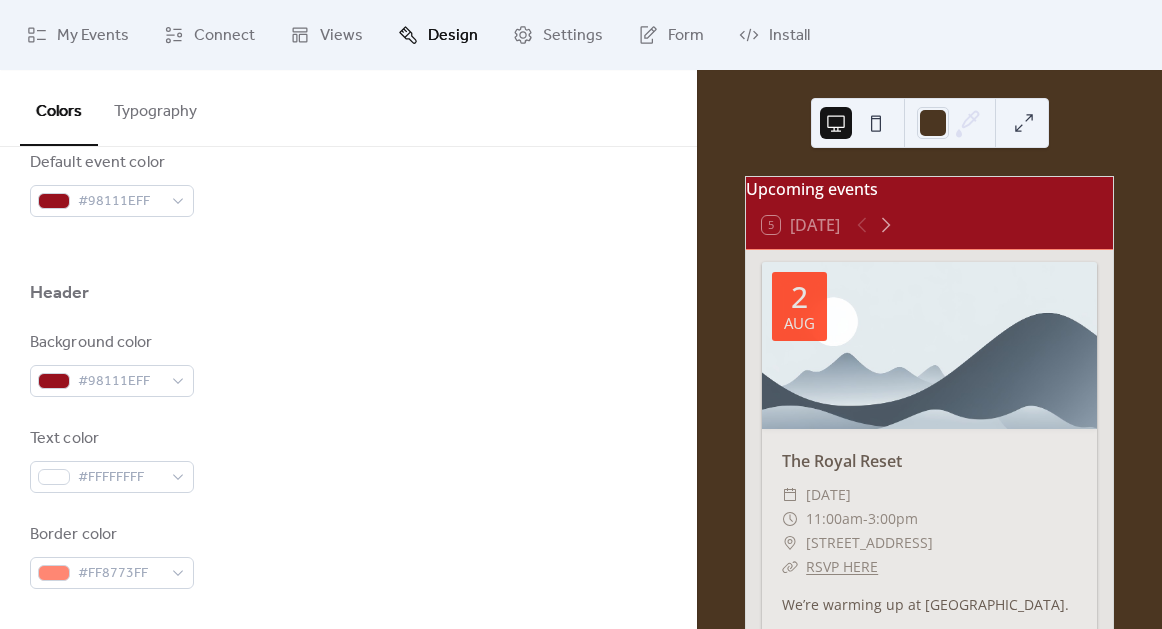 click on "Text color #FFFFFFFF" at bounding box center (348, 460) 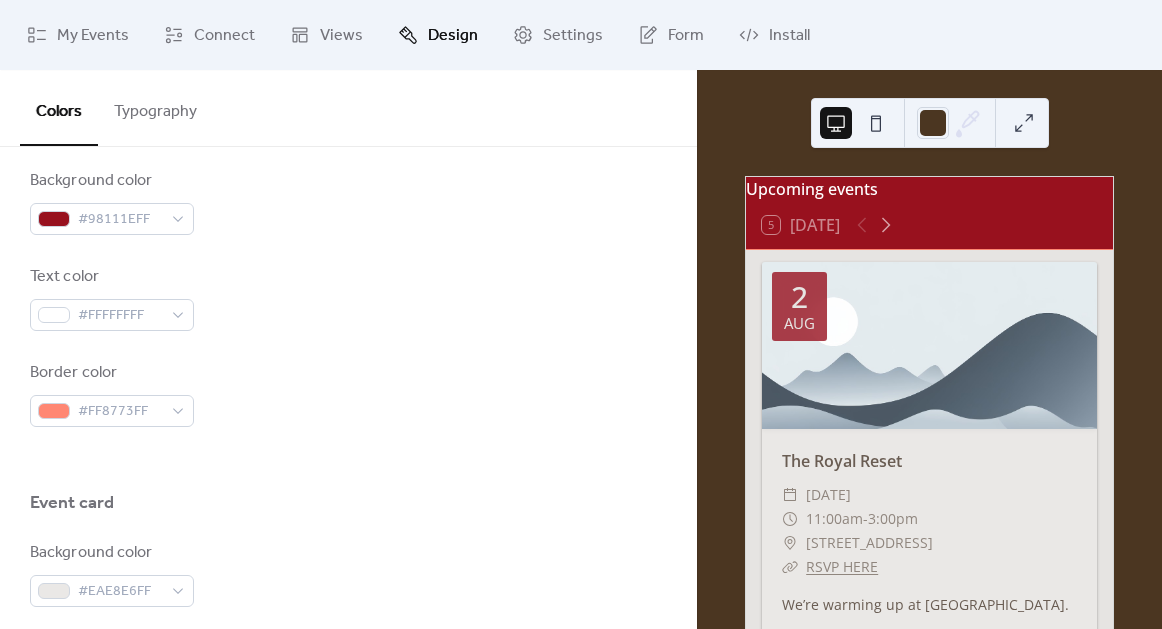 scroll, scrollTop: 890, scrollLeft: 0, axis: vertical 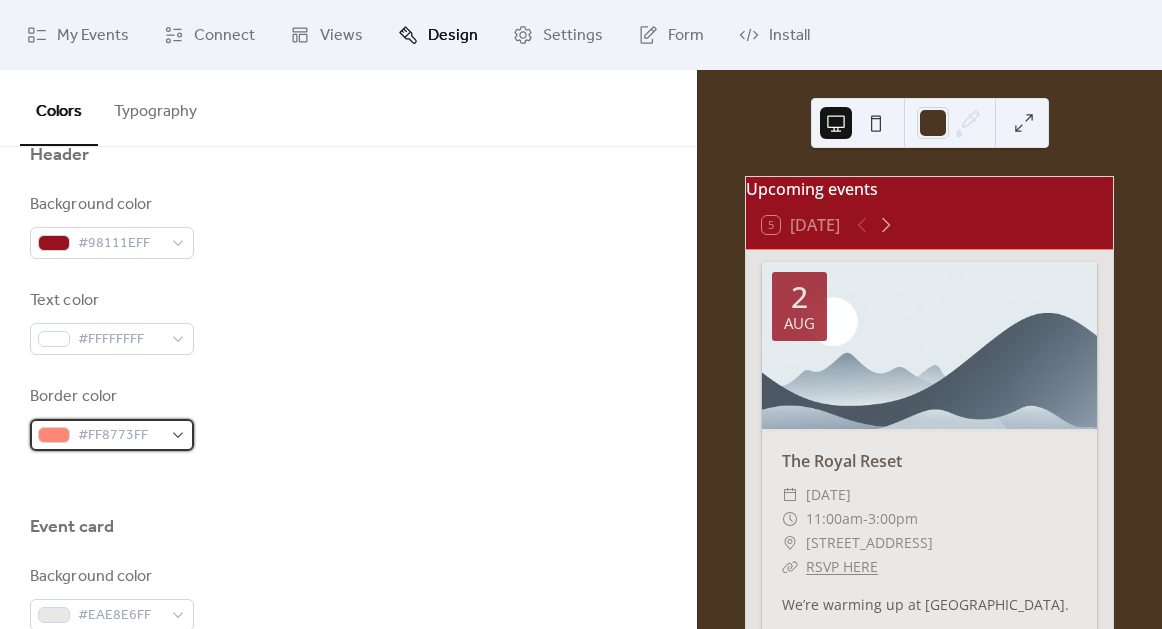 click on "#FF8773FF" at bounding box center [120, 436] 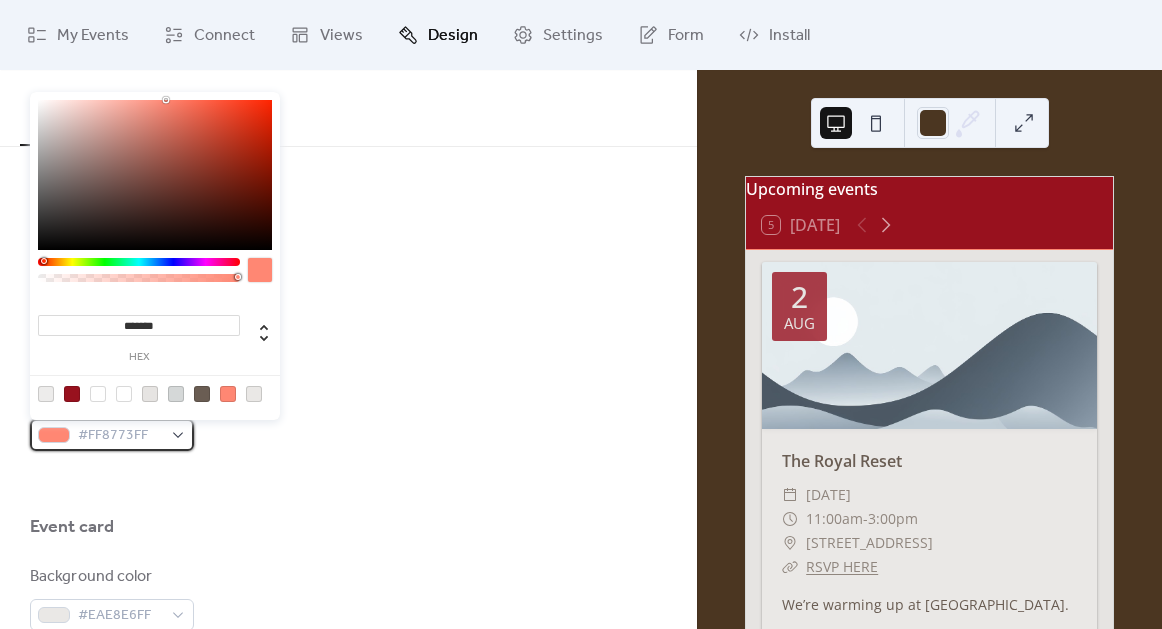 click on "#FF8773FF" at bounding box center [120, 436] 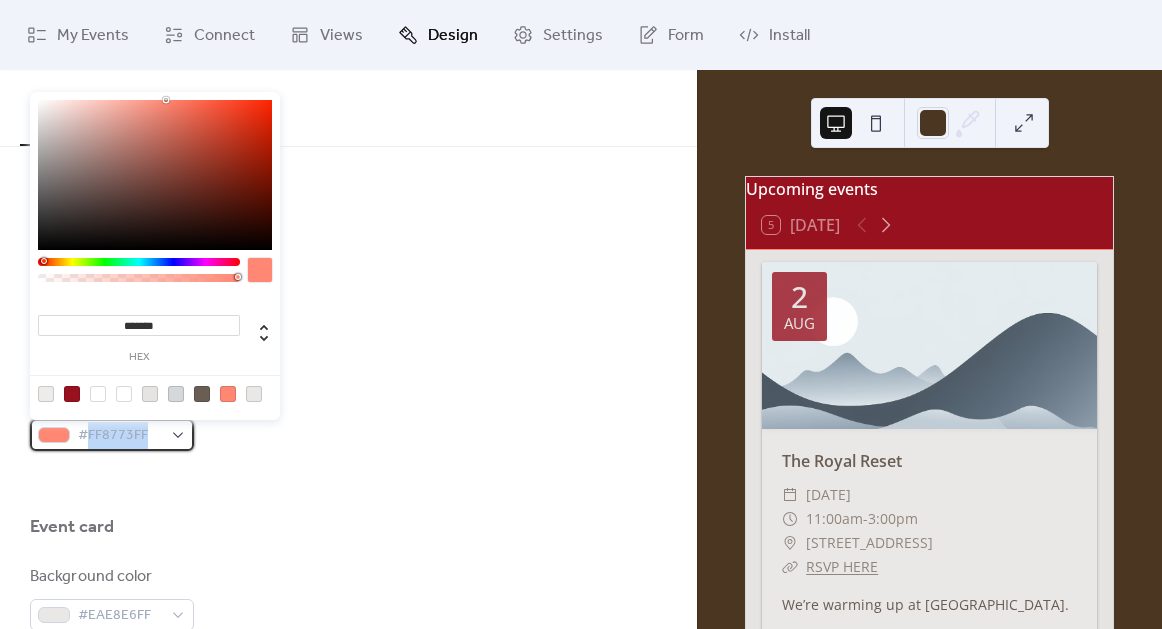 click on "#FF8773FF" at bounding box center [120, 436] 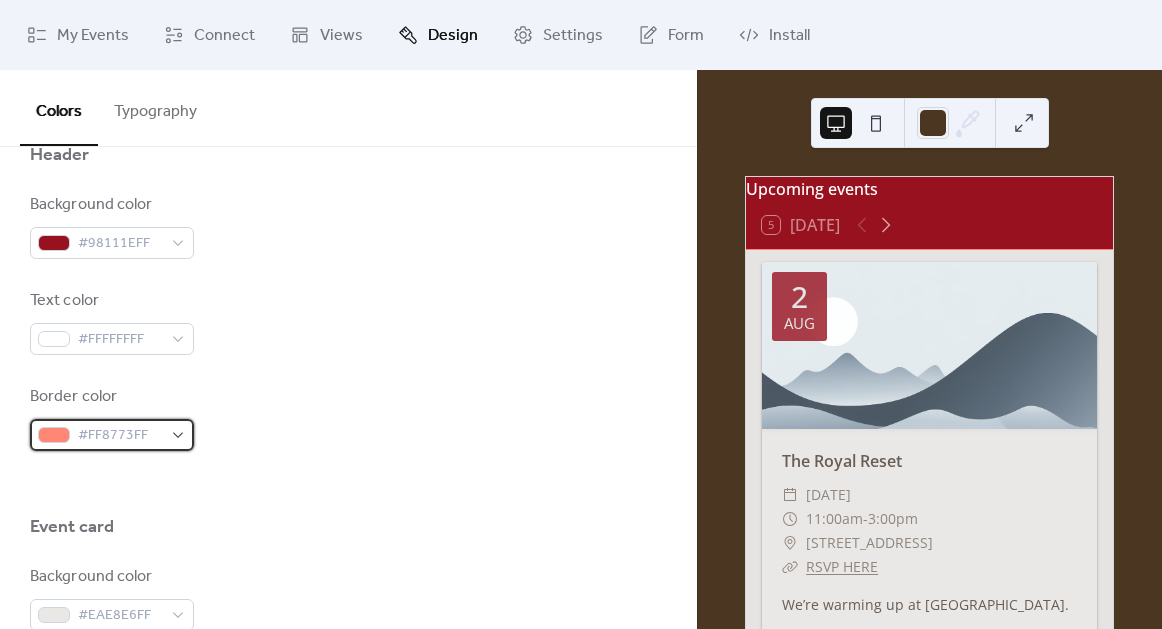 click on "#FF8773FF" at bounding box center [112, 435] 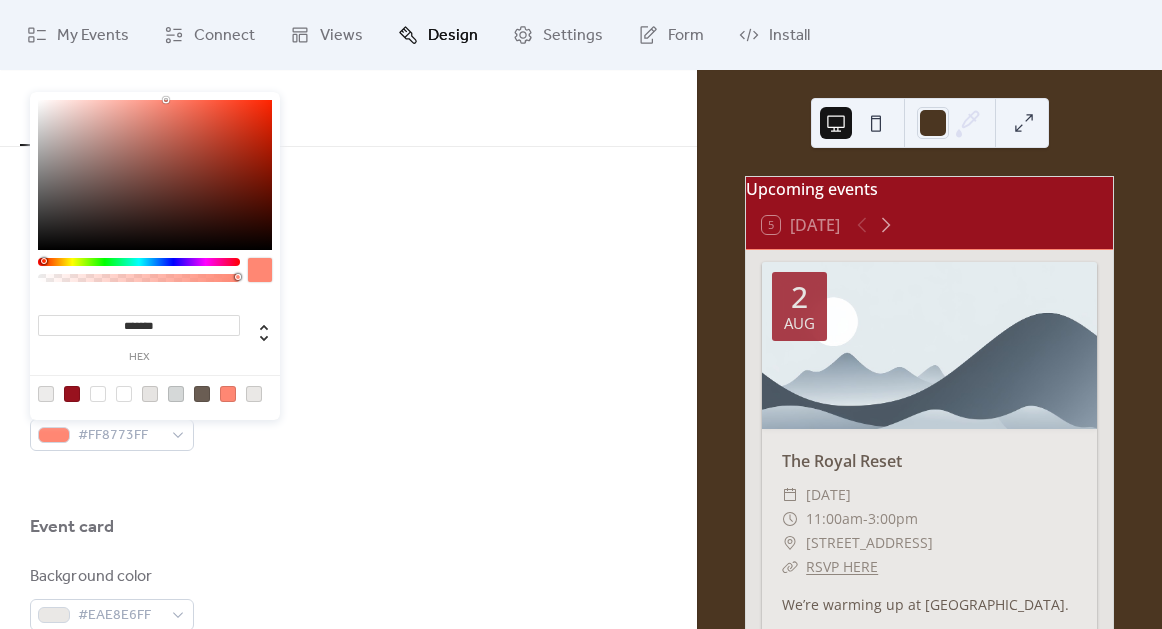 click on "*******" at bounding box center [139, 325] 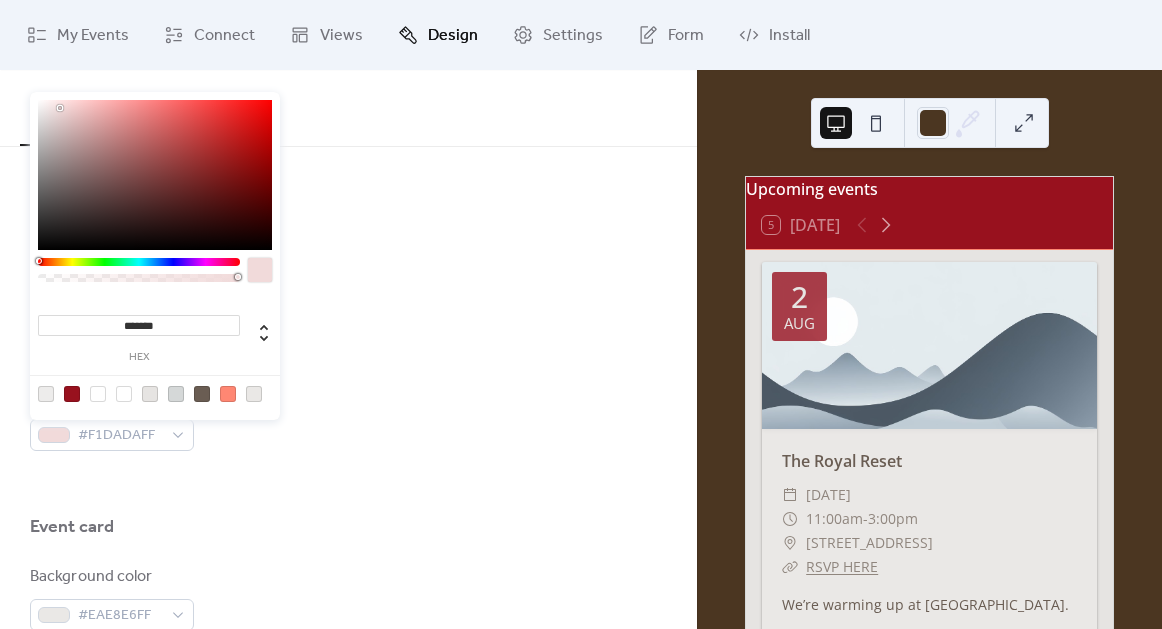 scroll, scrollTop: 912, scrollLeft: 0, axis: vertical 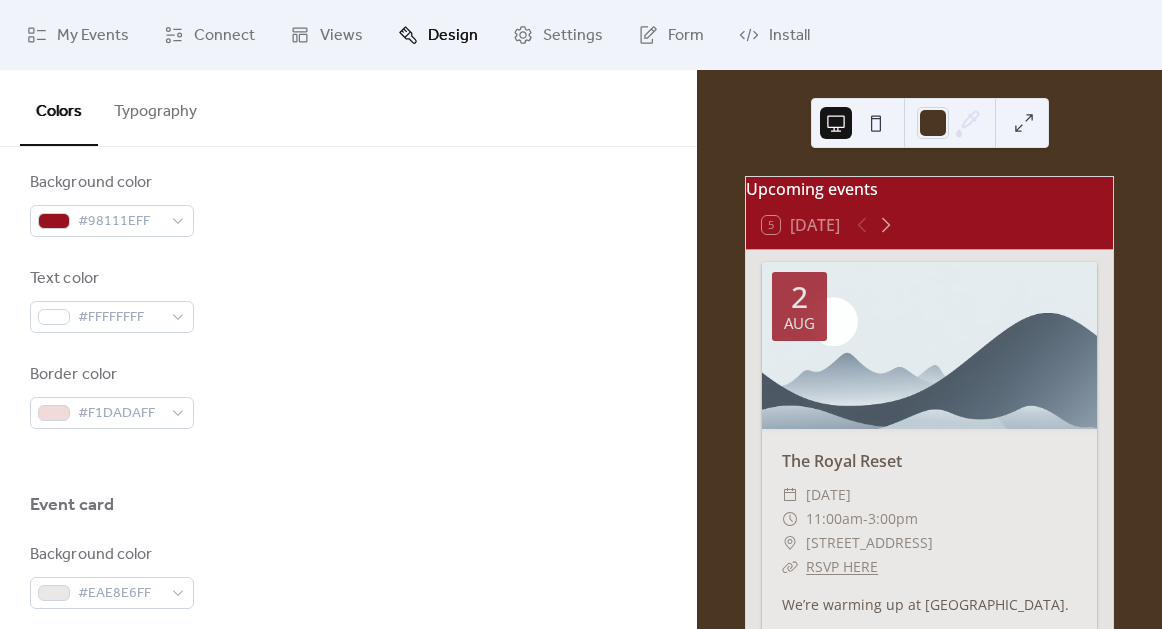 click on "Text color #FFFFFFFF" at bounding box center [348, 300] 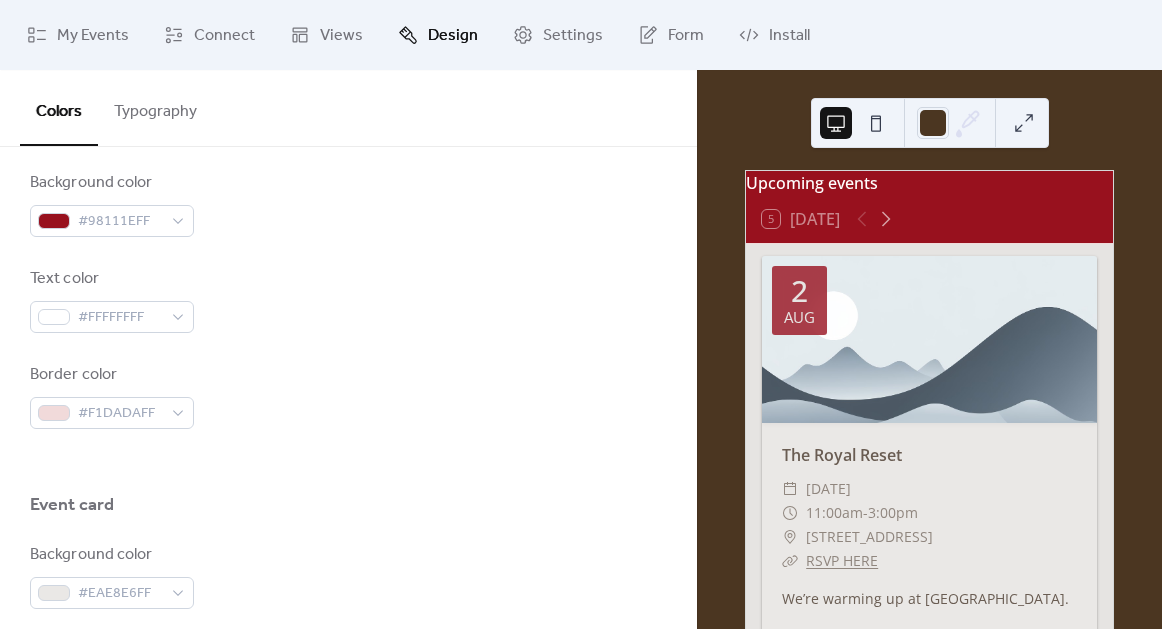 scroll, scrollTop: 0, scrollLeft: 0, axis: both 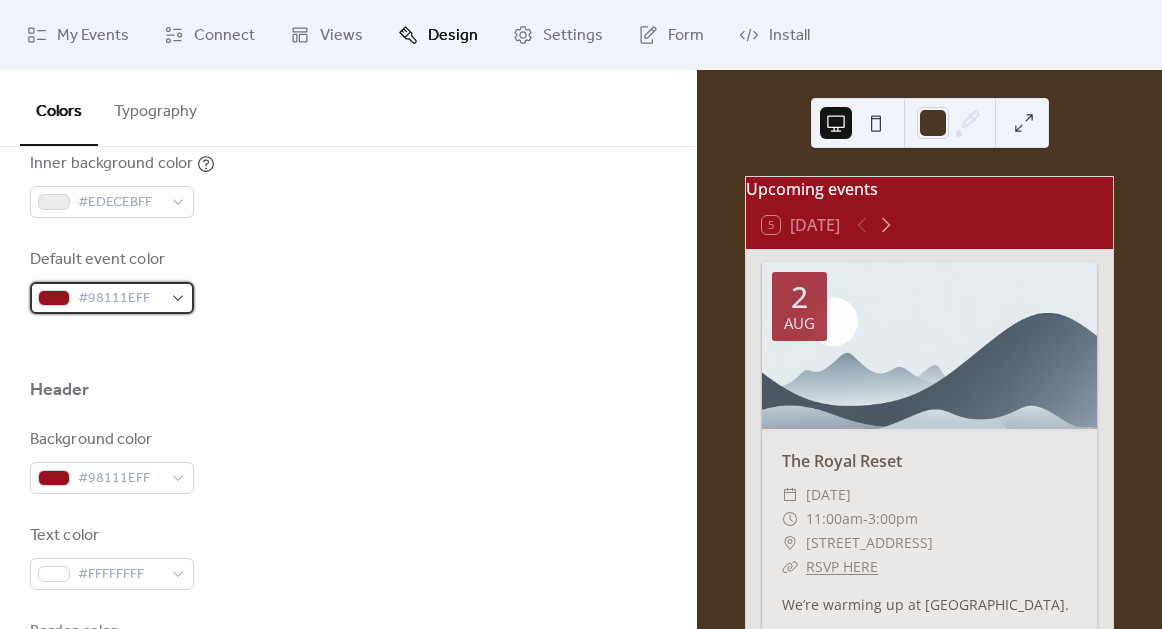 click on "#98111EFF" at bounding box center [120, 299] 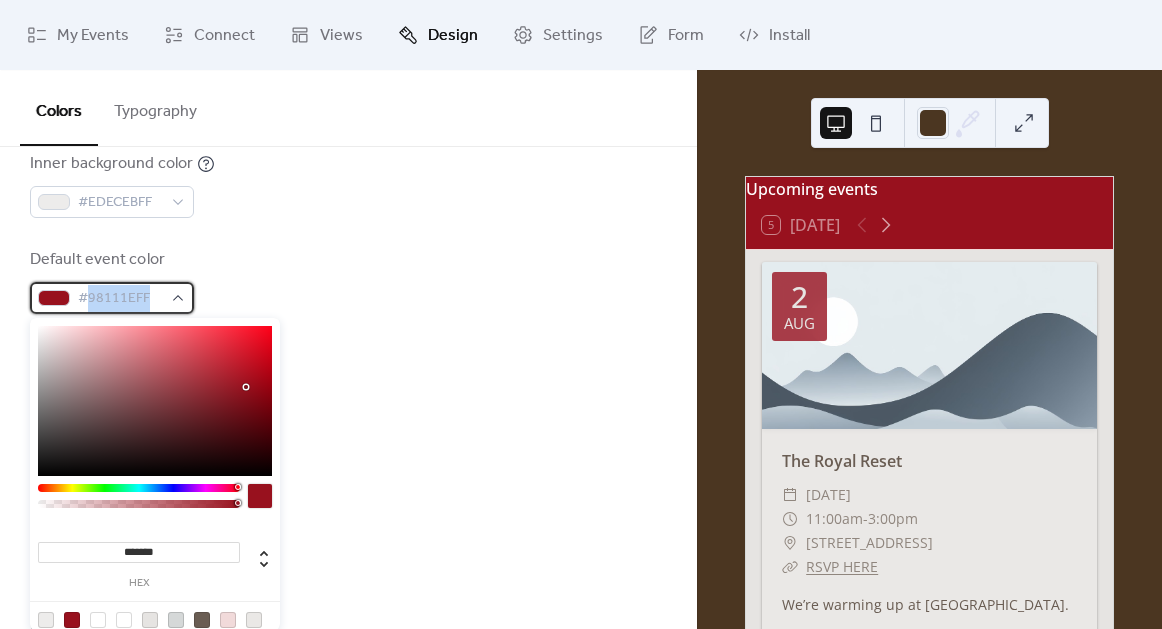 click on "#98111EFF" at bounding box center (120, 299) 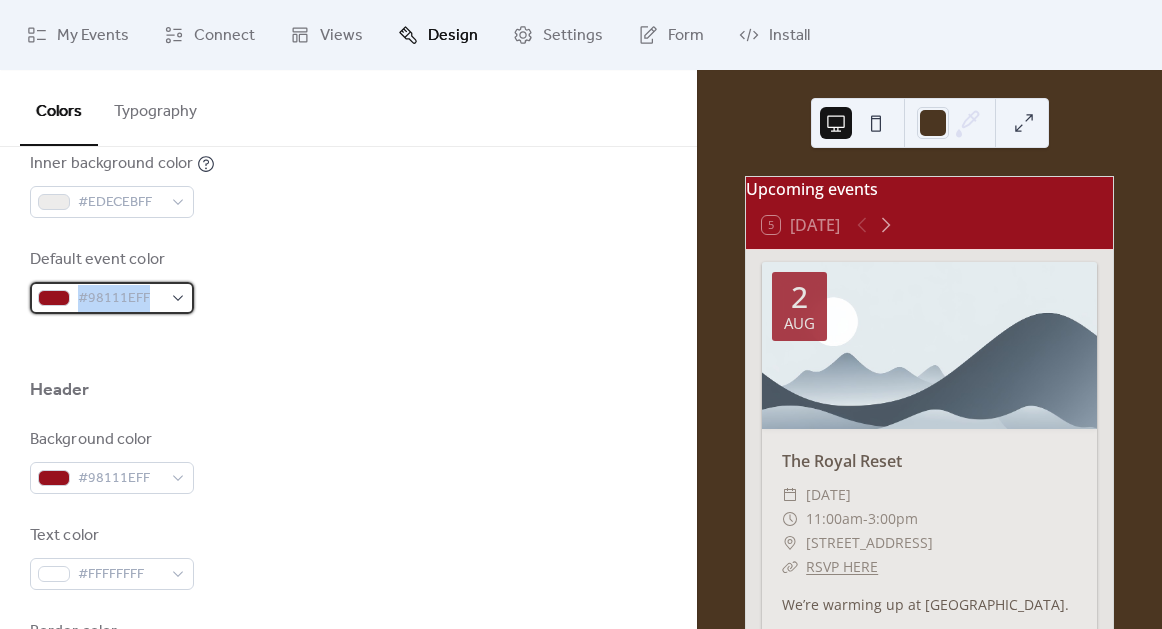 click on "#98111EFF" at bounding box center [120, 299] 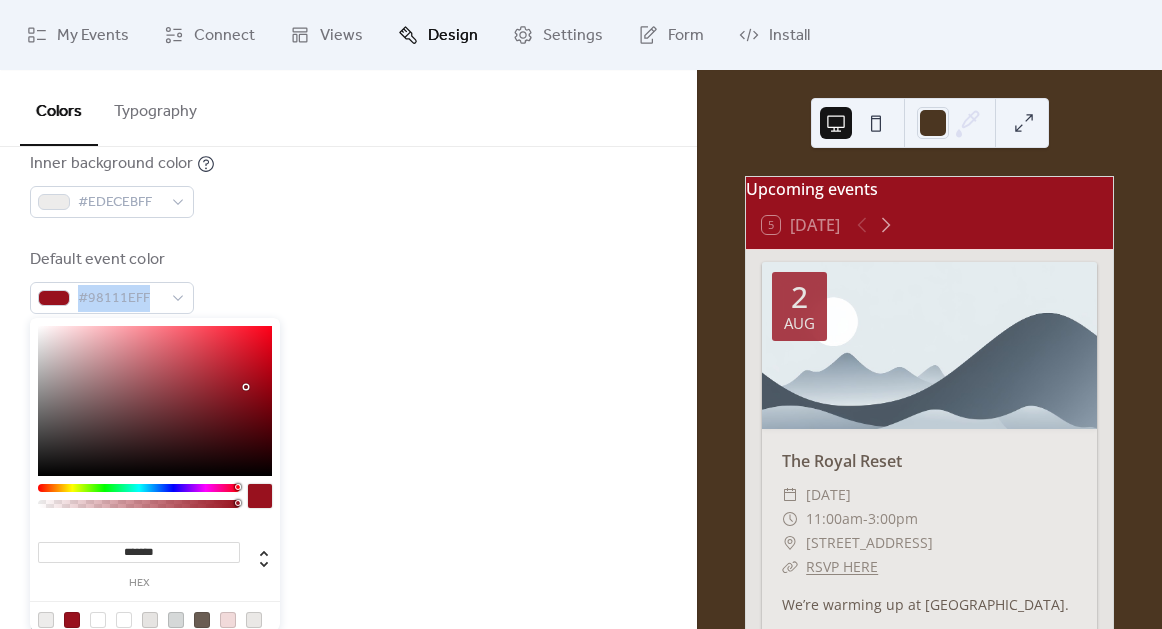 click on "******* hex" at bounding box center (139, 562) 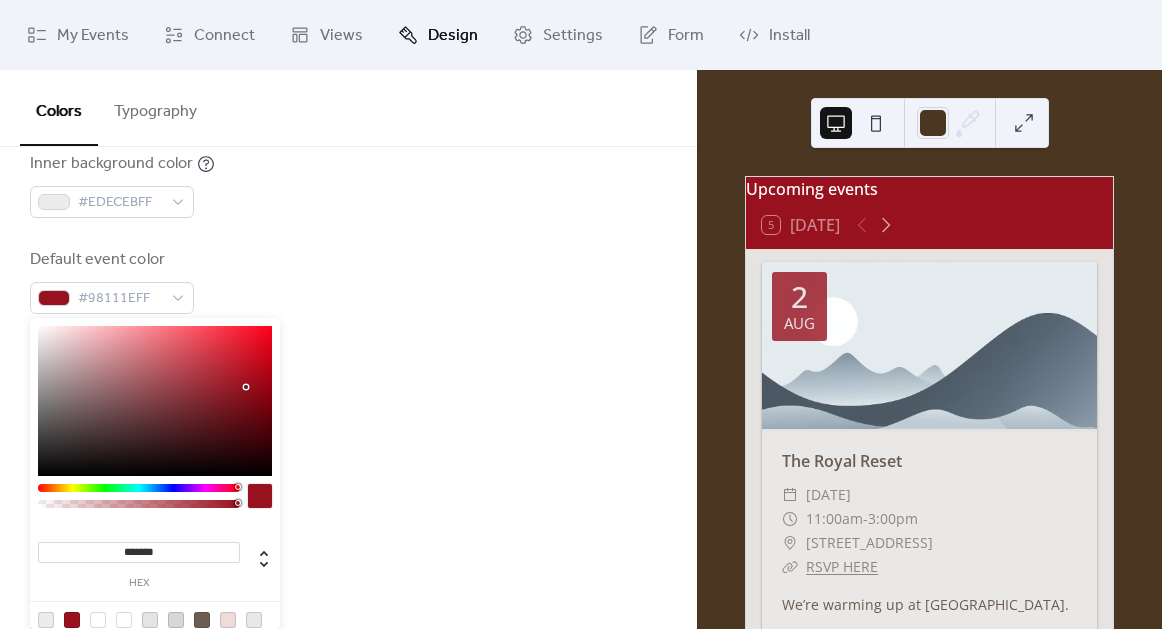 click on "*******" at bounding box center [139, 552] 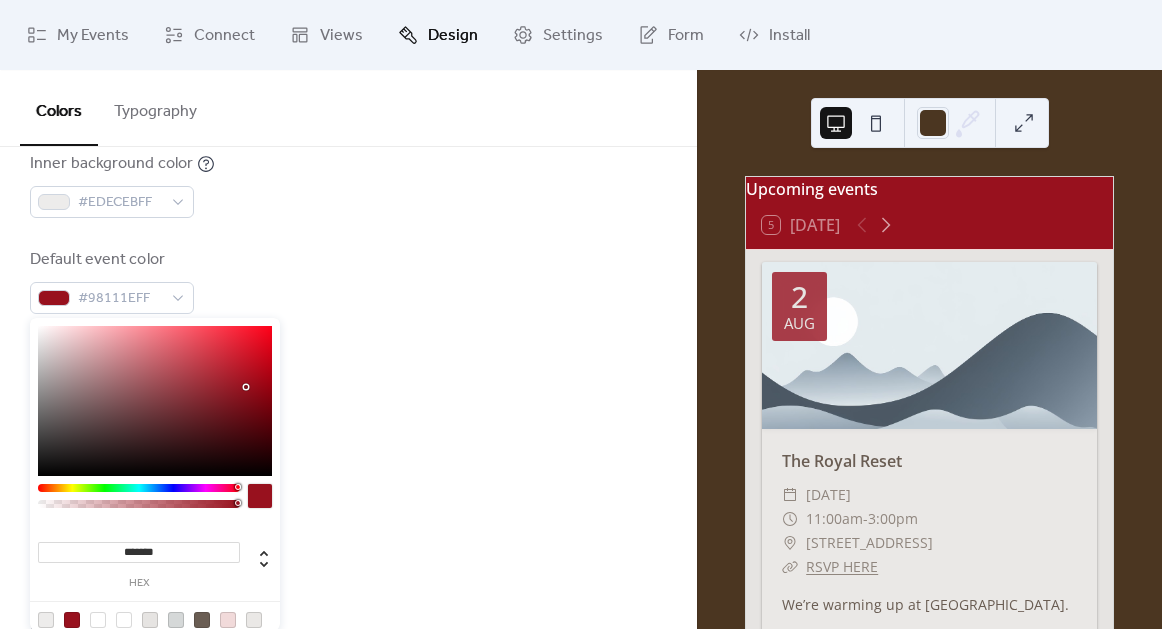 paste on "*" 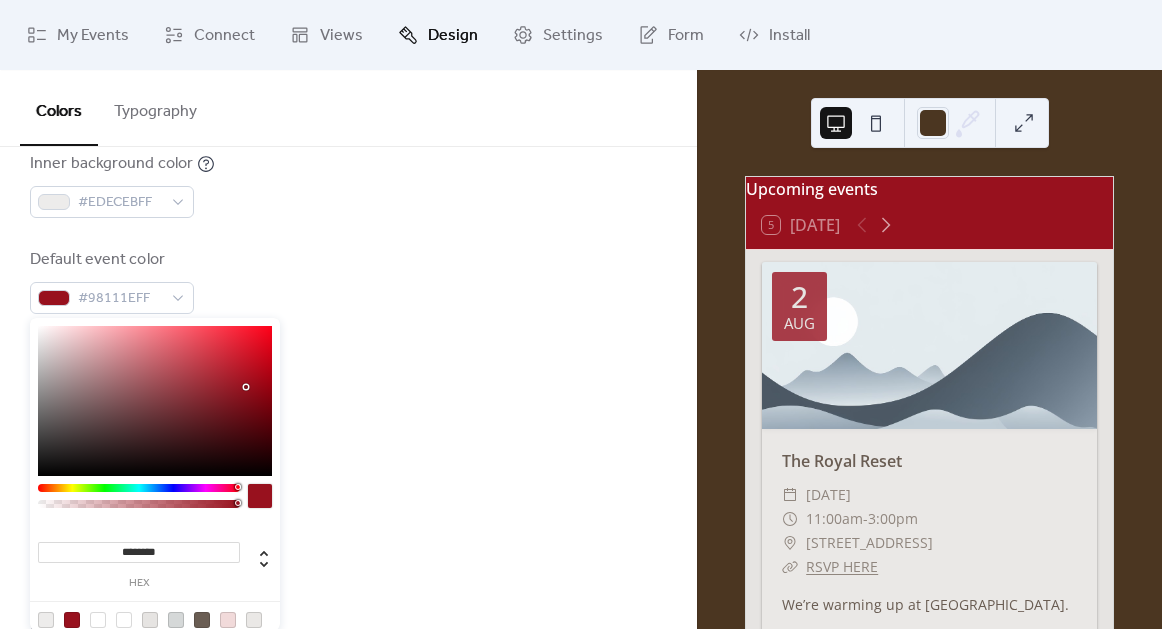 drag, startPoint x: 180, startPoint y: 552, endPoint x: 55, endPoint y: 521, distance: 128.78665 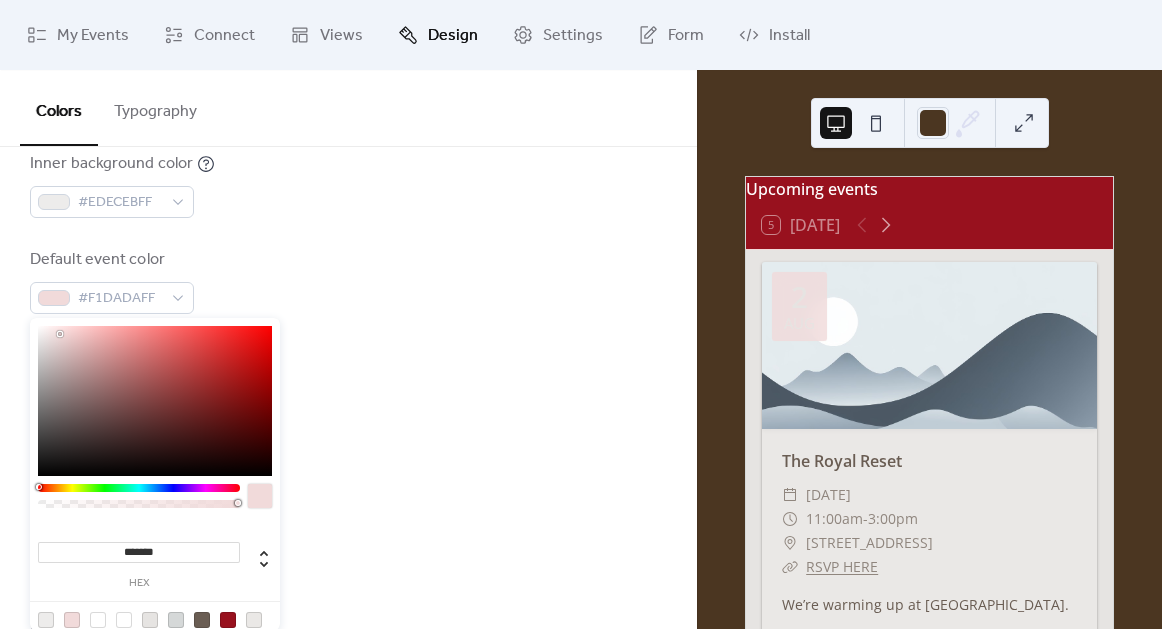 click at bounding box center (348, 420) 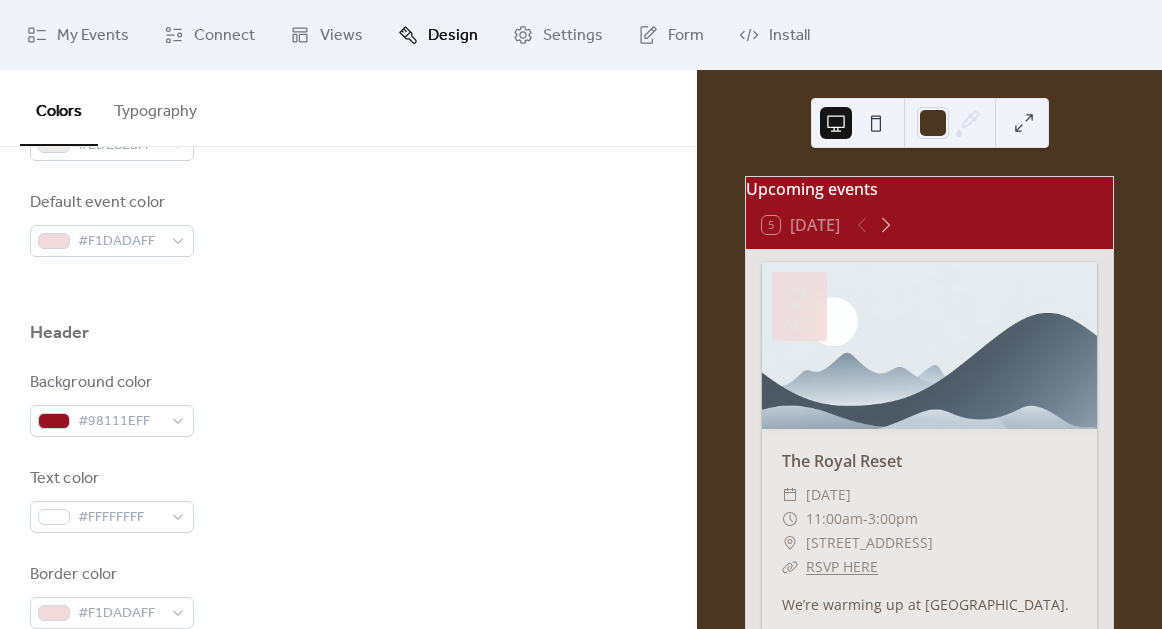 scroll, scrollTop: 710, scrollLeft: 0, axis: vertical 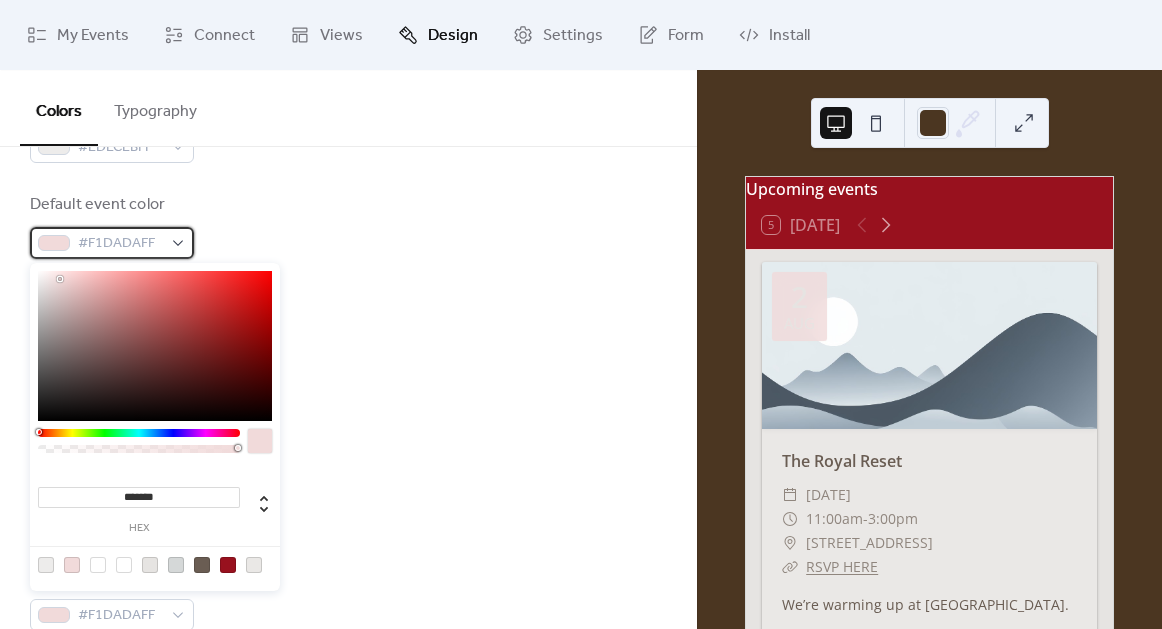 click on "#F1DADAFF" at bounding box center (120, 244) 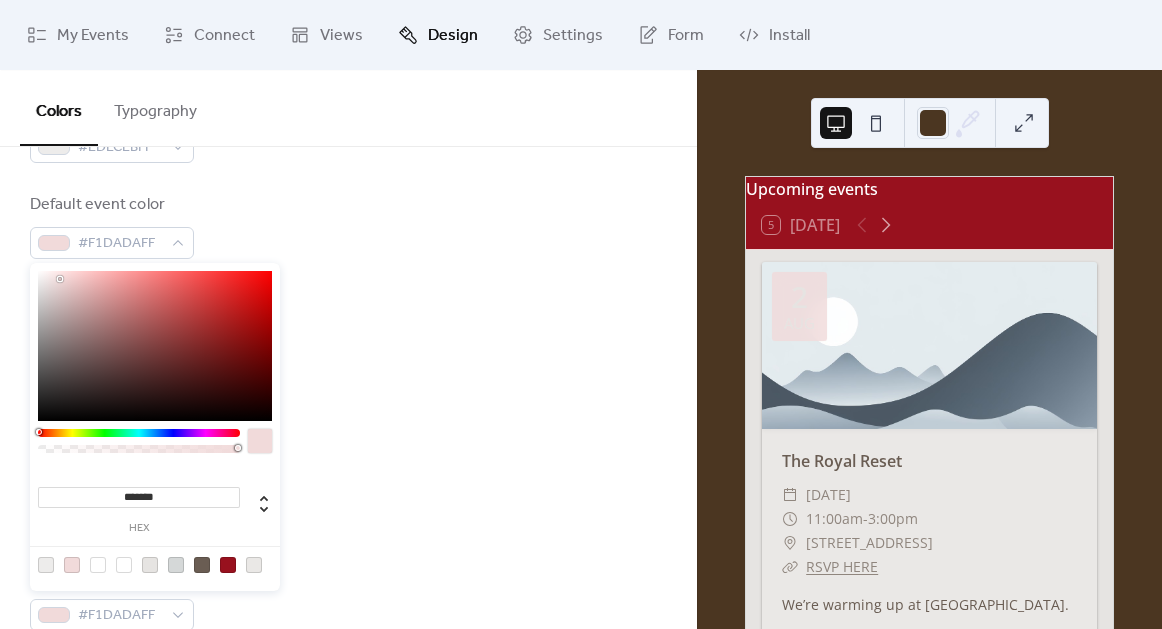 click at bounding box center (155, 564) 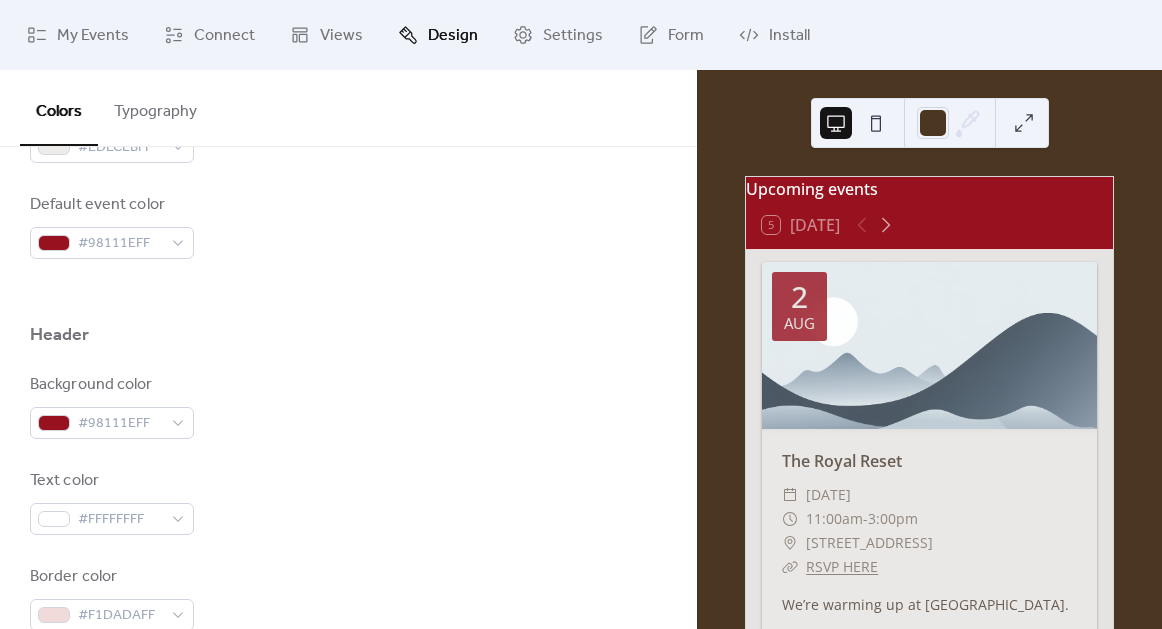 click on "Text color #FFFFFFFF" at bounding box center (348, 502) 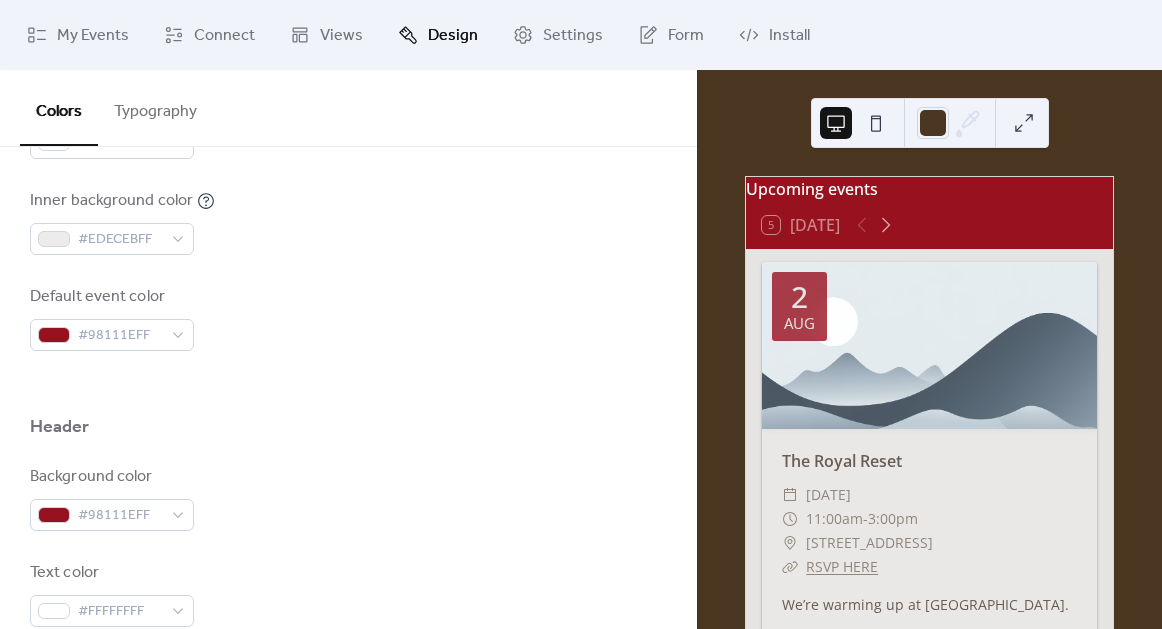 scroll, scrollTop: 619, scrollLeft: 0, axis: vertical 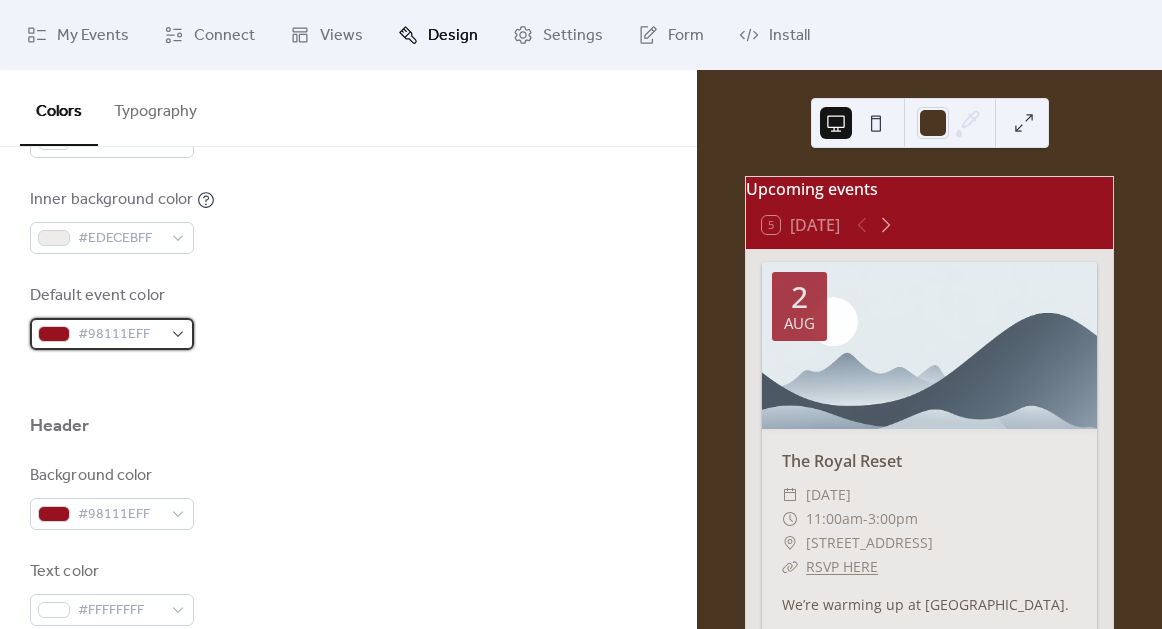 click on "#98111EFF" at bounding box center (120, 335) 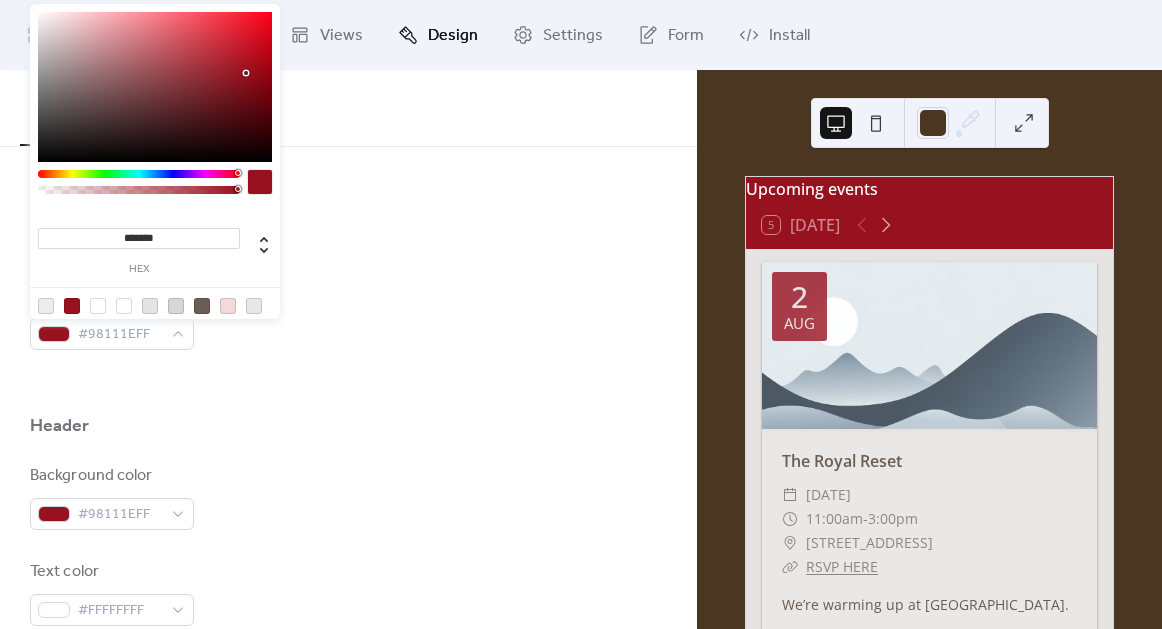 click on "*******" at bounding box center [139, 238] 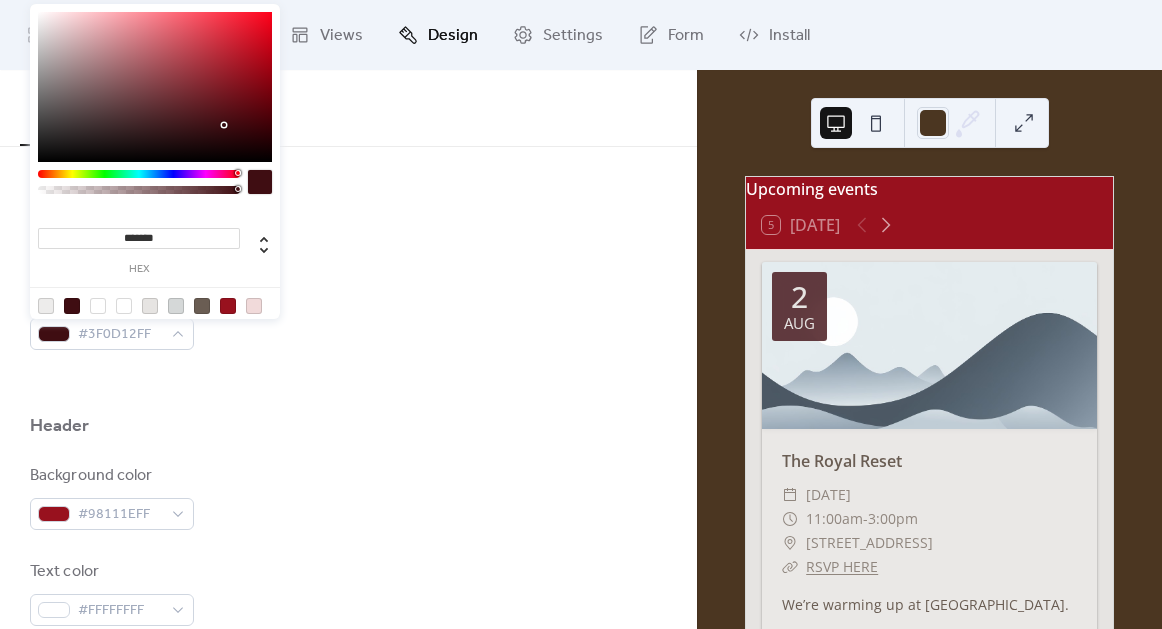 click on "Background color #E6E4E2FF Text color #6A5D53FF Border color #D5D8D8FF Inner border color #FFFFFFFF Inner background color #EDECEBFF Default event color #3F0D12FF" at bounding box center [348, 77] 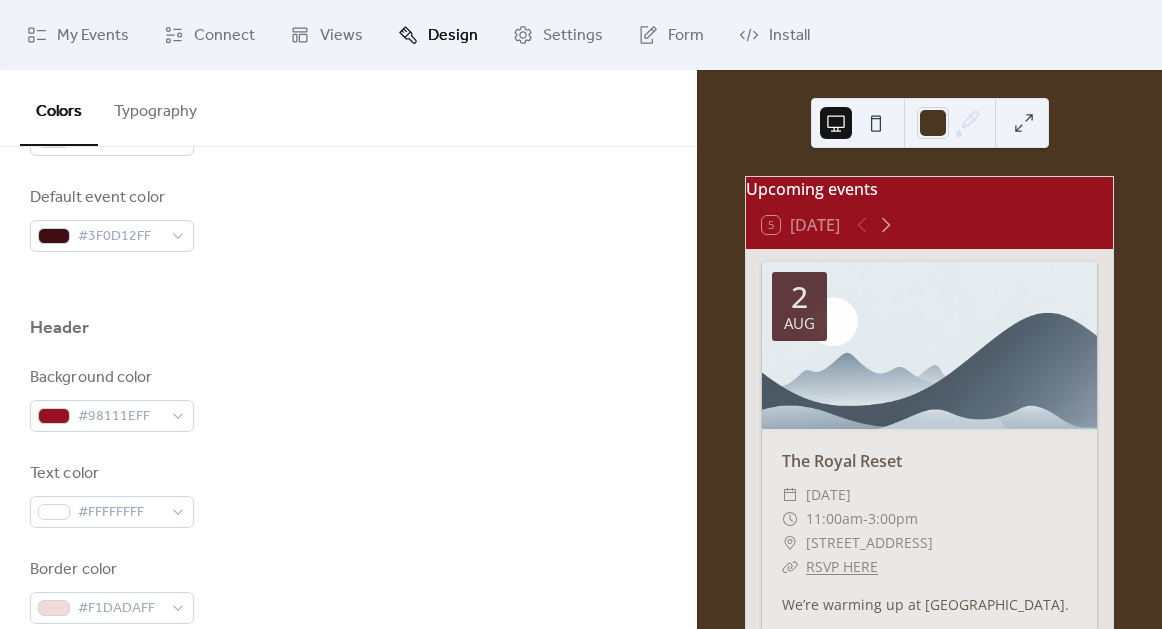 scroll, scrollTop: 798, scrollLeft: 0, axis: vertical 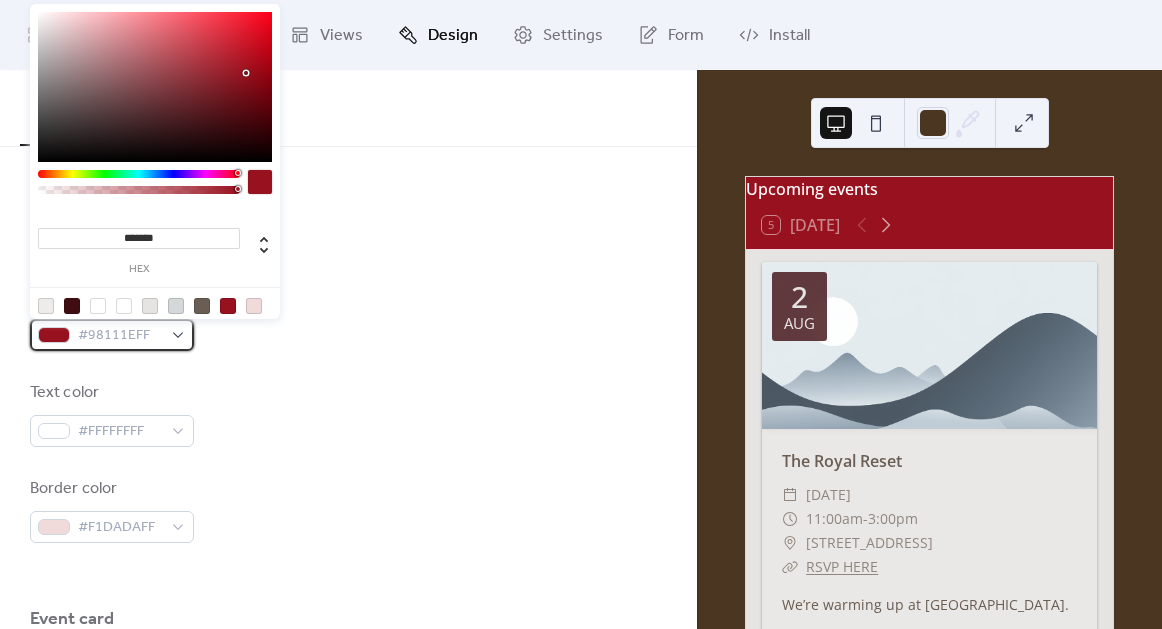 click on "#98111EFF" at bounding box center (120, 336) 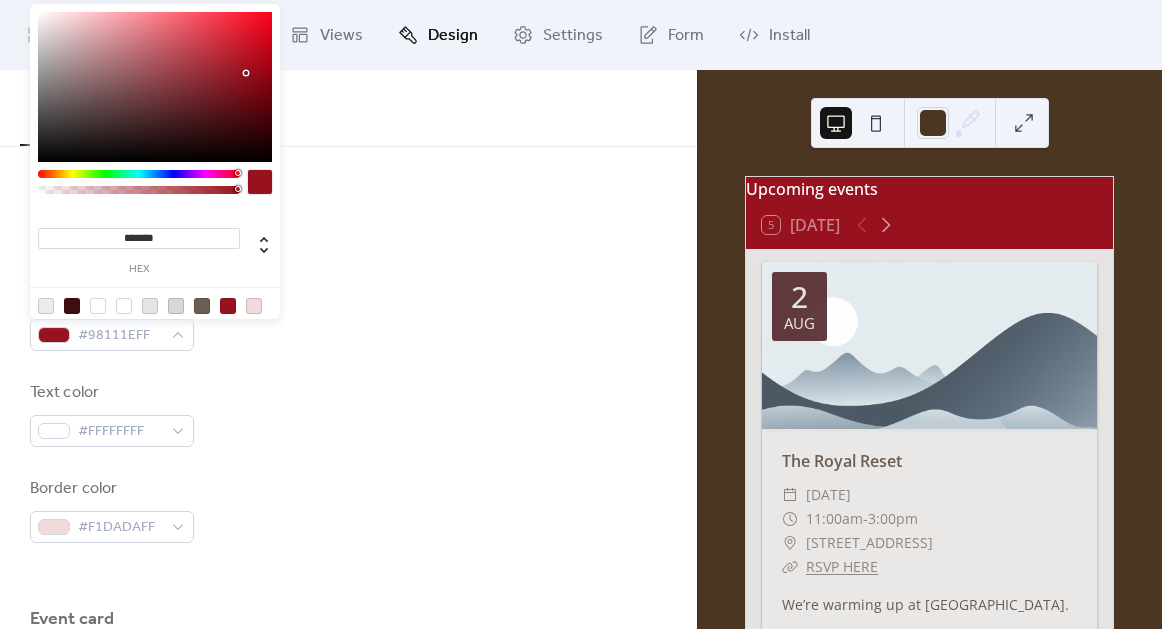 click at bounding box center (254, 306) 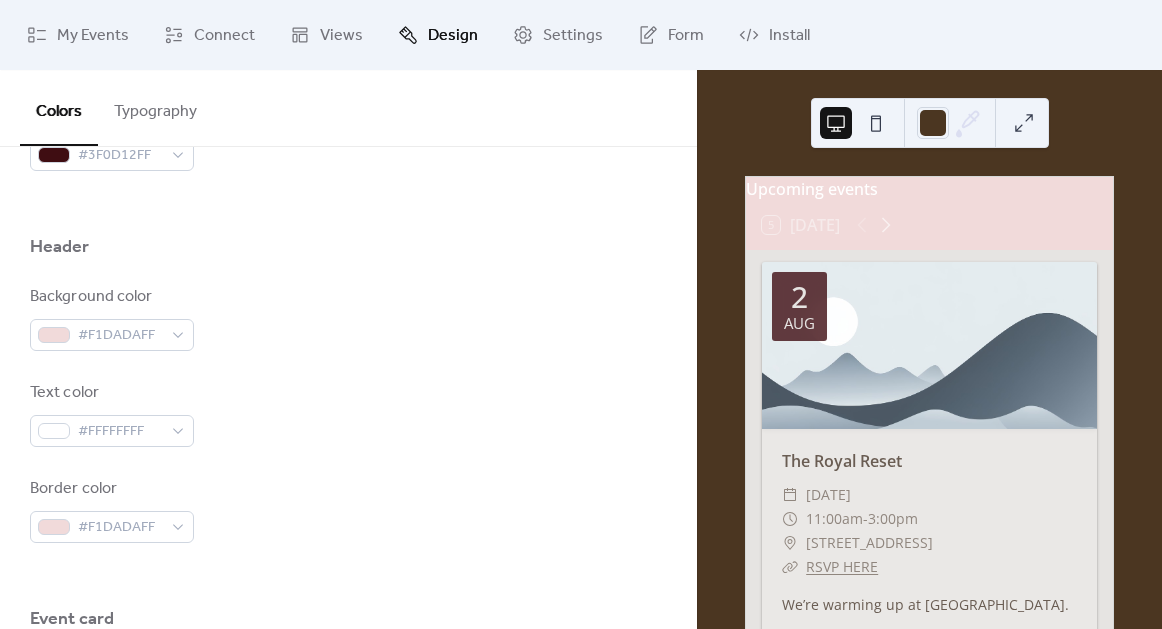 click on "Background color #F1DADAFF" at bounding box center (348, 318) 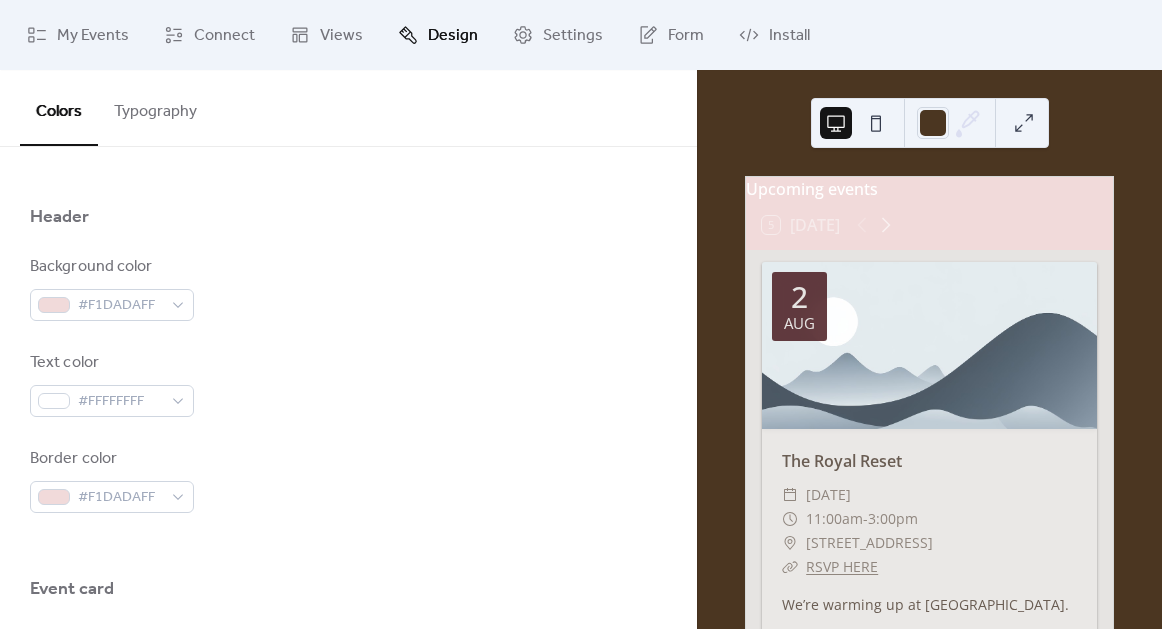scroll, scrollTop: 830, scrollLeft: 0, axis: vertical 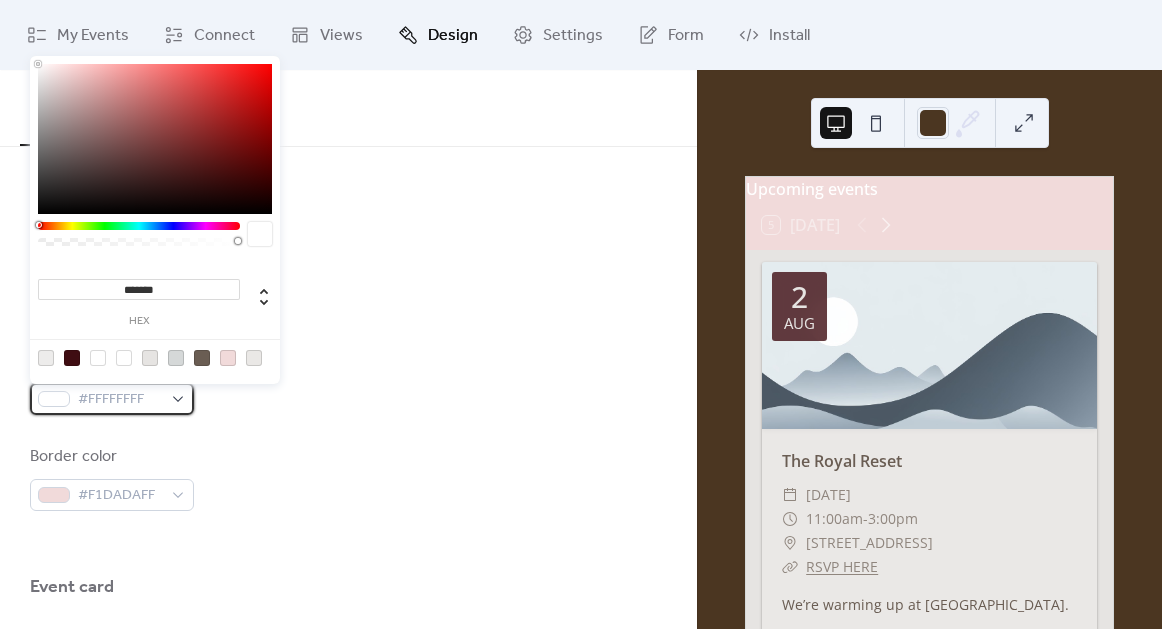 click on "#FFFFFFFF" at bounding box center (112, 399) 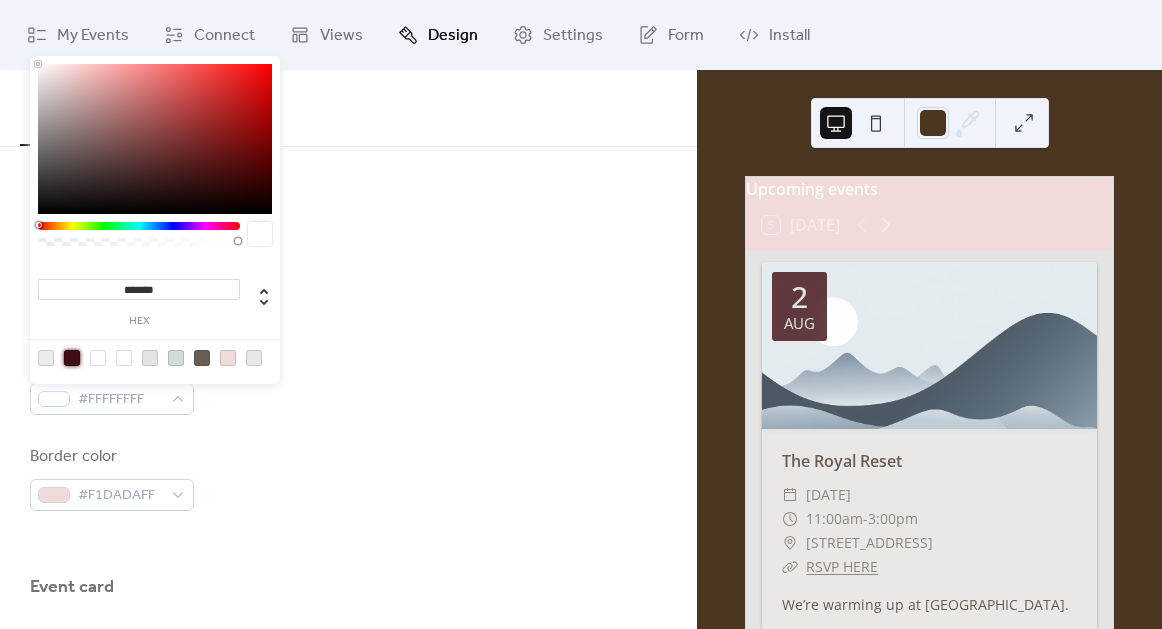 click at bounding box center (72, 358) 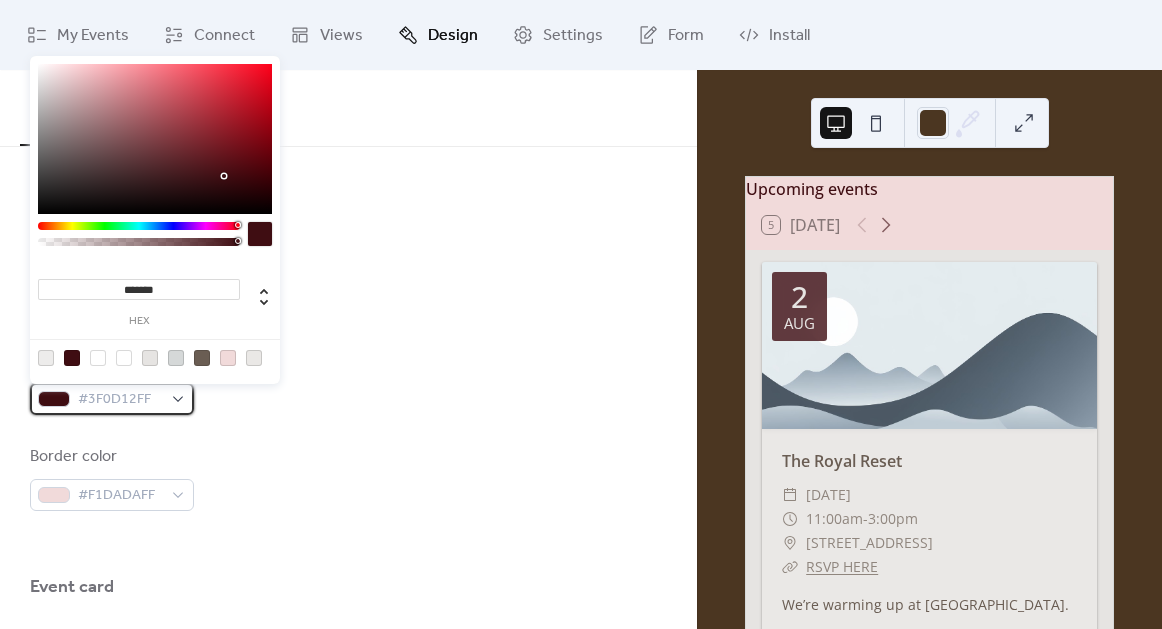 click on "#3F0D12FF" at bounding box center [120, 400] 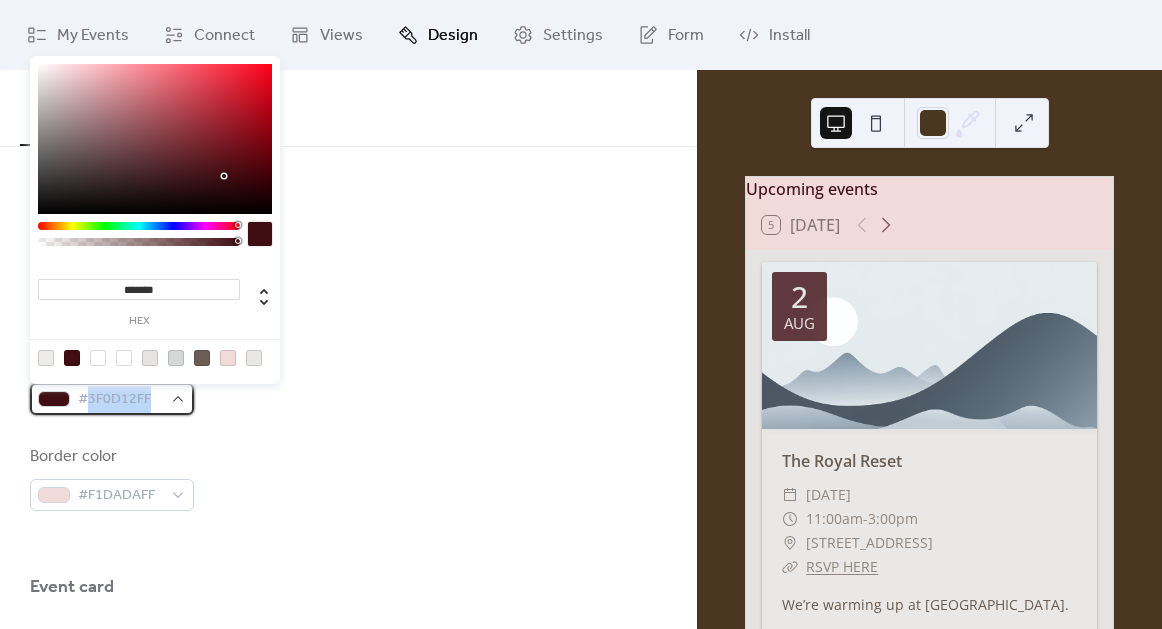 click on "#3F0D12FF" at bounding box center (120, 400) 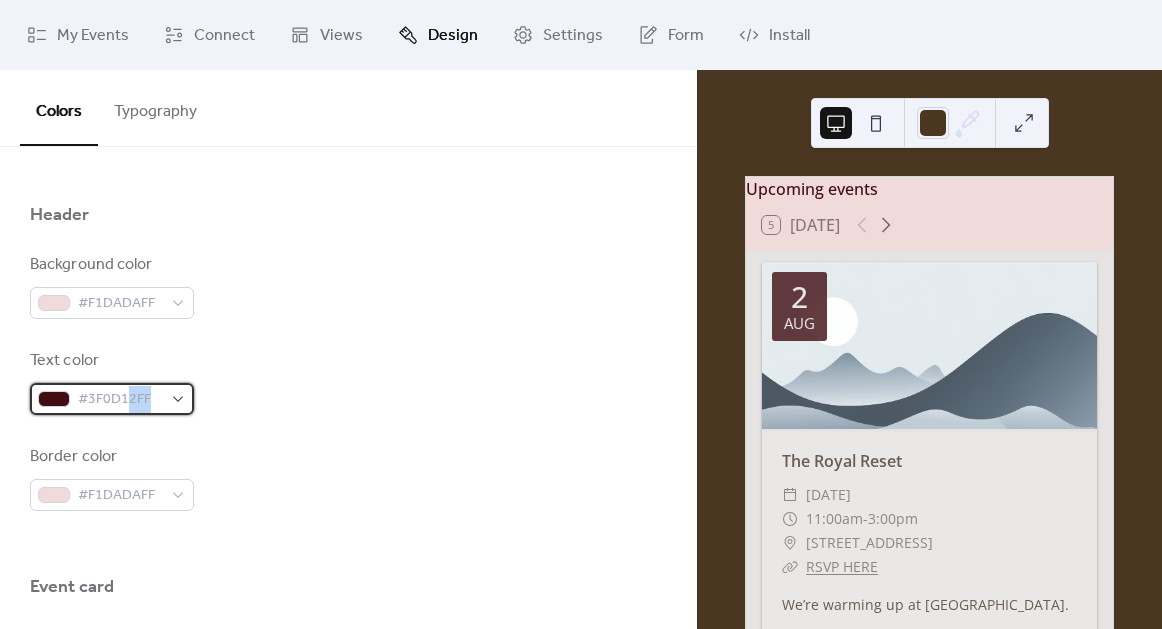drag, startPoint x: 129, startPoint y: 408, endPoint x: 156, endPoint y: 407, distance: 27.018513 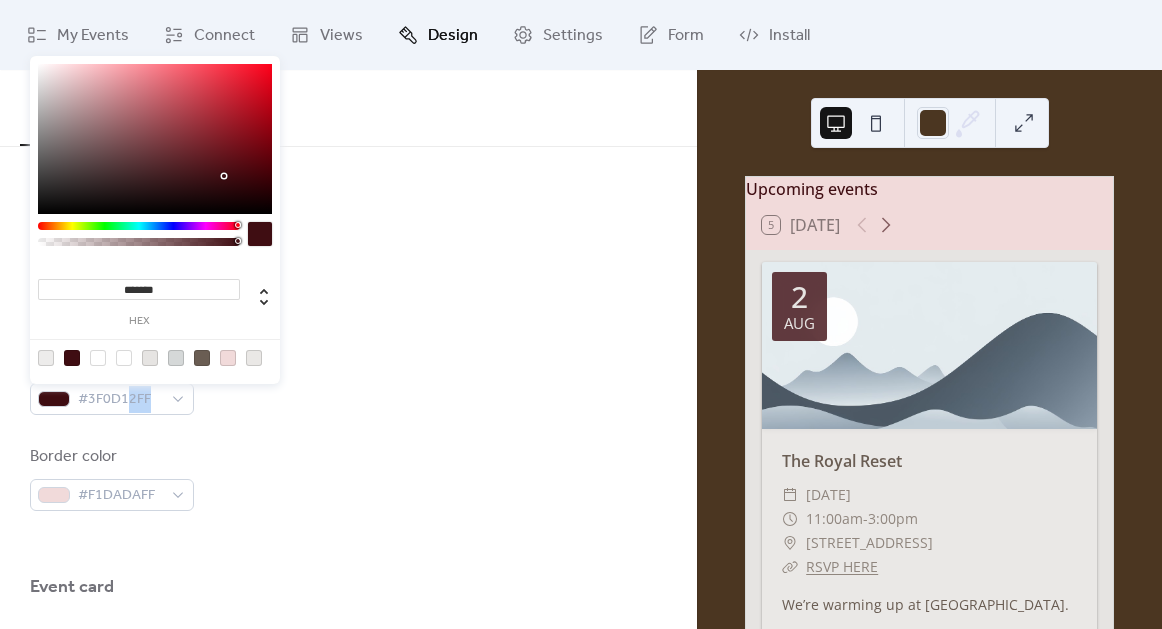 click on "******* hex" at bounding box center [139, 300] 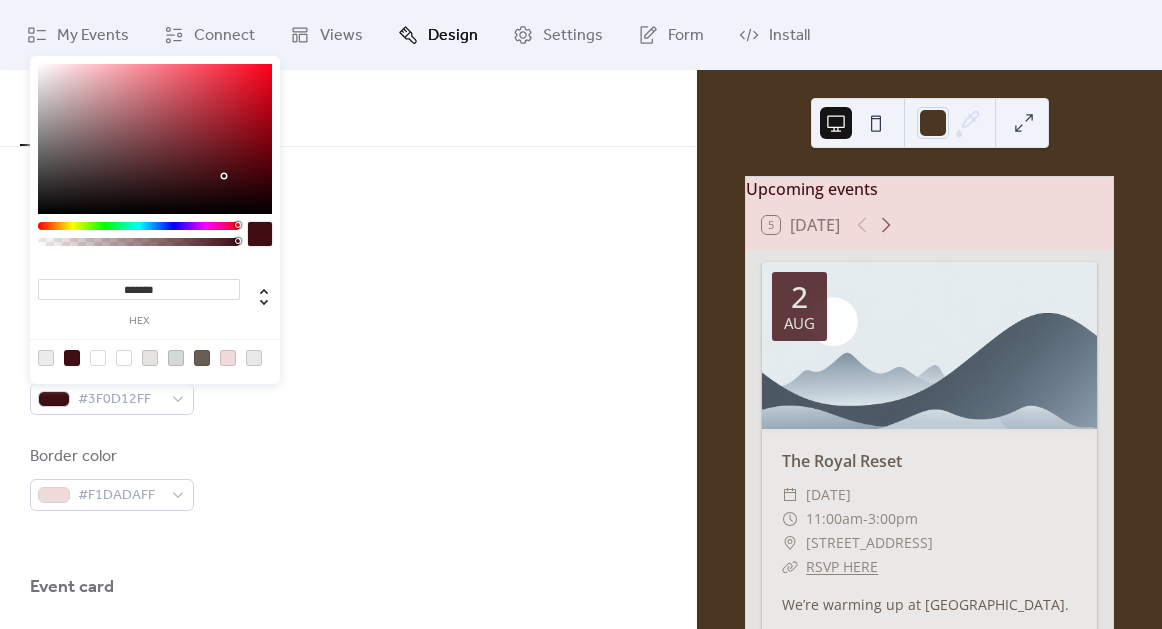 click on "*******" at bounding box center [139, 289] 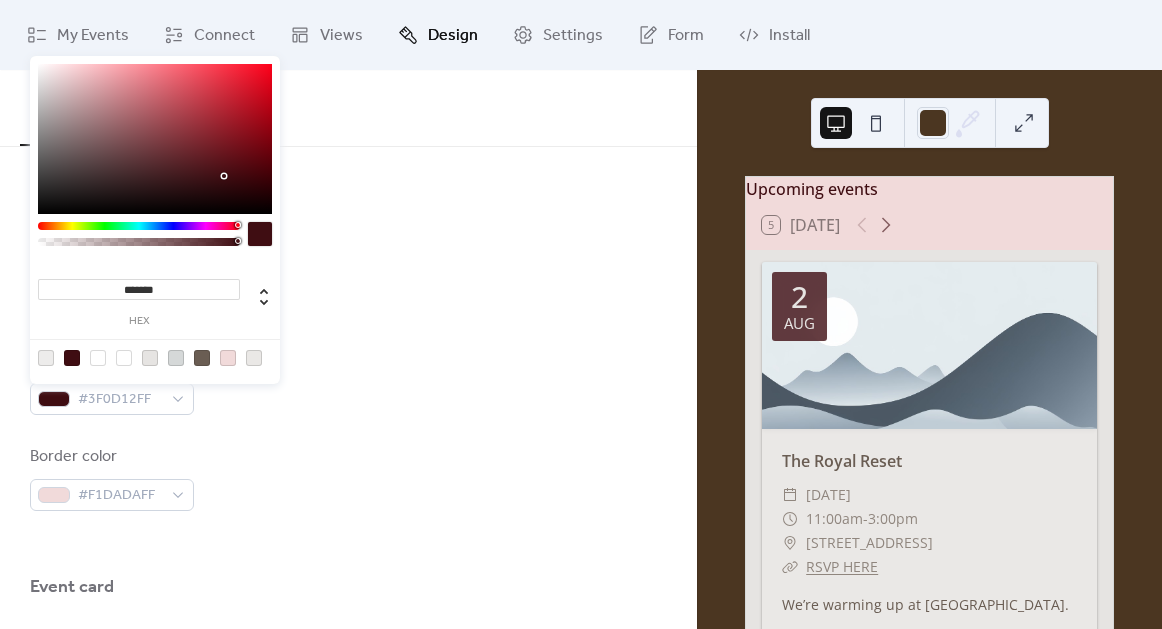 paste 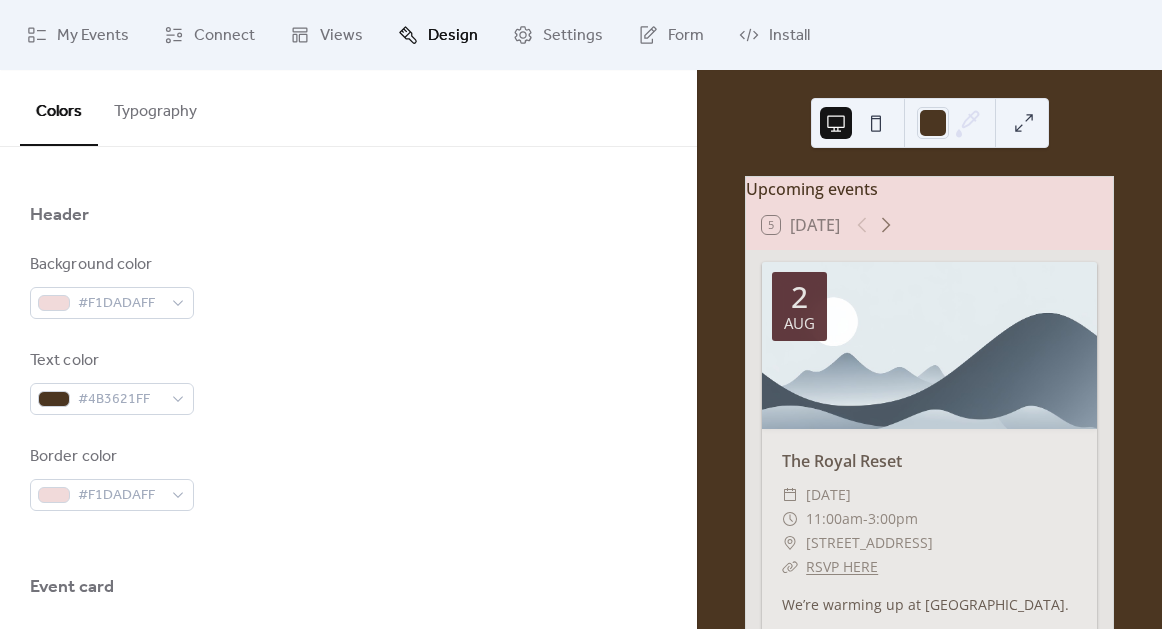click on "Text color #4B3621FF" at bounding box center (348, 382) 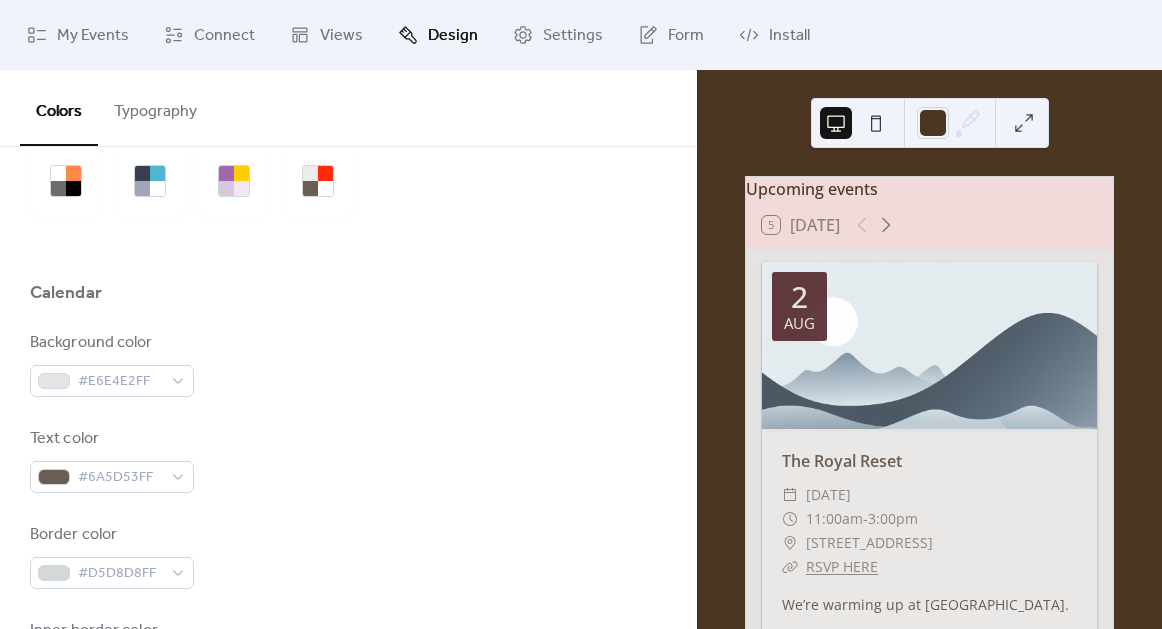 scroll, scrollTop: 0, scrollLeft: 0, axis: both 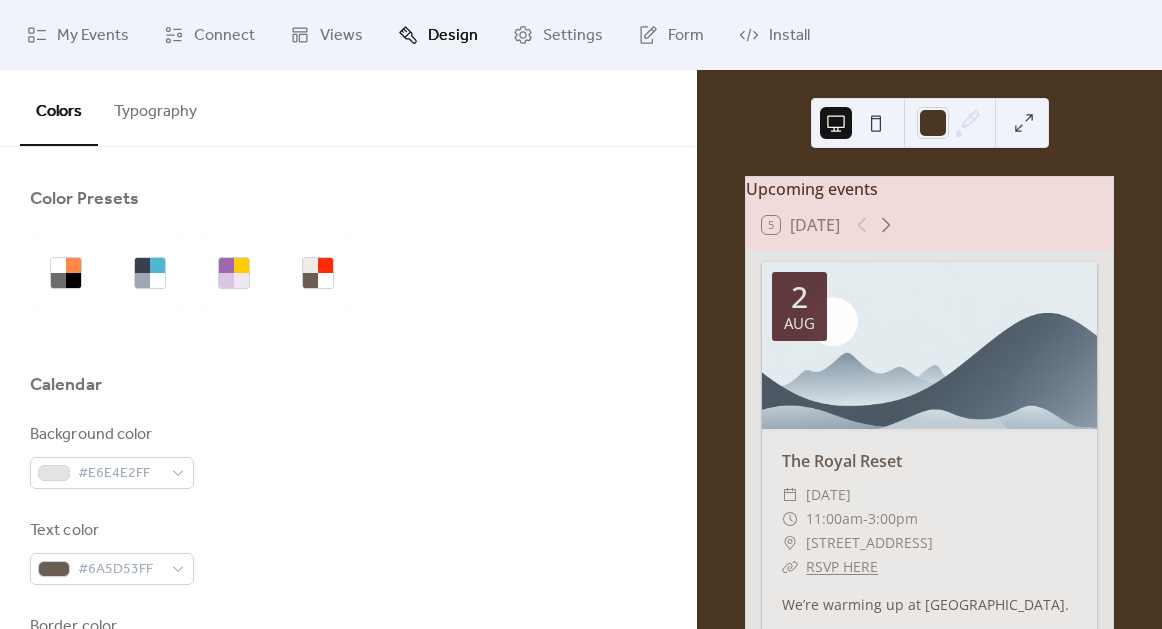 click on "Typography" at bounding box center (155, 107) 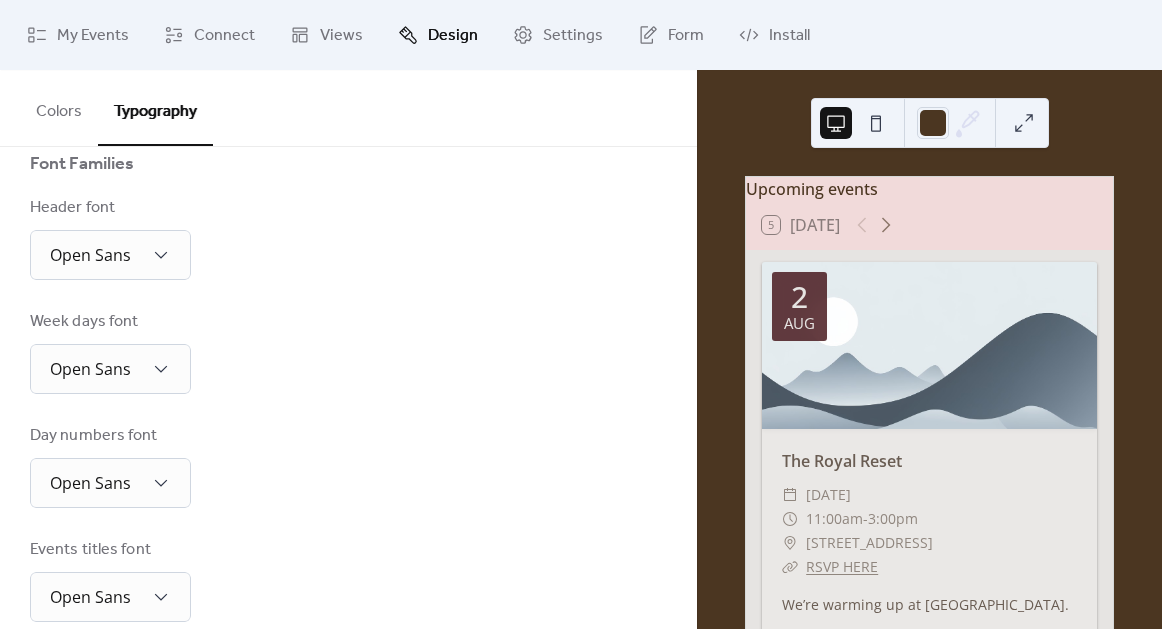scroll, scrollTop: 182, scrollLeft: 0, axis: vertical 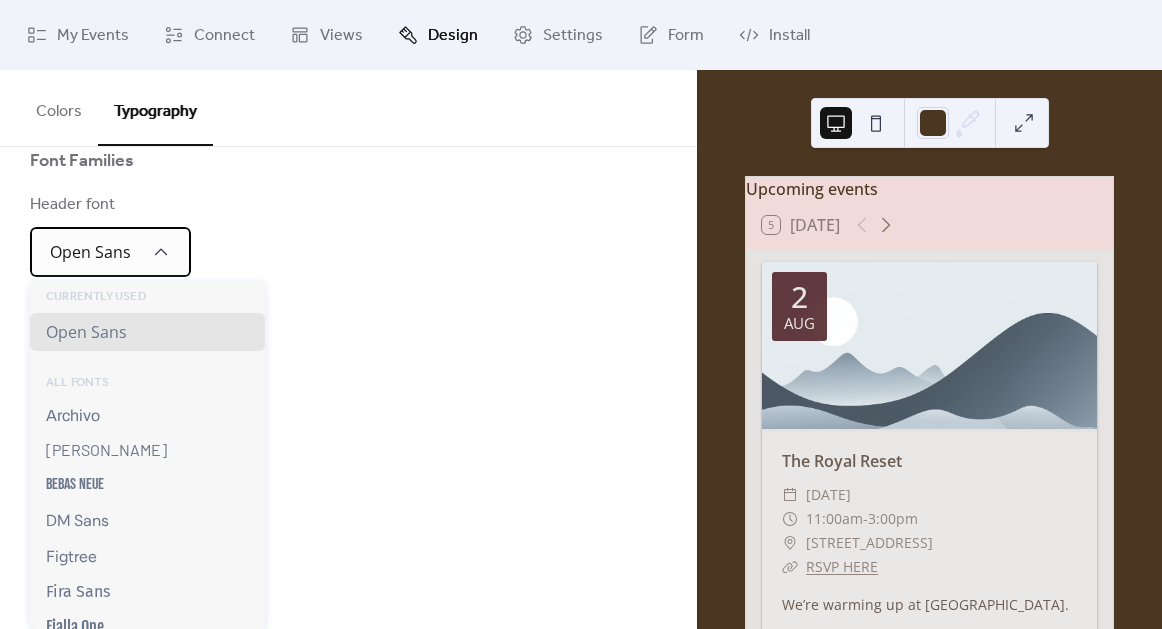 click on "Open Sans" at bounding box center (110, 252) 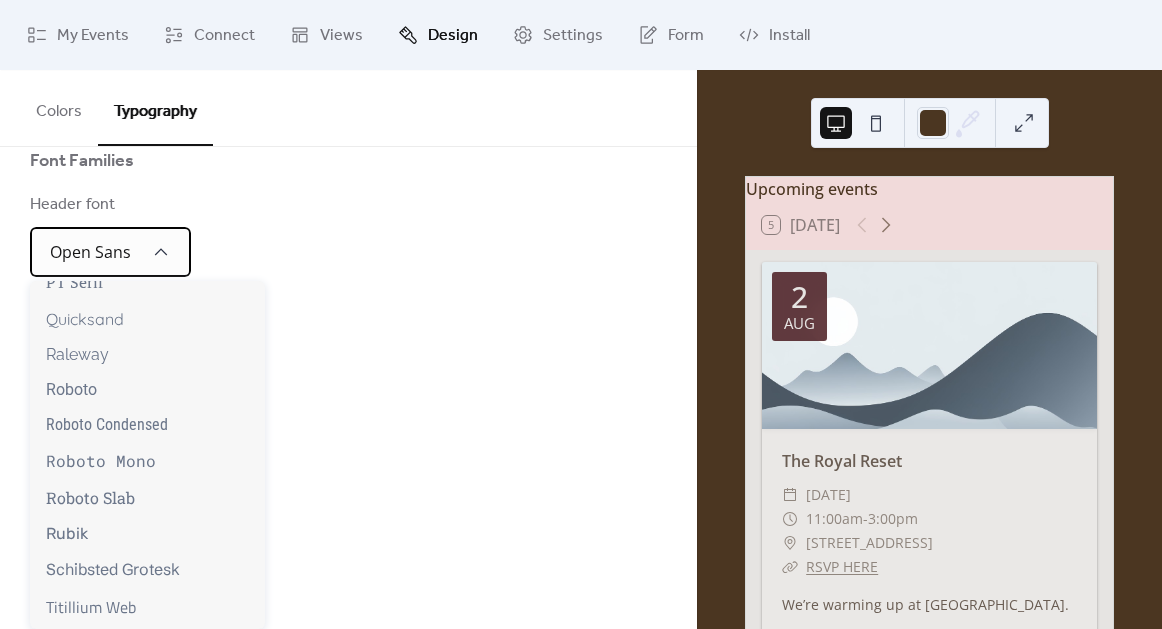 scroll, scrollTop: 1605, scrollLeft: 0, axis: vertical 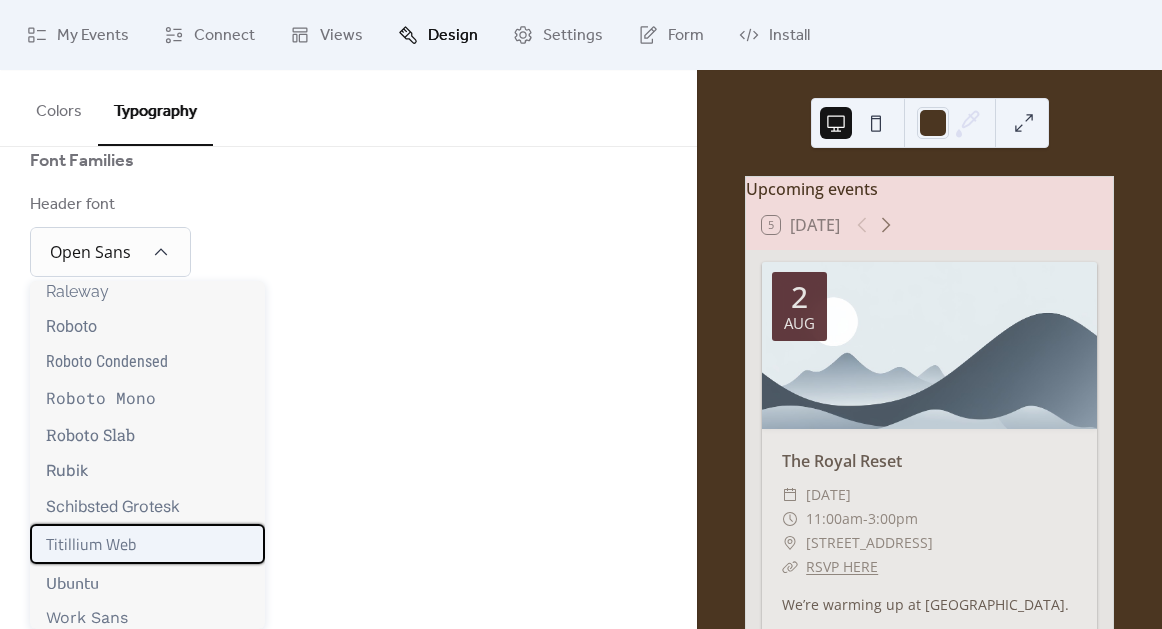 click on "Titillium Web" at bounding box center (147, 544) 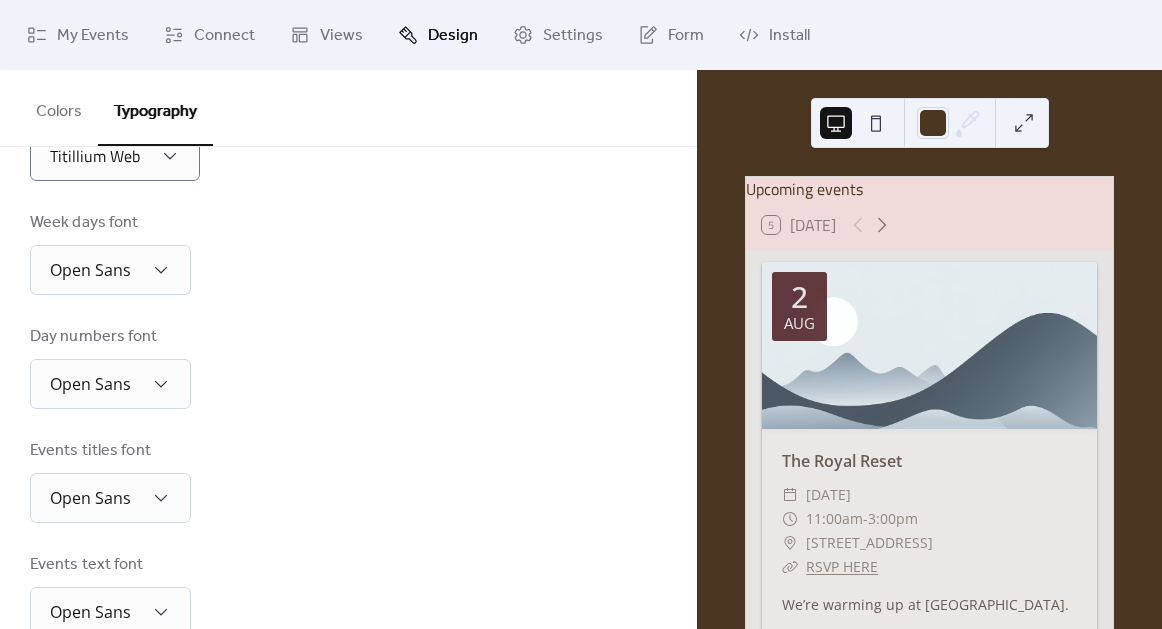 scroll, scrollTop: 277, scrollLeft: 0, axis: vertical 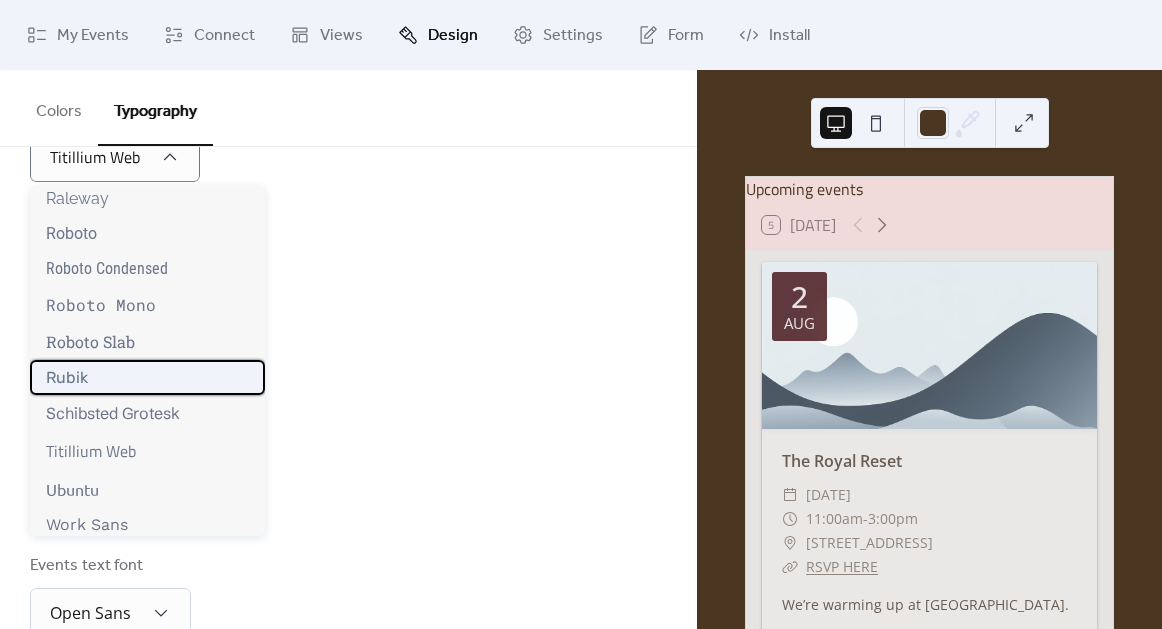 click on "Rubik" at bounding box center [147, 377] 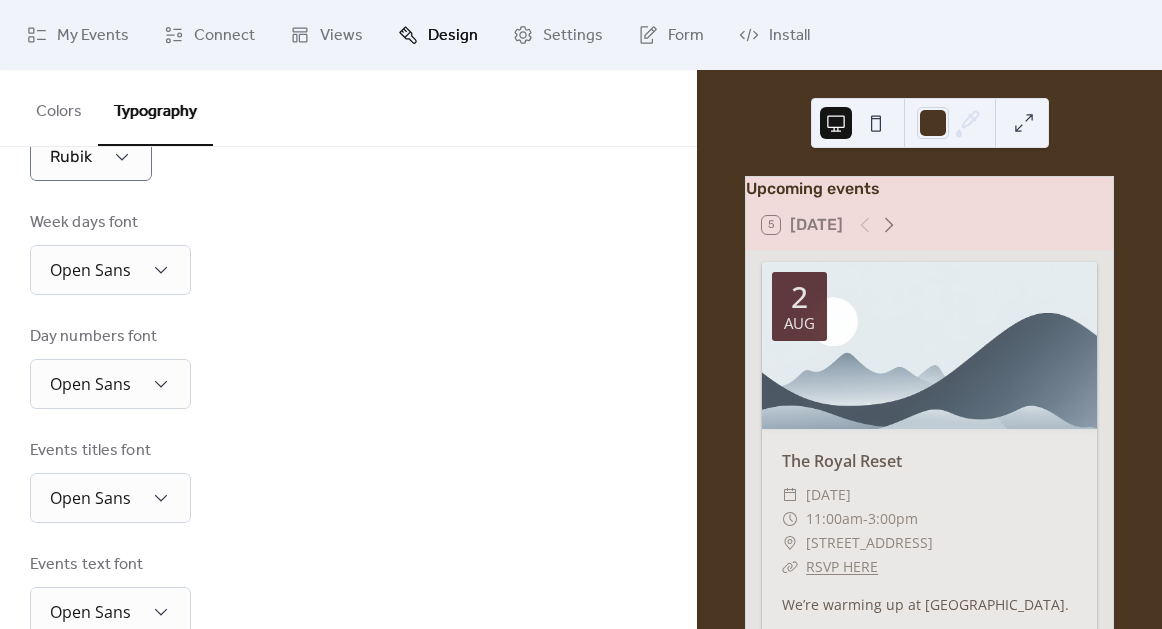 click on "Base Font Size * px Font Families Header font Rubik Week days font Open Sans Day numbers font Open Sans Events titles font Open Sans Events text font Open Sans Date icon days font Open Sans Date icon months font Open Sans" at bounding box center [348, 387] 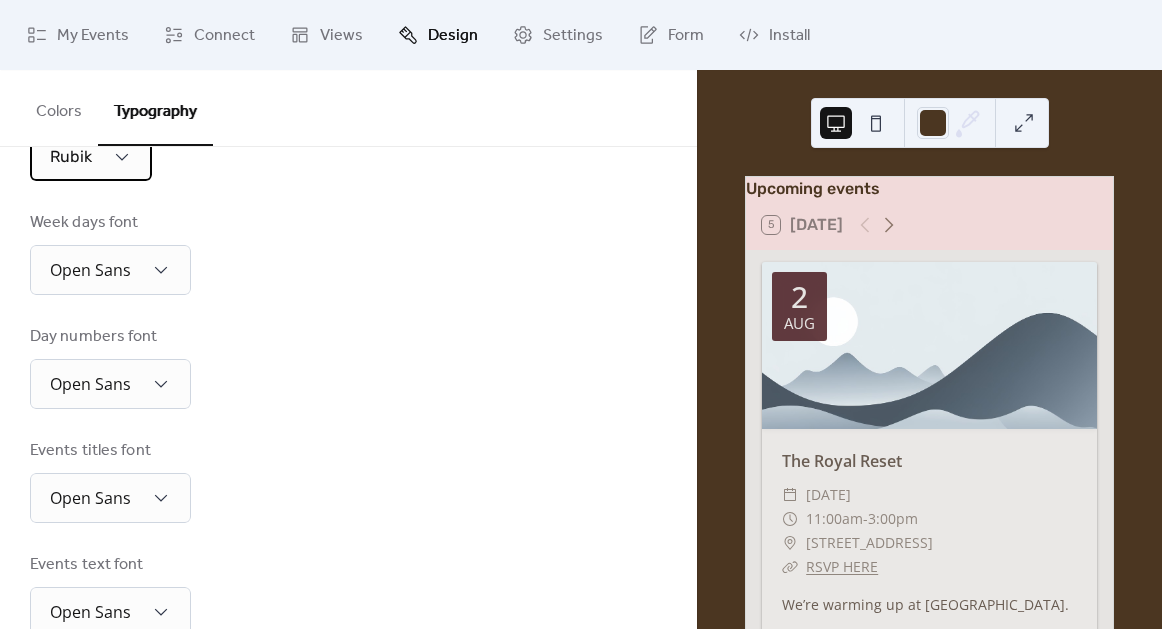 click on "Rubik" at bounding box center [91, 156] 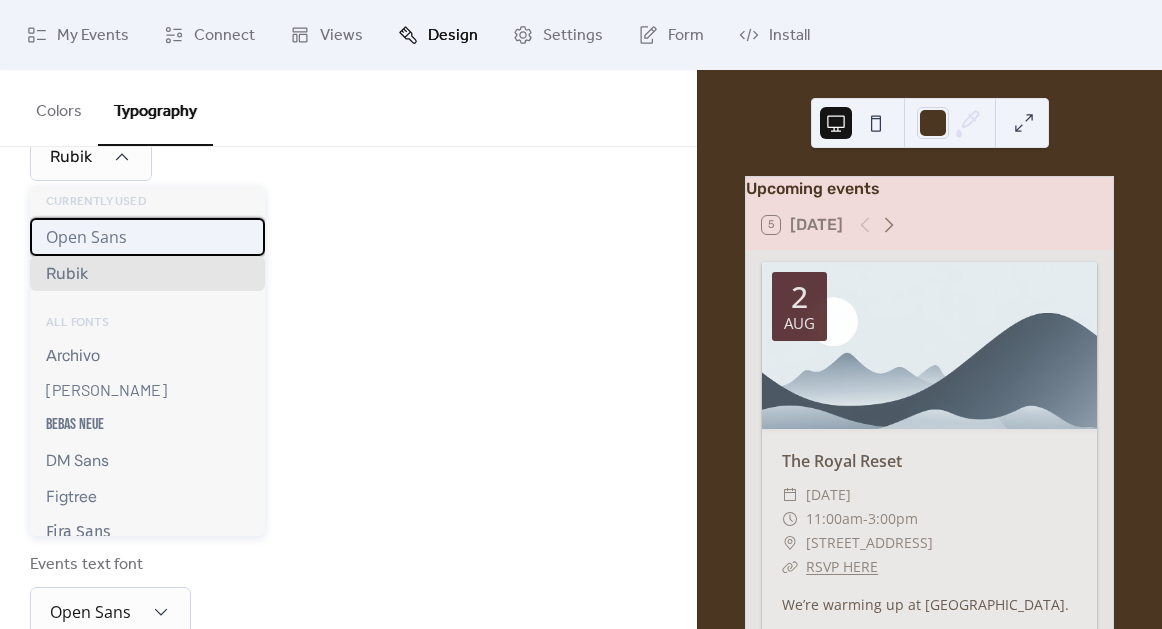 click on "Open Sans" at bounding box center (86, 237) 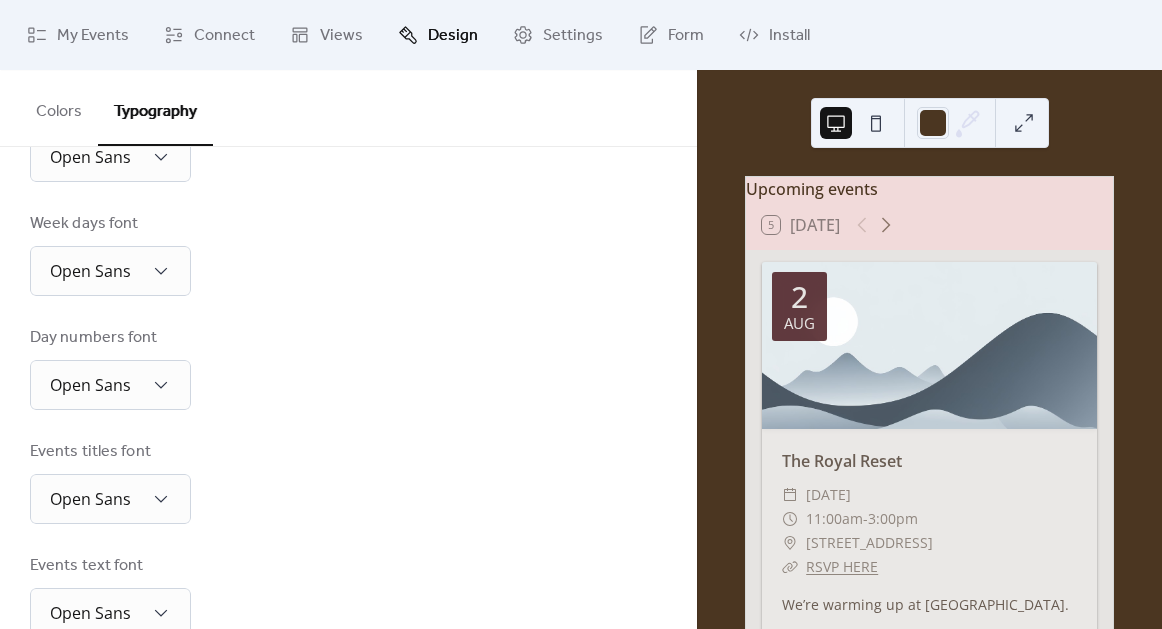click on "Week days font Open Sans" at bounding box center [348, 254] 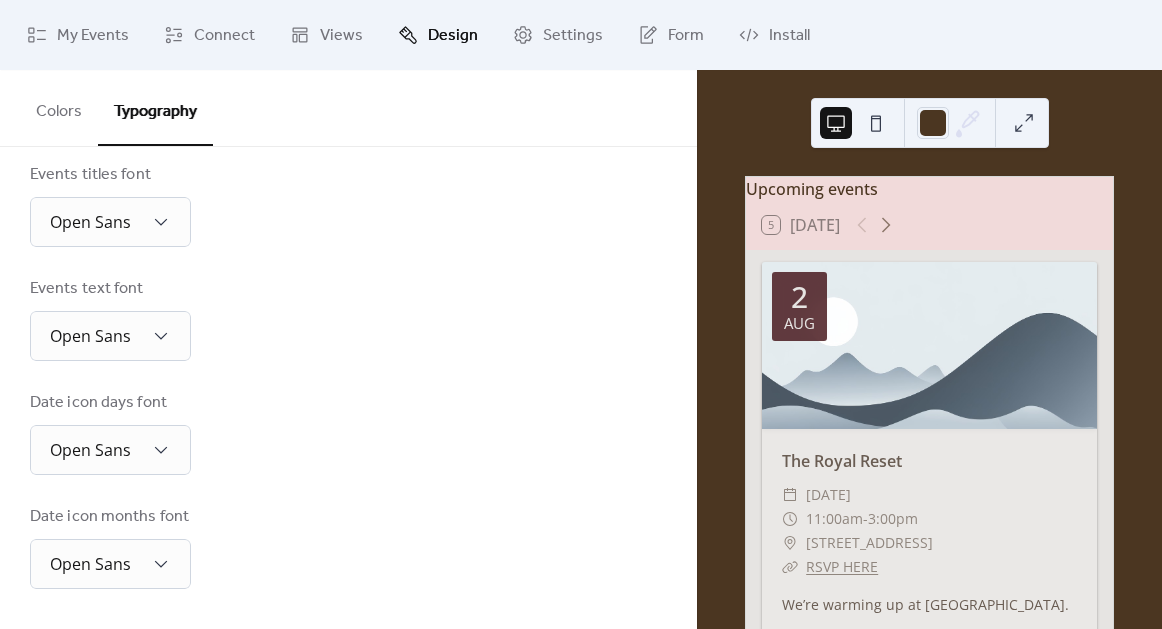 scroll, scrollTop: 554, scrollLeft: 0, axis: vertical 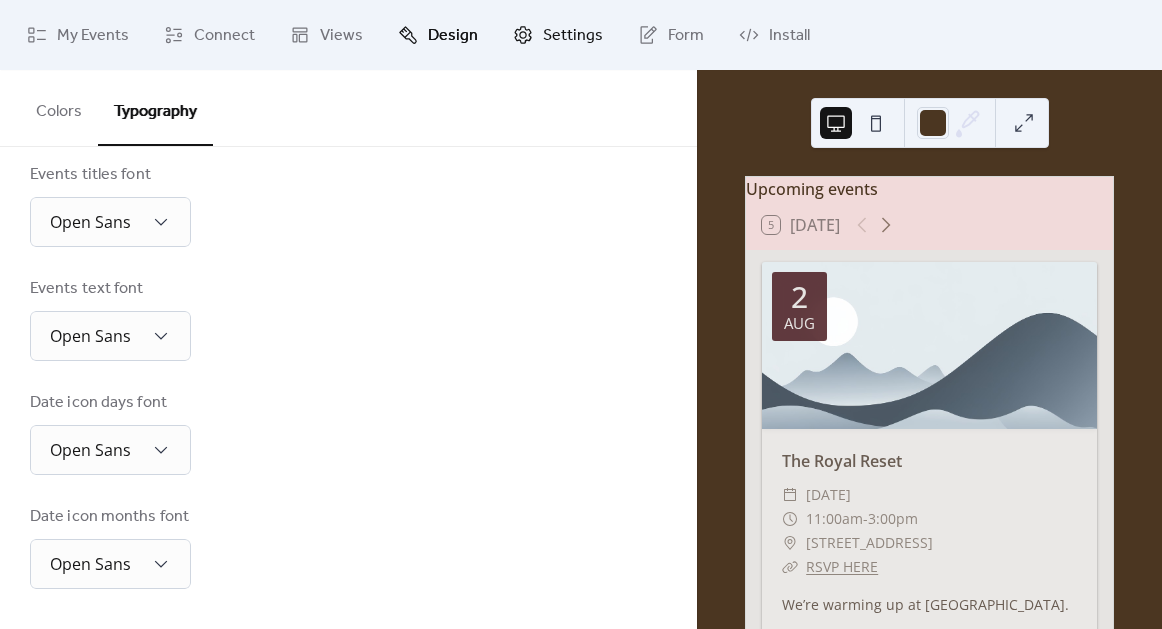 click on "Settings" at bounding box center [558, 35] 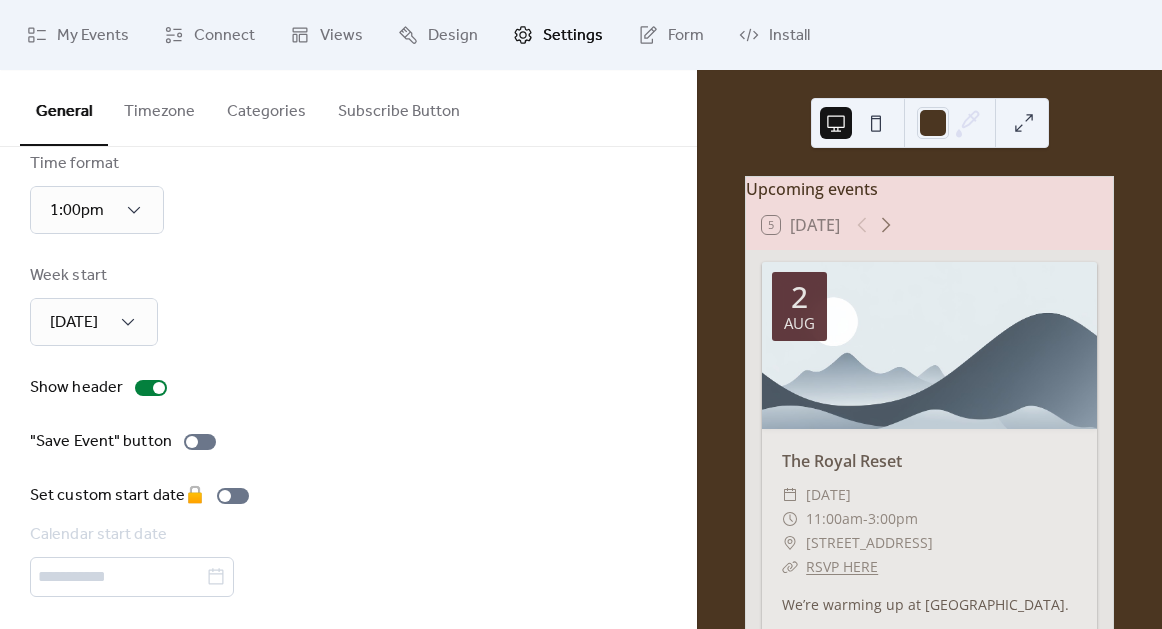scroll, scrollTop: 155, scrollLeft: 0, axis: vertical 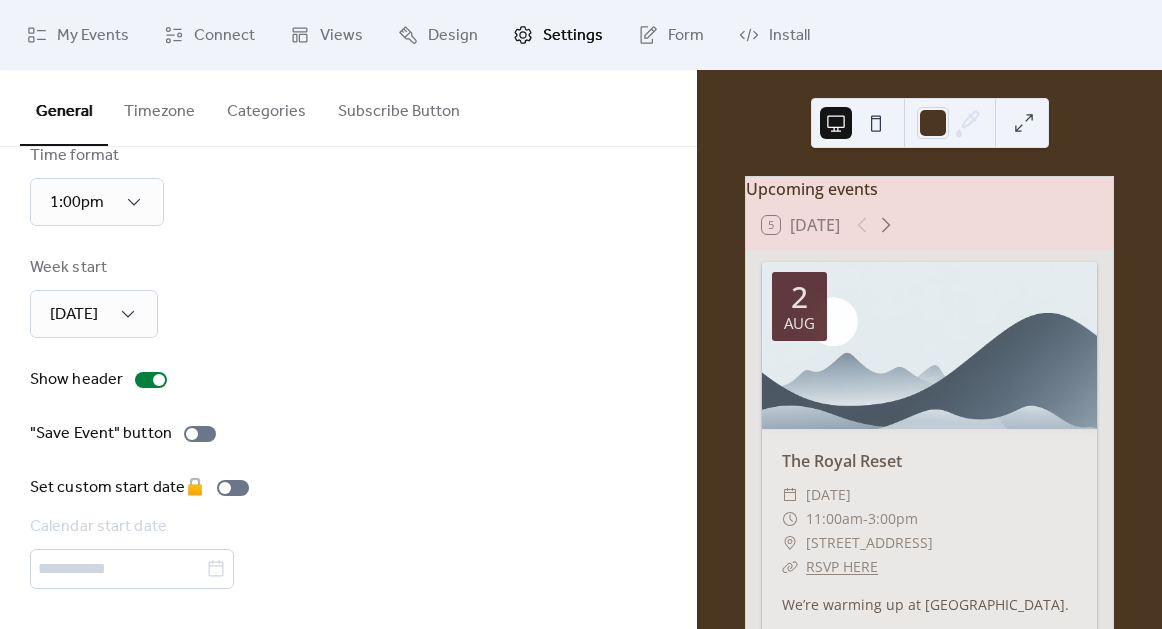 click on "Categories" at bounding box center [266, 107] 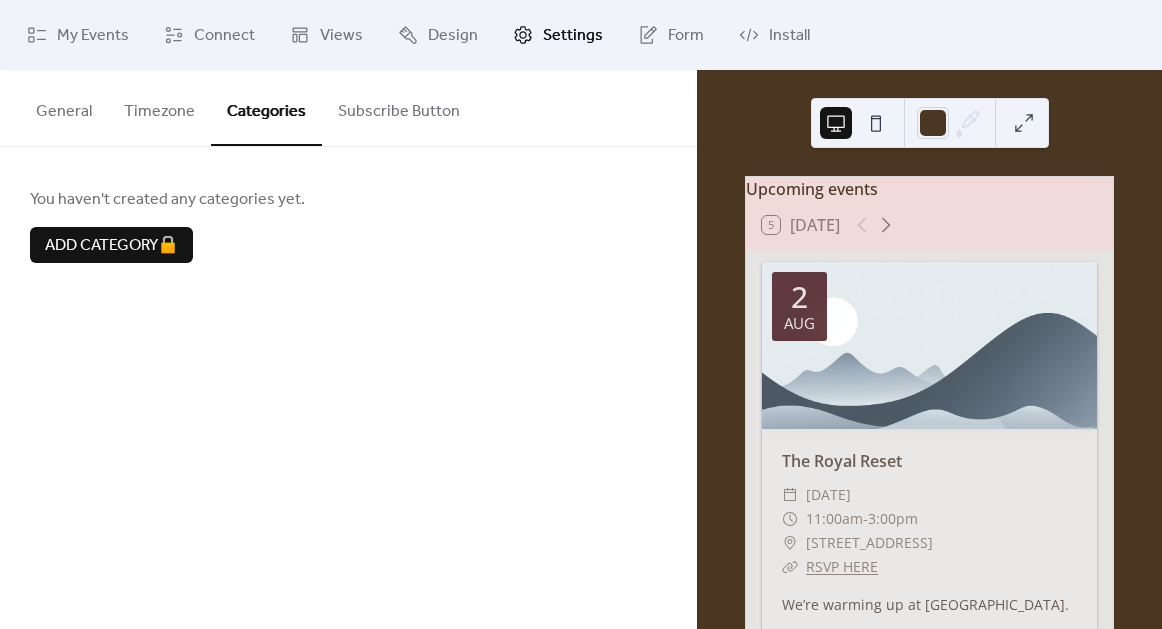 click on "Timezone" at bounding box center (159, 107) 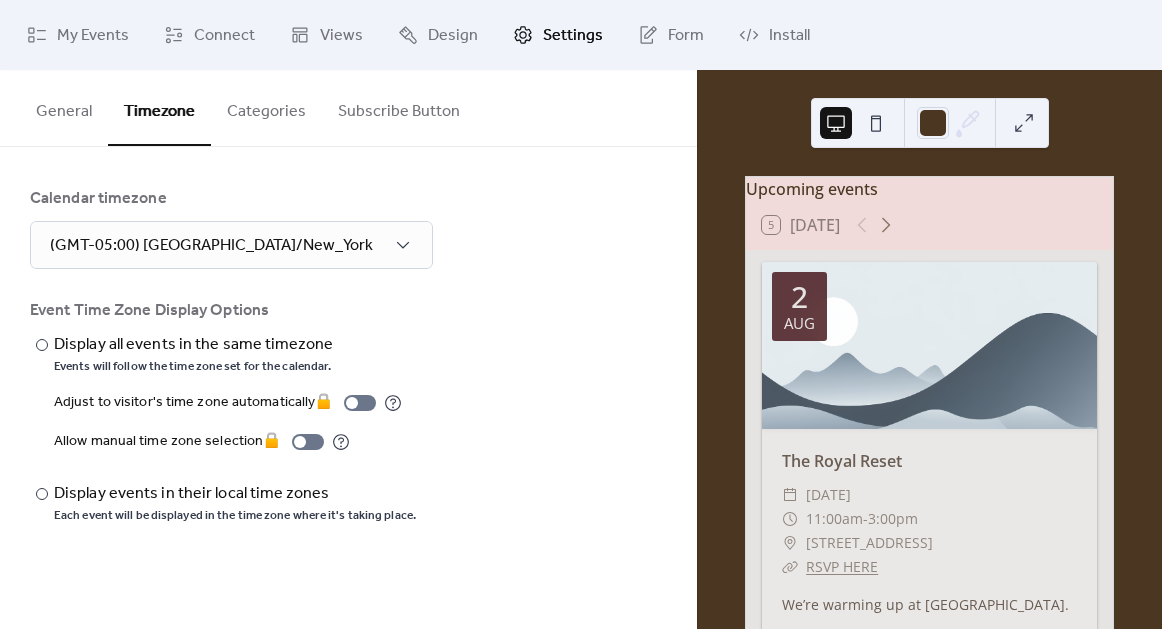 click on "Categories" at bounding box center [266, 107] 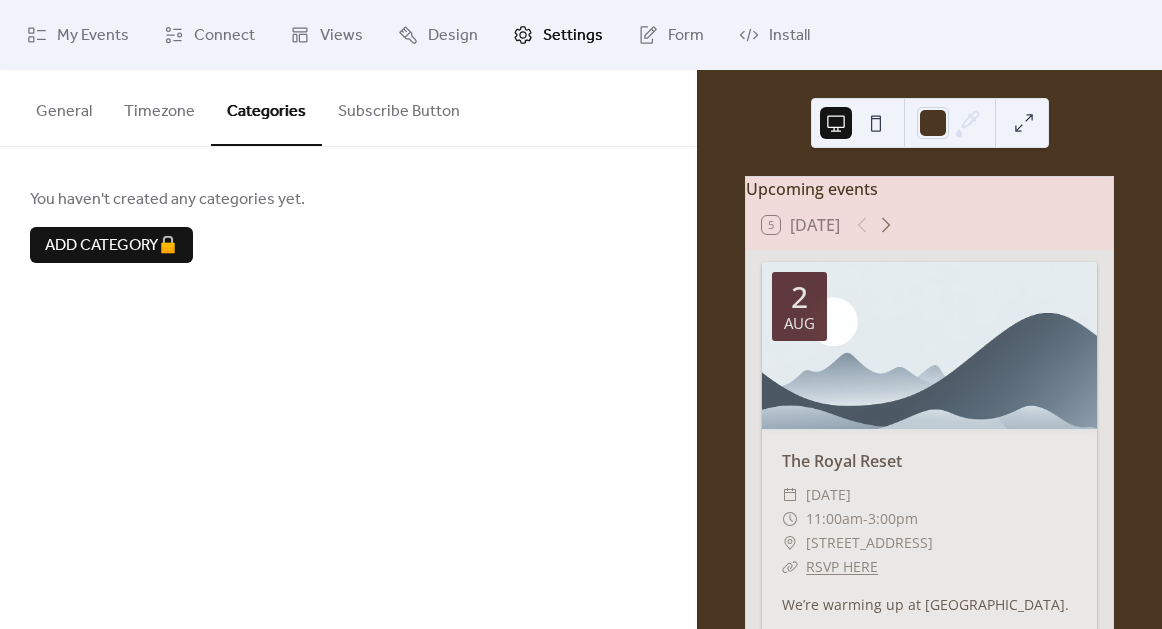 click on "Subscribe Button" at bounding box center (399, 107) 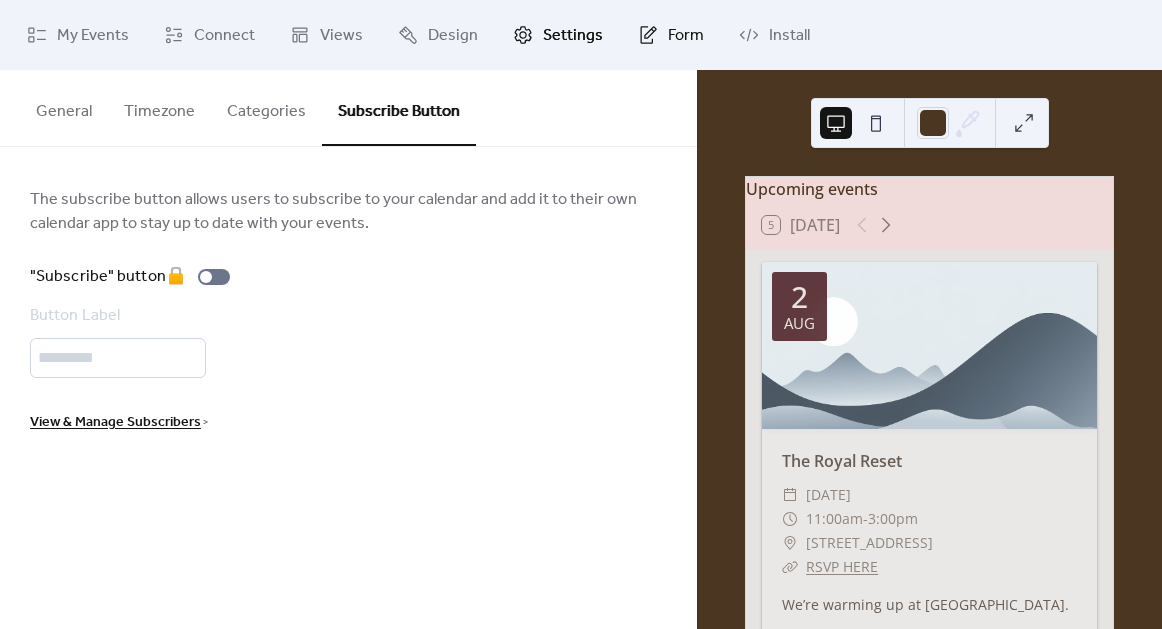 click on "Form" at bounding box center (671, 35) 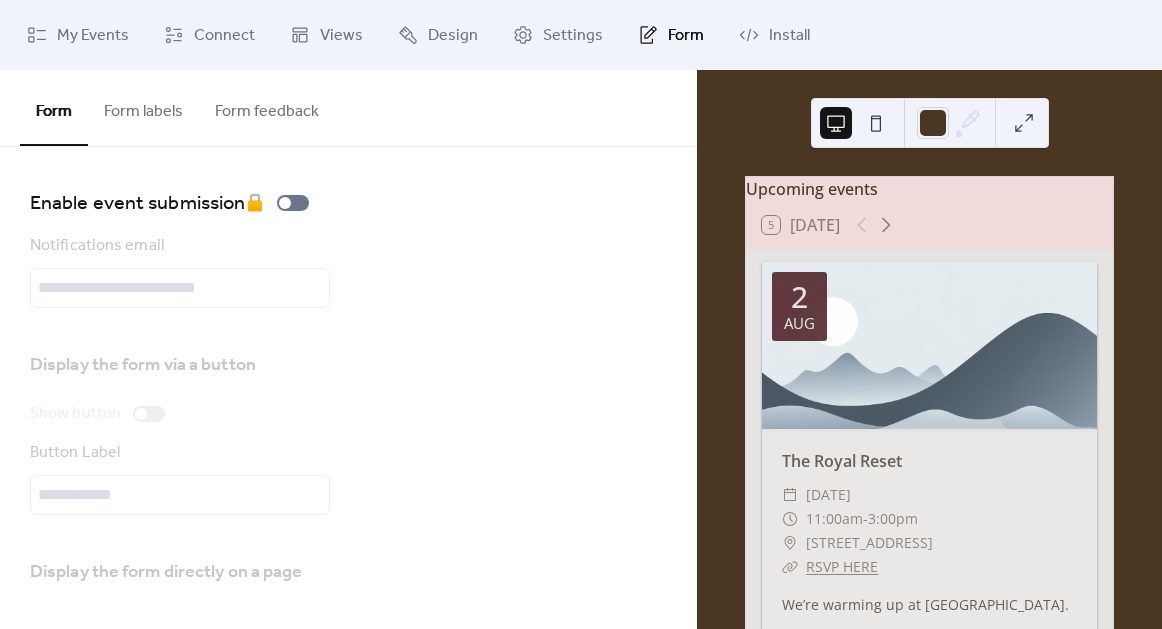 click on "Form labels" at bounding box center [143, 107] 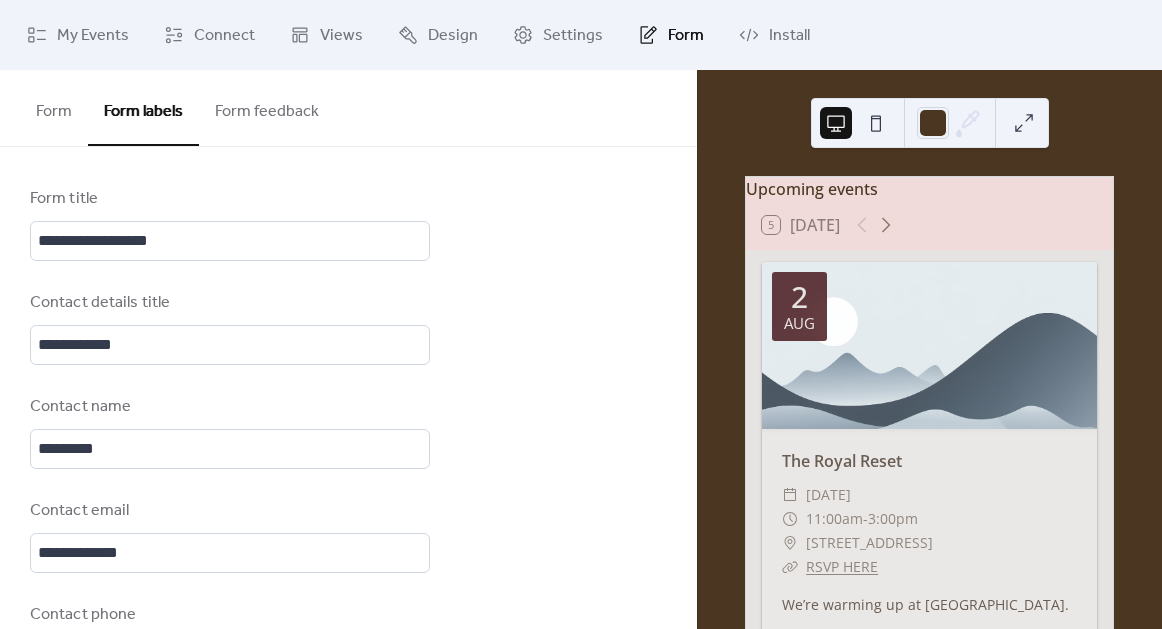 click on "Form feedback" at bounding box center (267, 107) 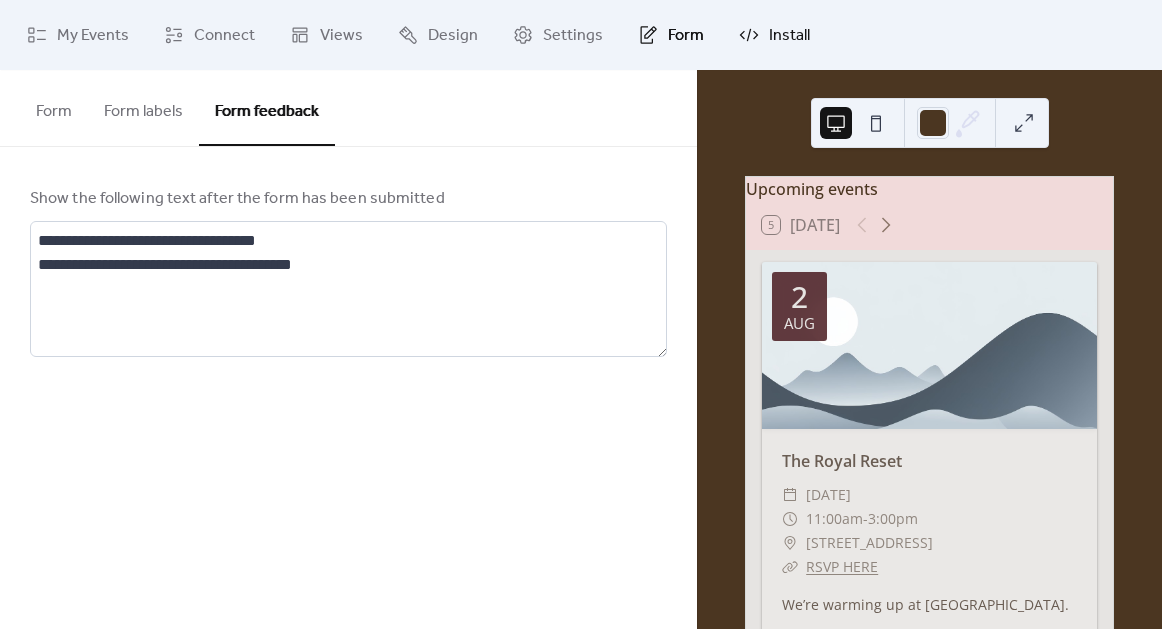 click on "Install" at bounding box center (789, 36) 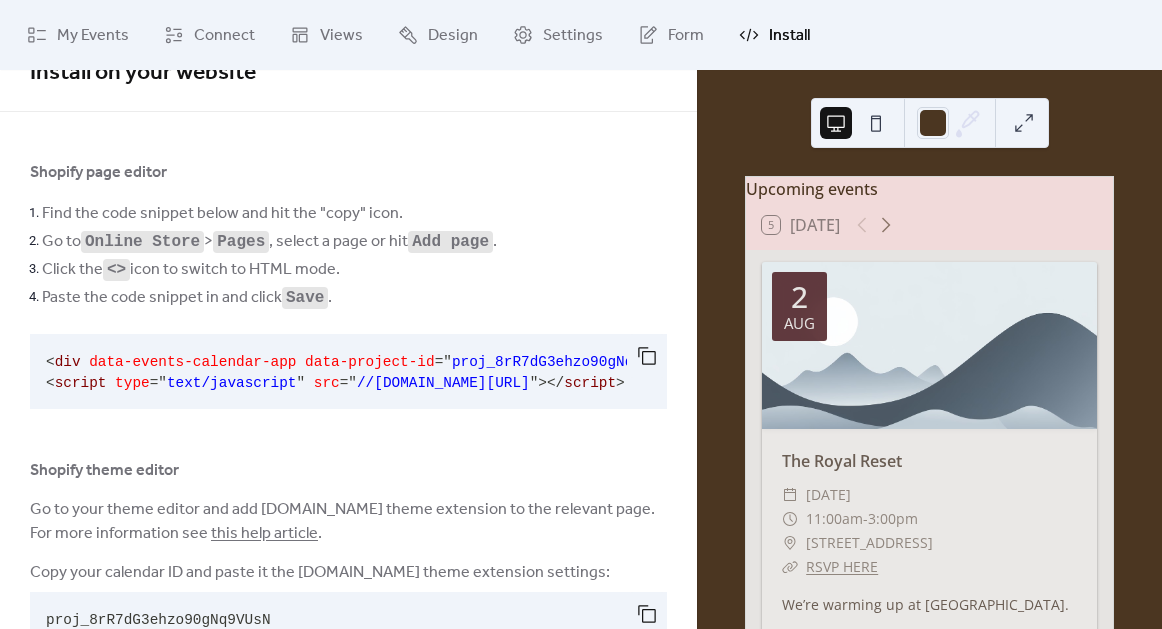 scroll, scrollTop: 0, scrollLeft: 0, axis: both 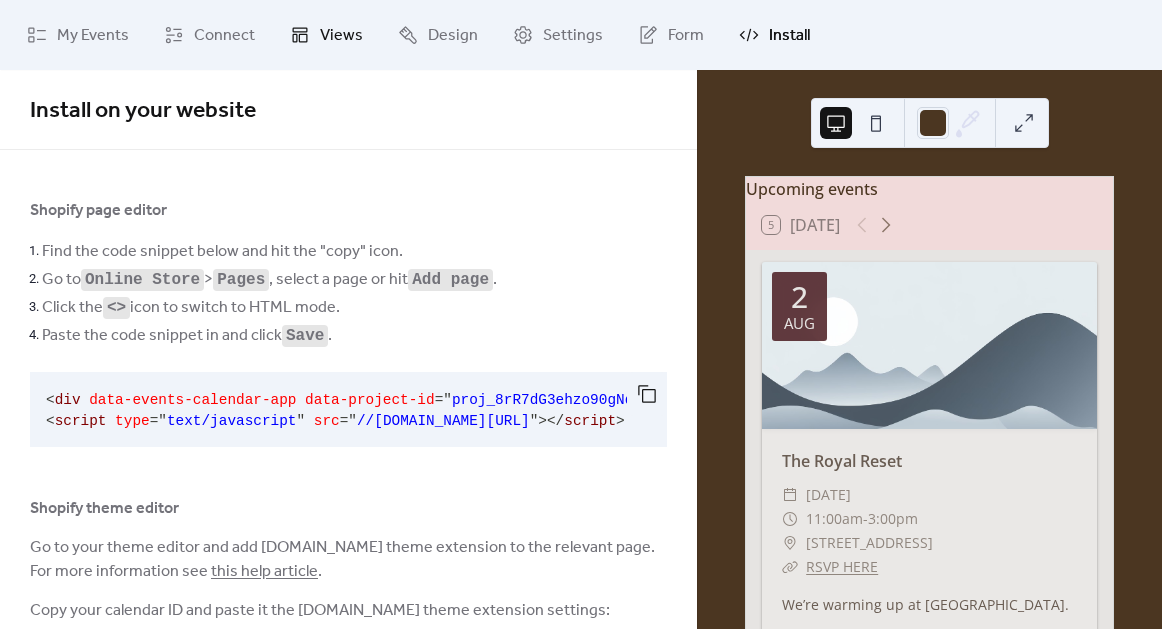 click on "Views" at bounding box center (326, 35) 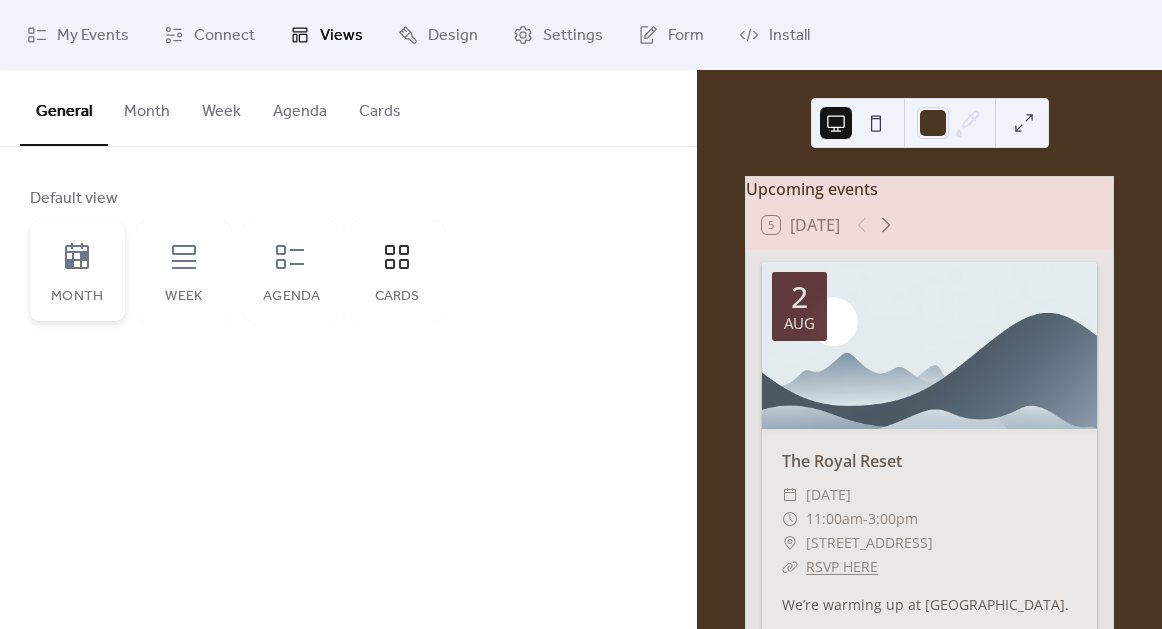 click on "Month" at bounding box center (77, 271) 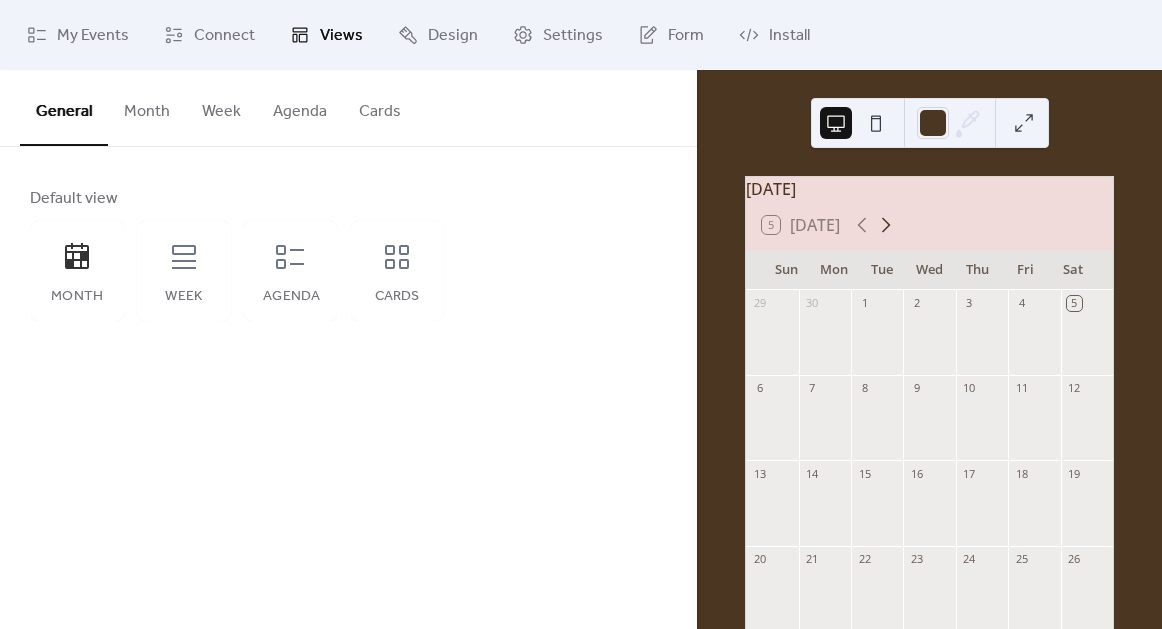 click 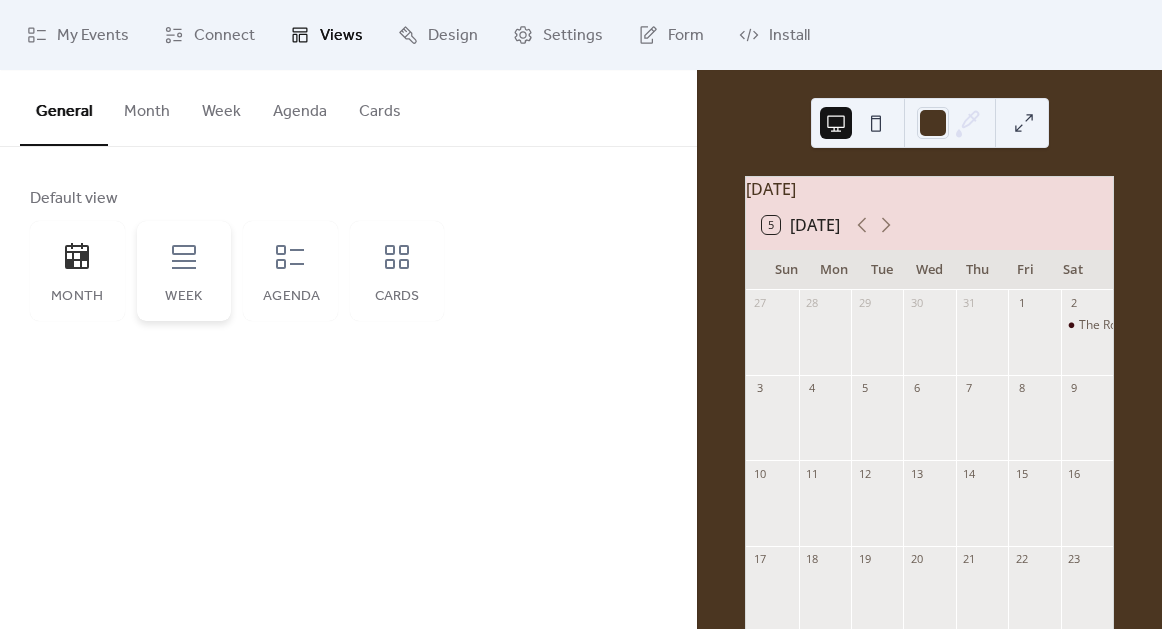 click 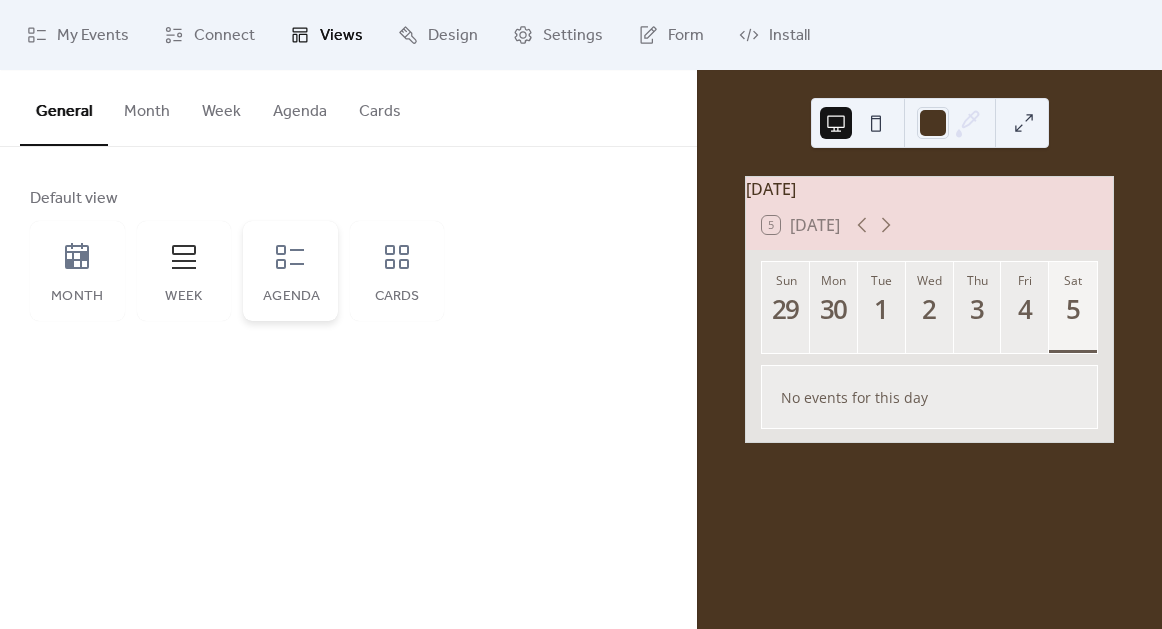 click on "Agenda" at bounding box center (290, 271) 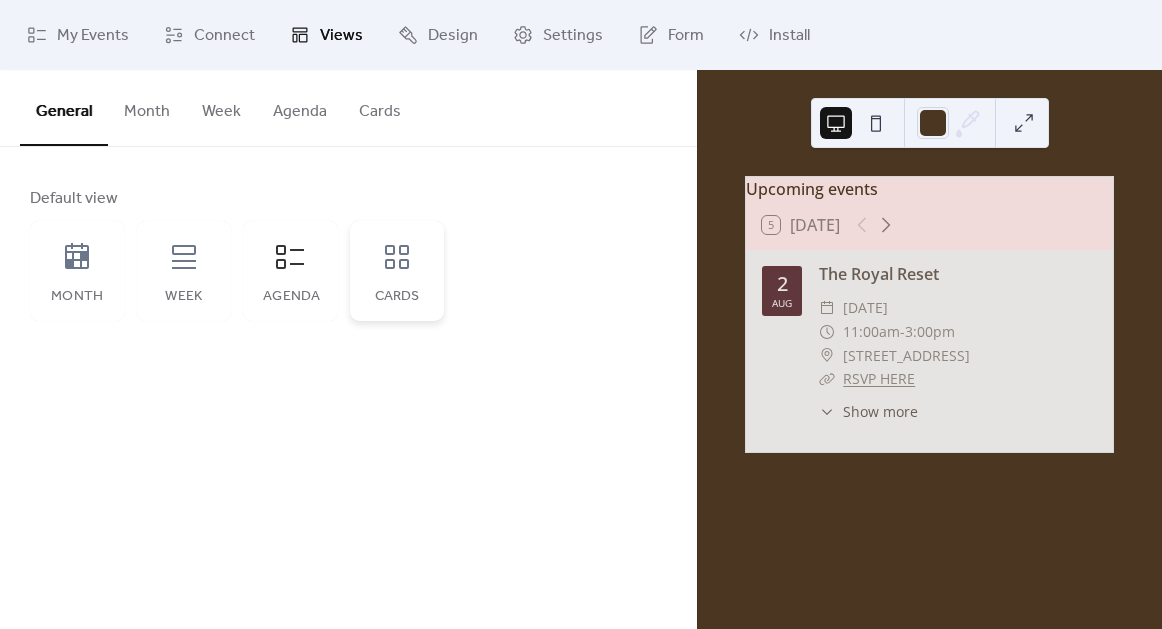 click 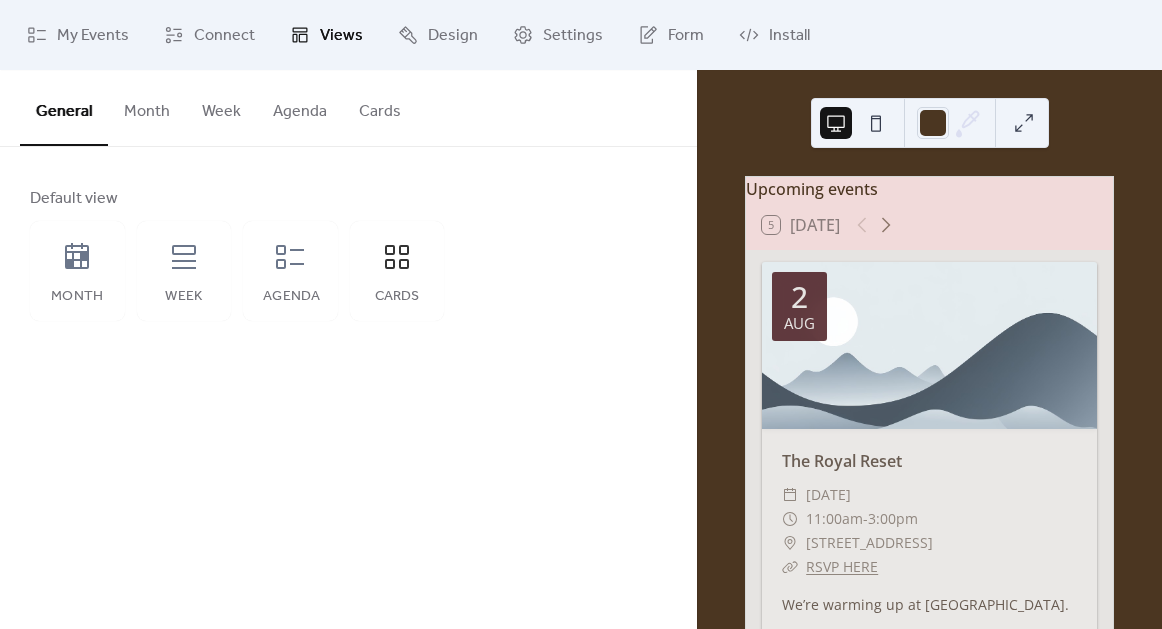 click on "Month" at bounding box center [147, 107] 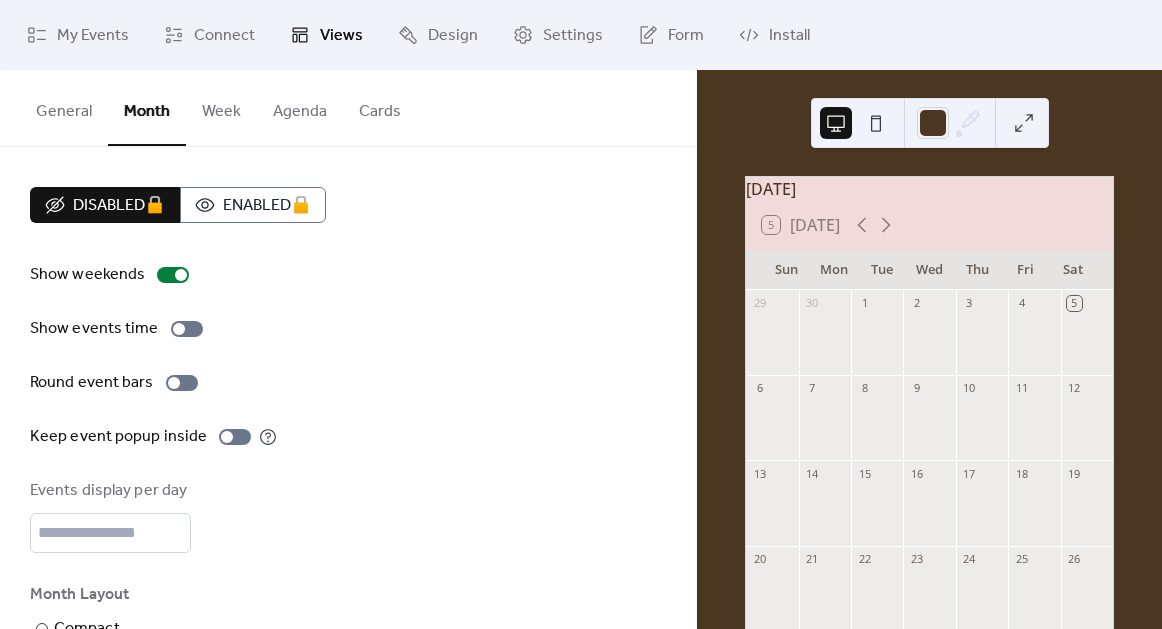 click on "Week" at bounding box center [221, 107] 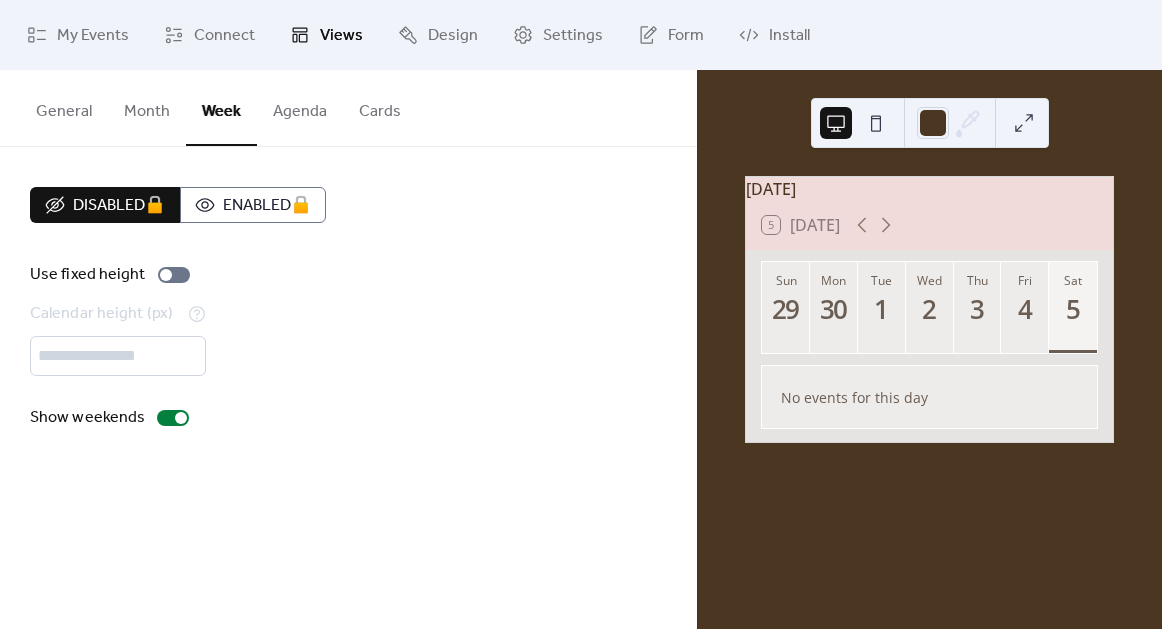 click on "Agenda" at bounding box center (300, 107) 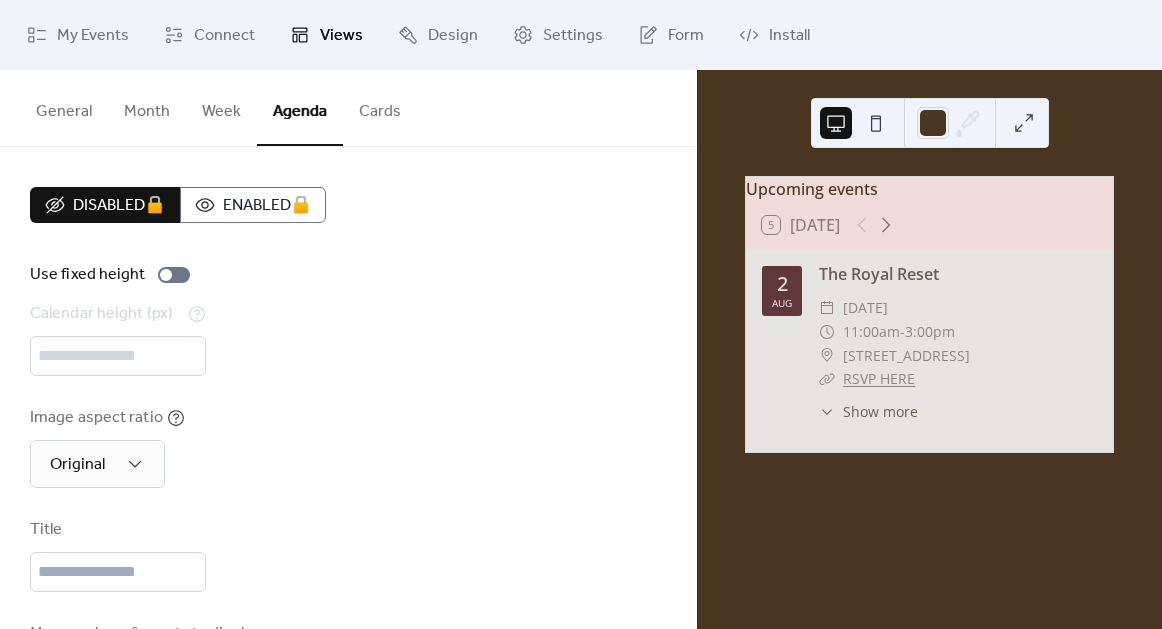 click on "Cards" at bounding box center [380, 107] 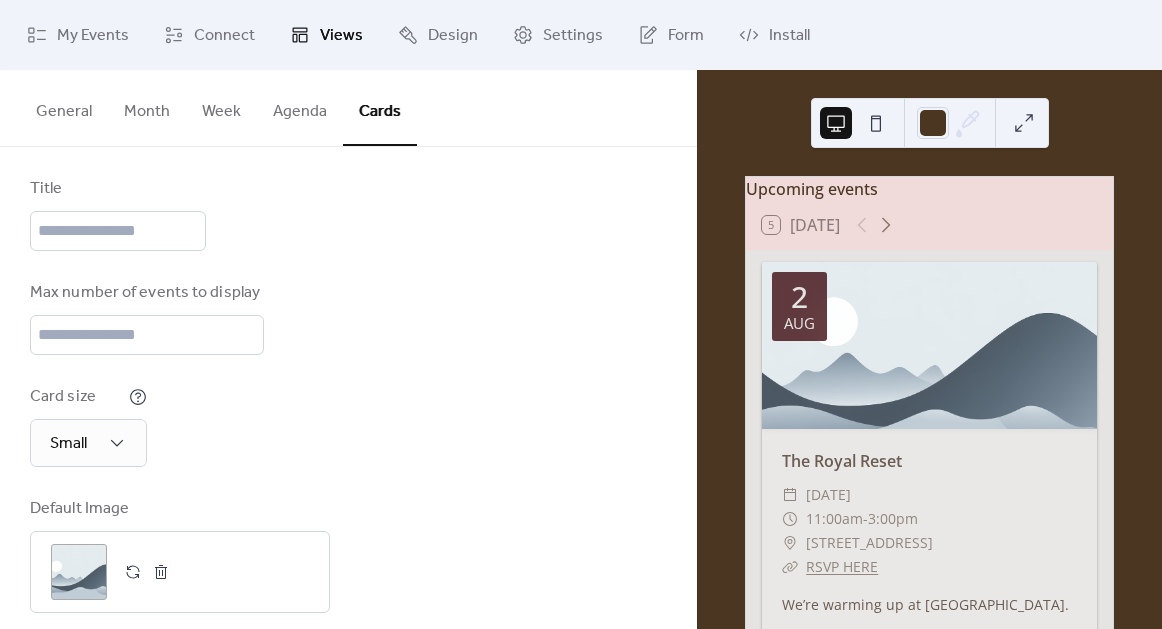 scroll, scrollTop: 253, scrollLeft: 0, axis: vertical 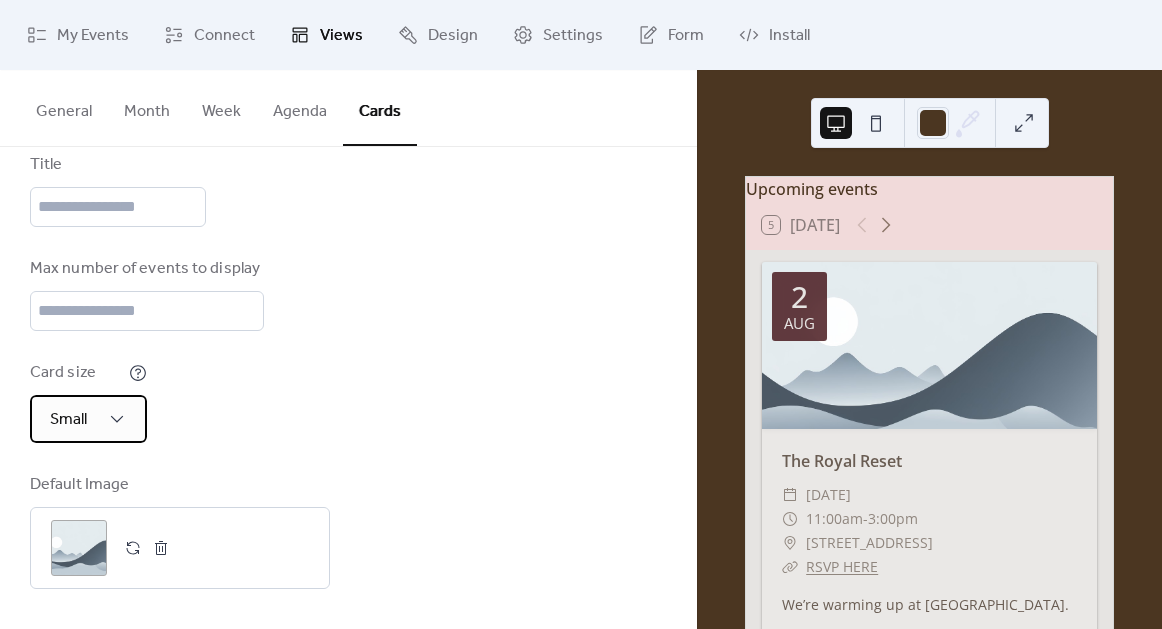 click on "Small" at bounding box center (88, 419) 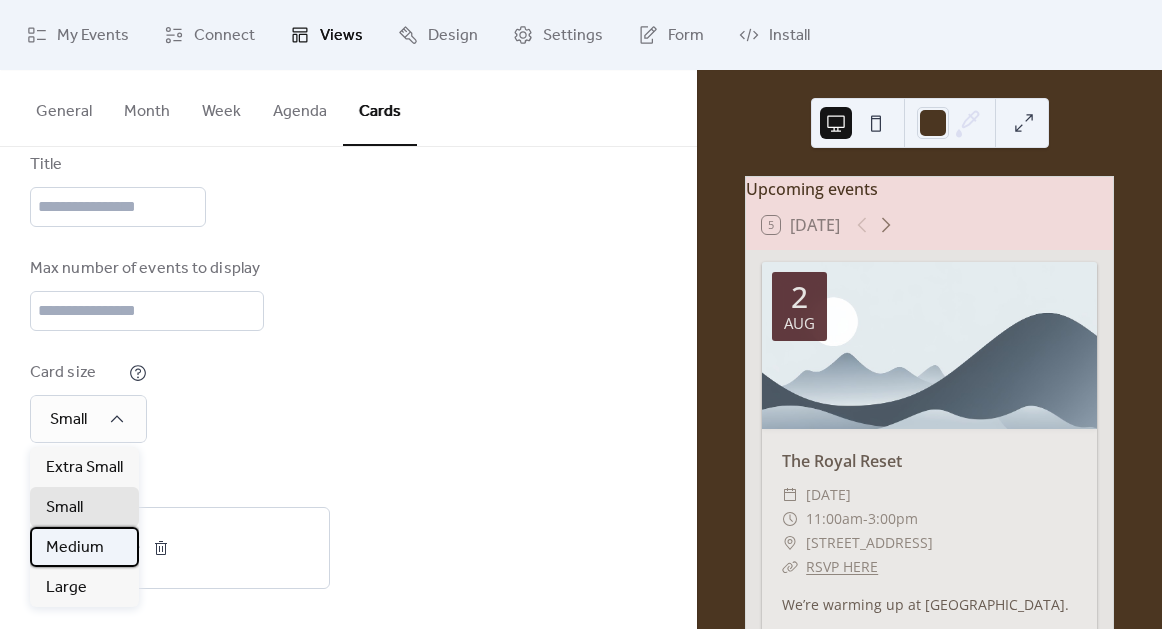 click on "Medium" at bounding box center [75, 548] 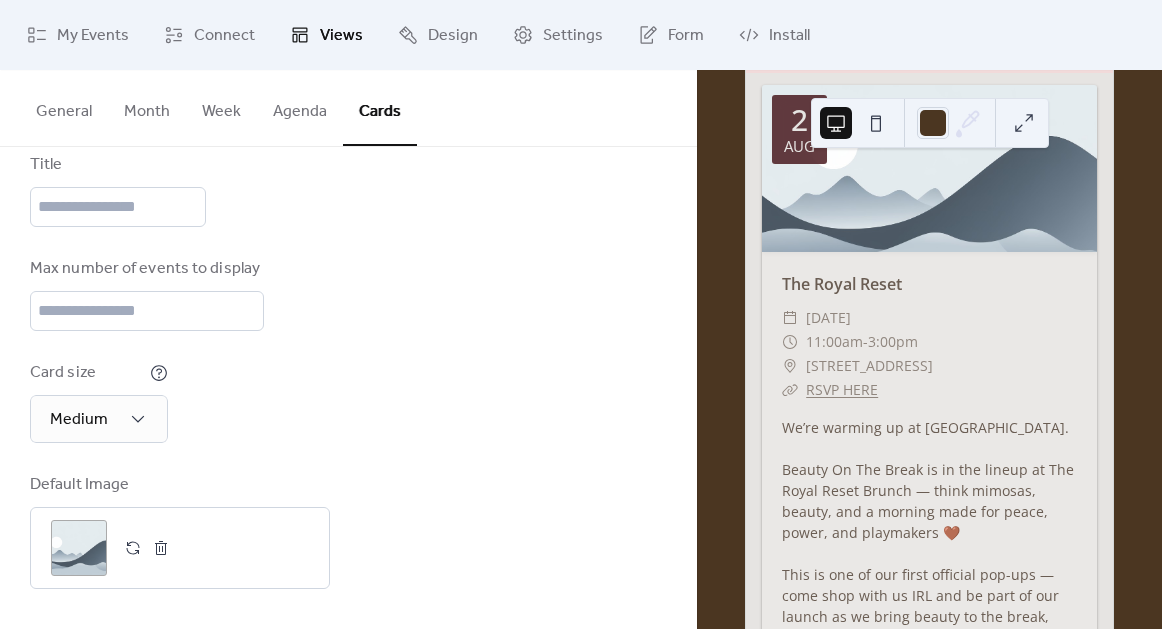 scroll, scrollTop: 130, scrollLeft: 0, axis: vertical 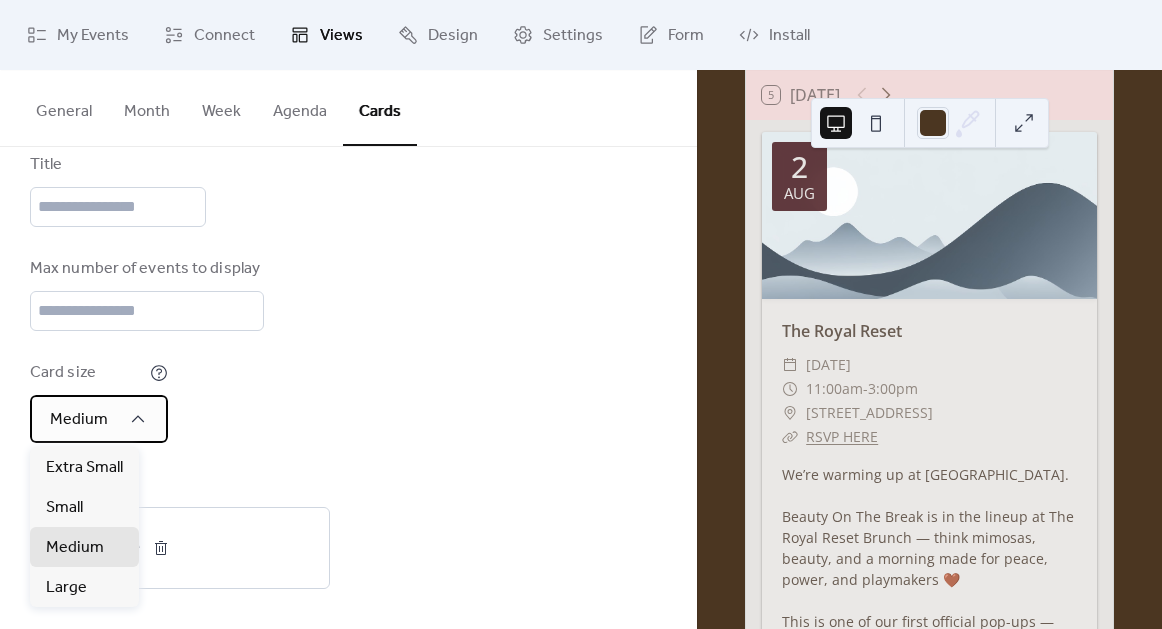 click on "Medium" at bounding box center (99, 419) 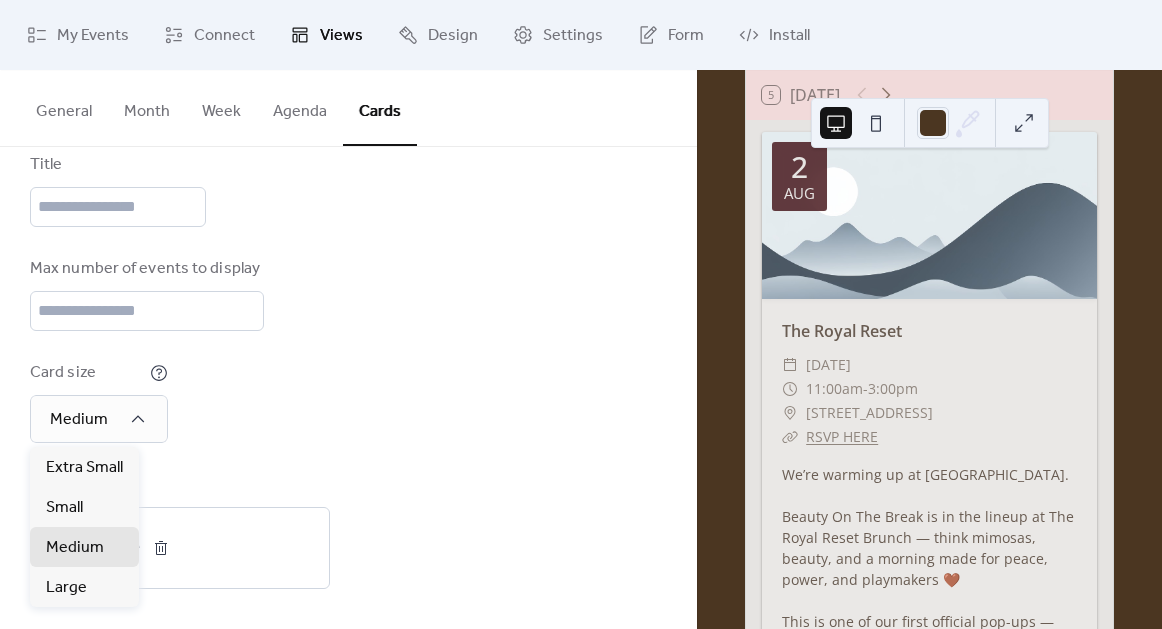 click on "Card size Medium" at bounding box center [348, 402] 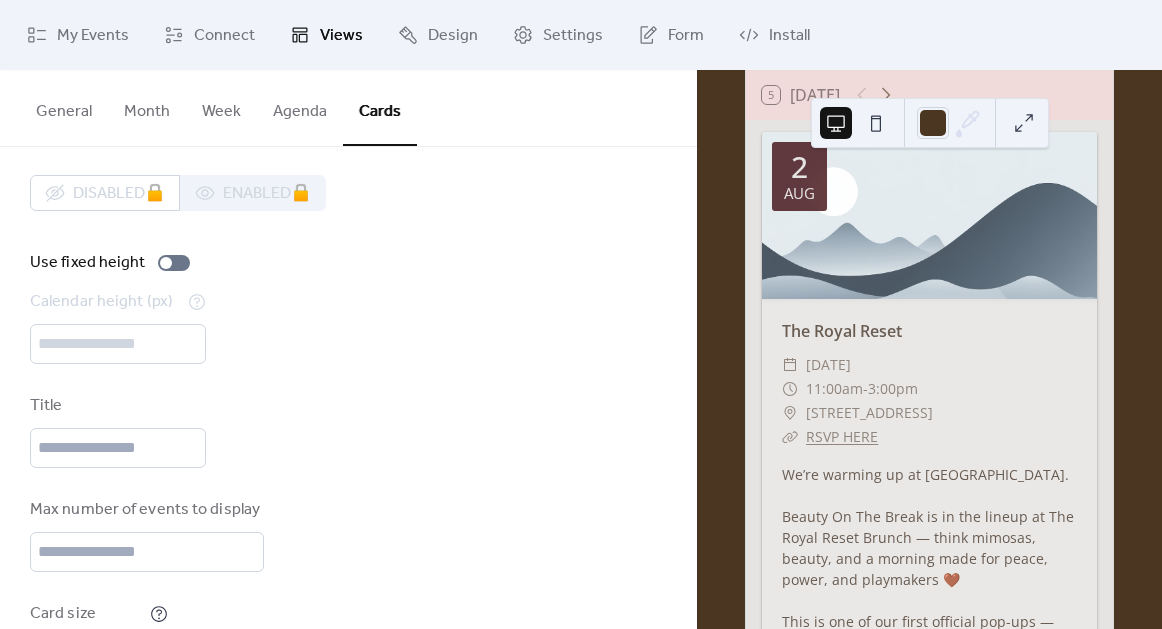 scroll, scrollTop: 11, scrollLeft: 0, axis: vertical 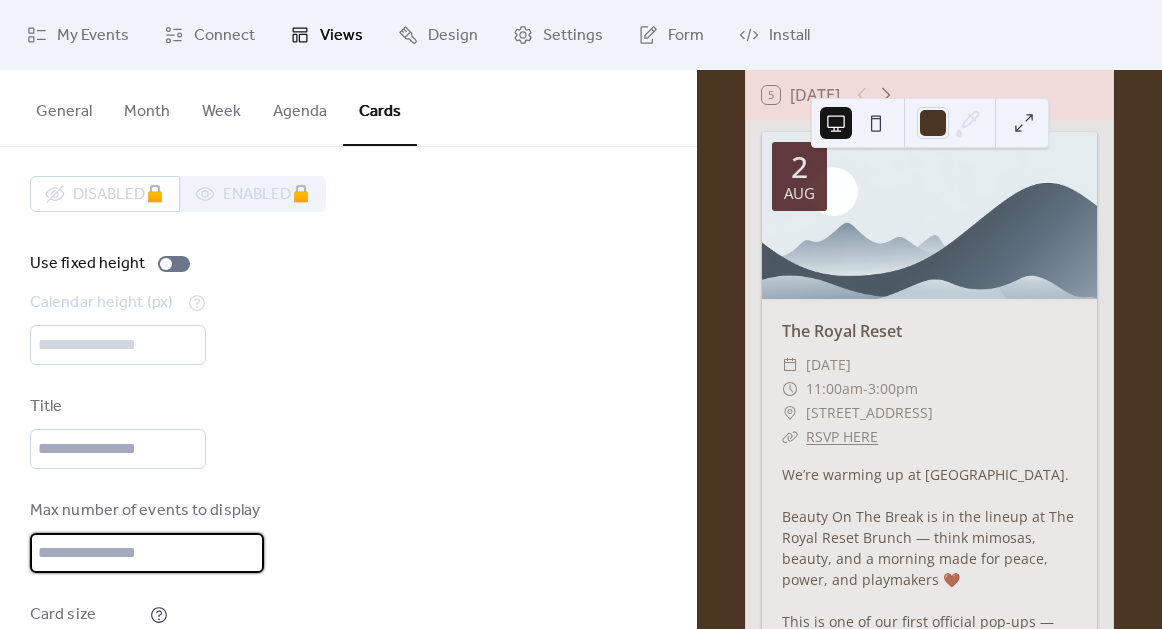click on "**" at bounding box center [147, 553] 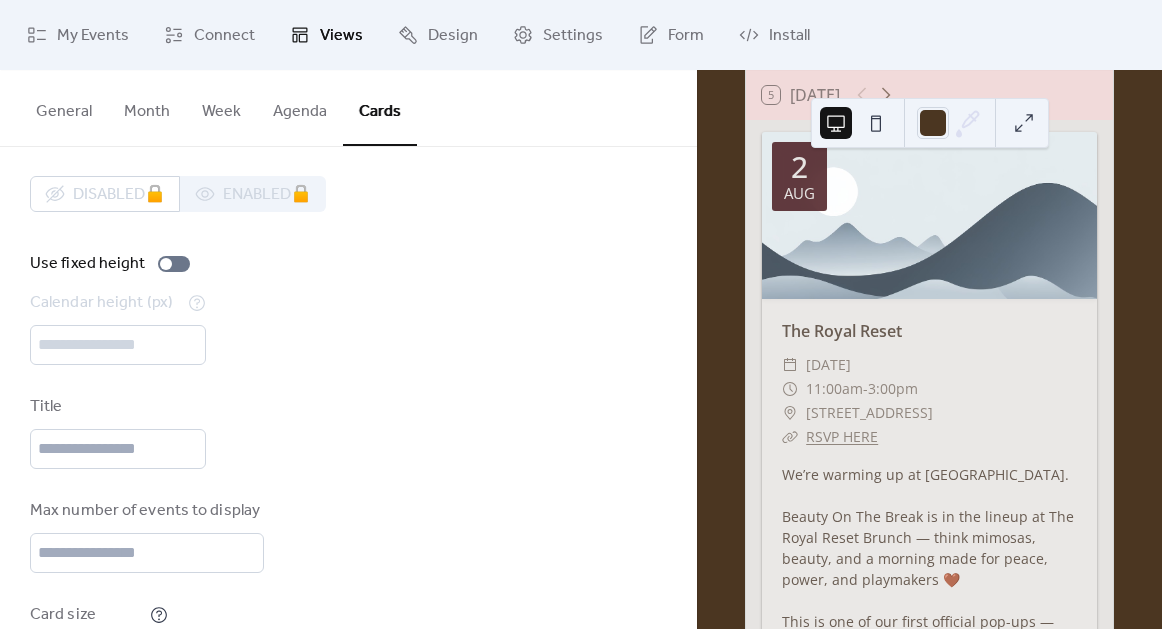 click on "Max number of events to display *" at bounding box center (348, 536) 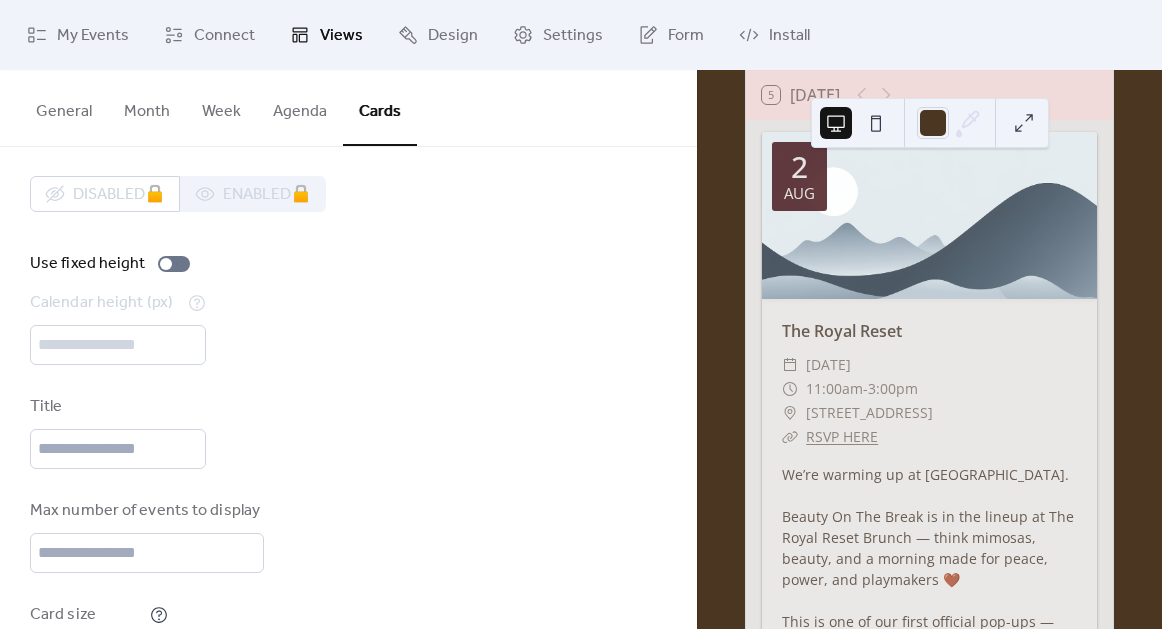 scroll, scrollTop: 0, scrollLeft: 0, axis: both 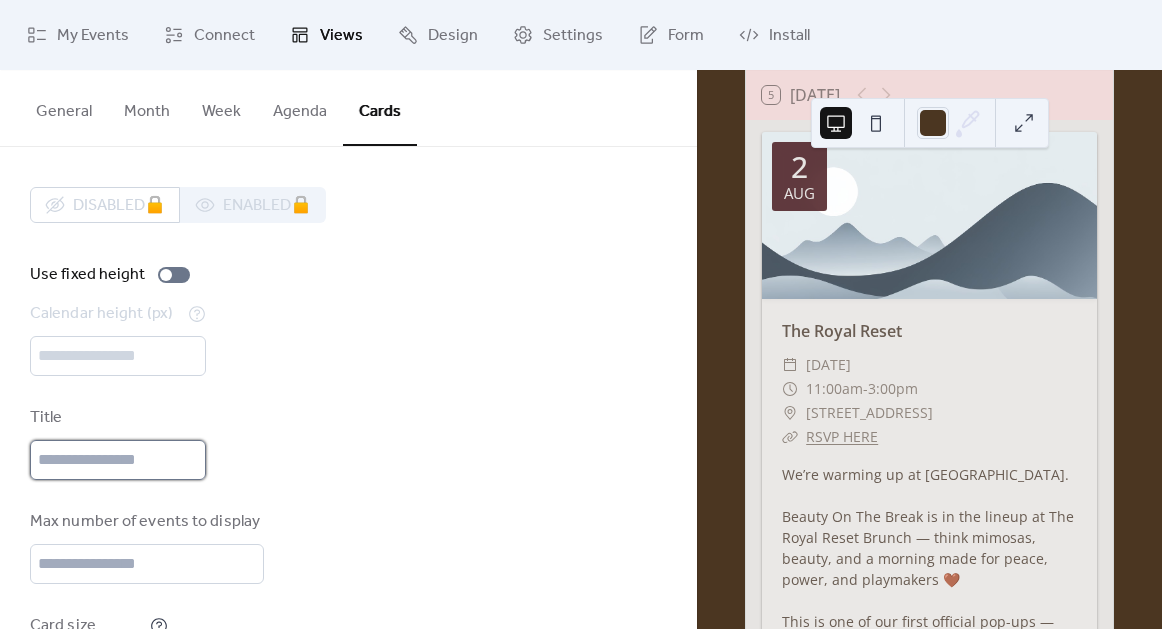 click at bounding box center (118, 460) 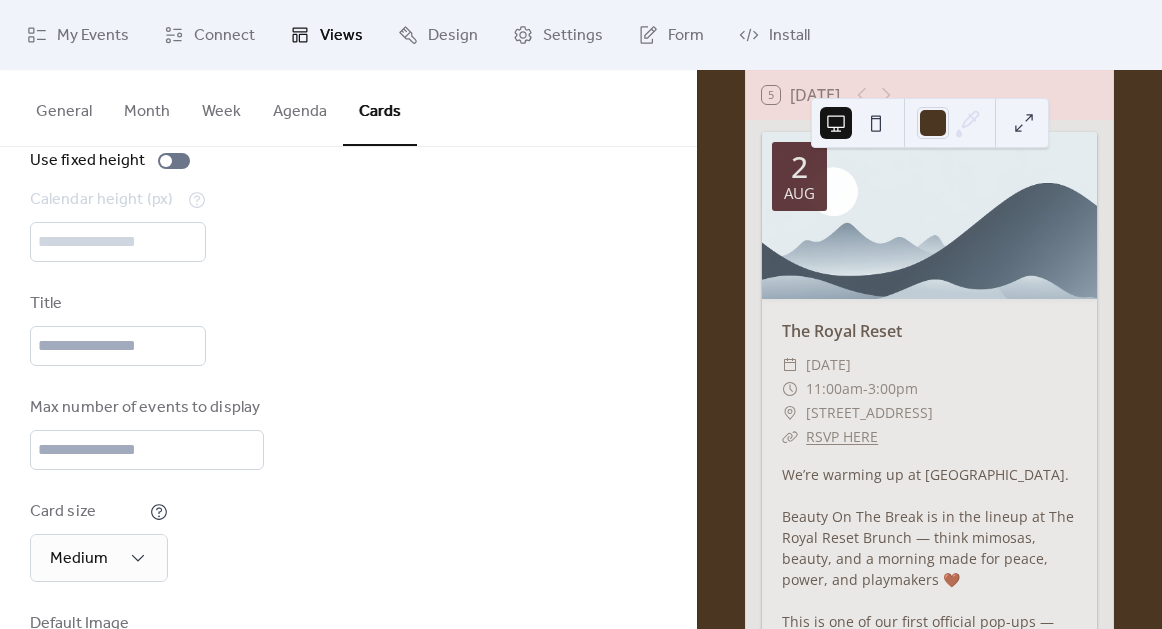 scroll, scrollTop: 253, scrollLeft: 0, axis: vertical 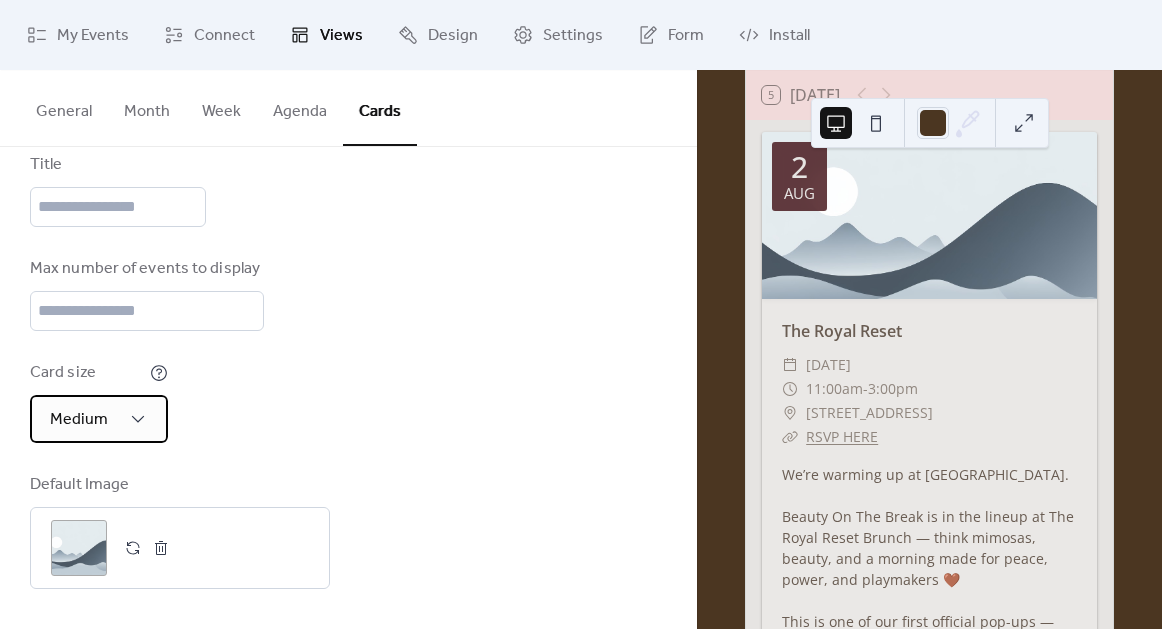 click on "Medium" at bounding box center [99, 419] 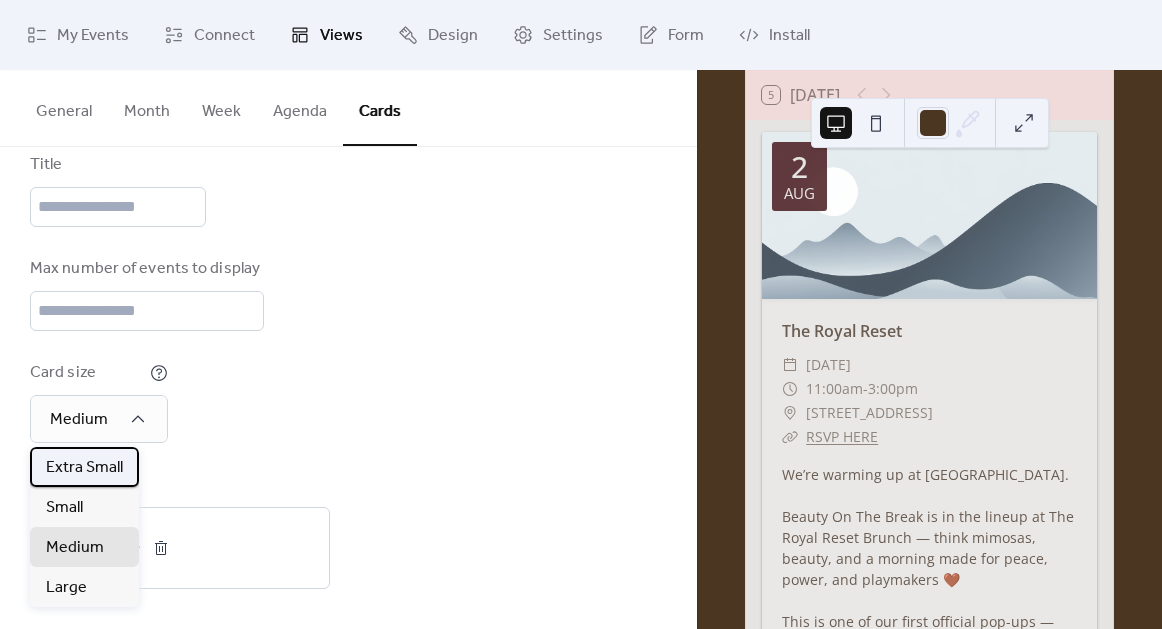 click on "Extra Small" at bounding box center (84, 468) 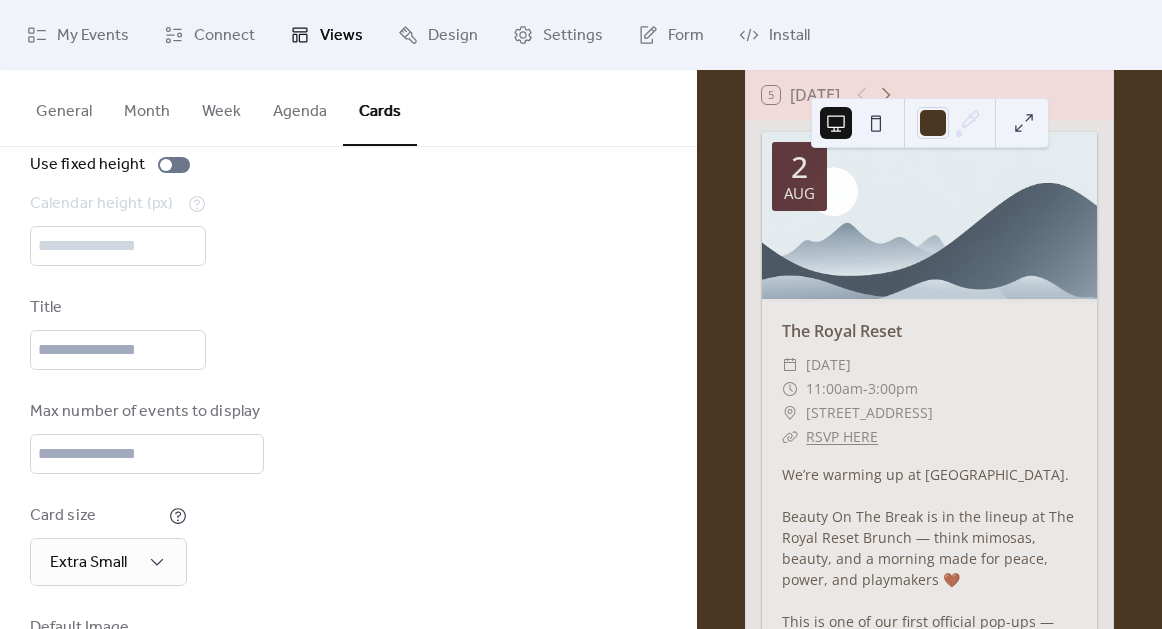 scroll, scrollTop: 0, scrollLeft: 0, axis: both 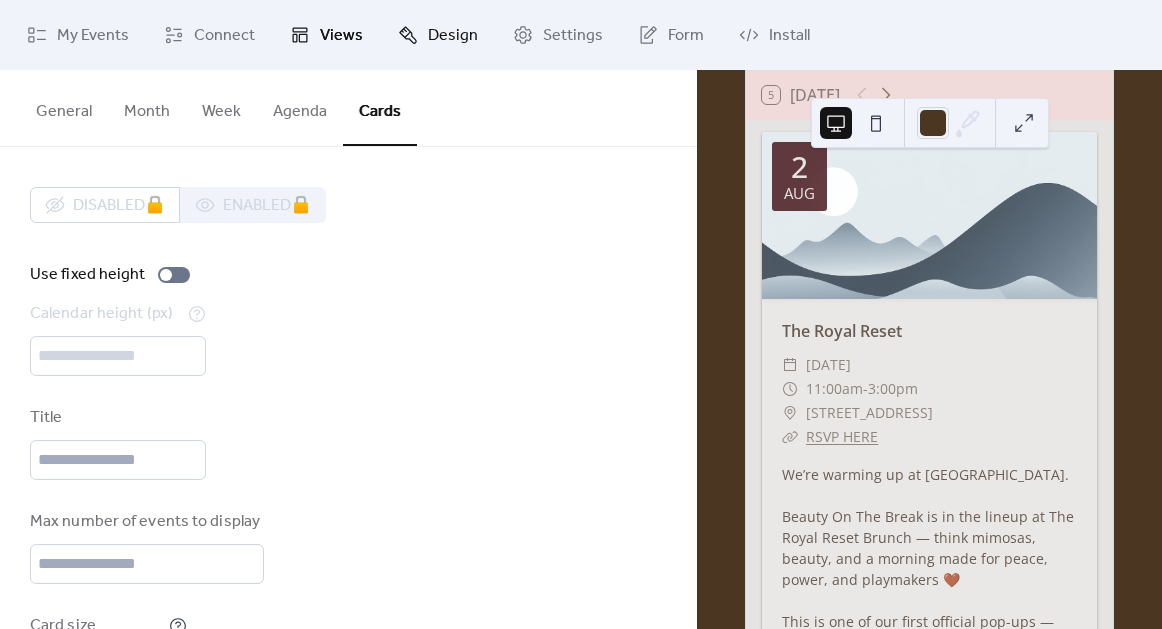 click on "Design" at bounding box center [438, 35] 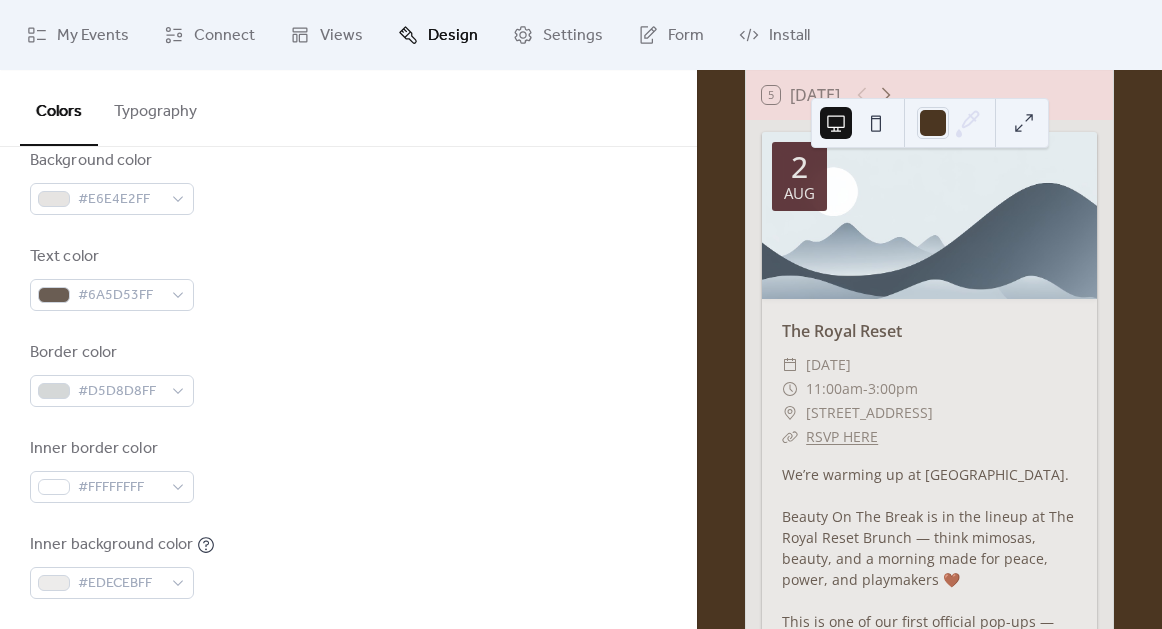 scroll, scrollTop: 272, scrollLeft: 0, axis: vertical 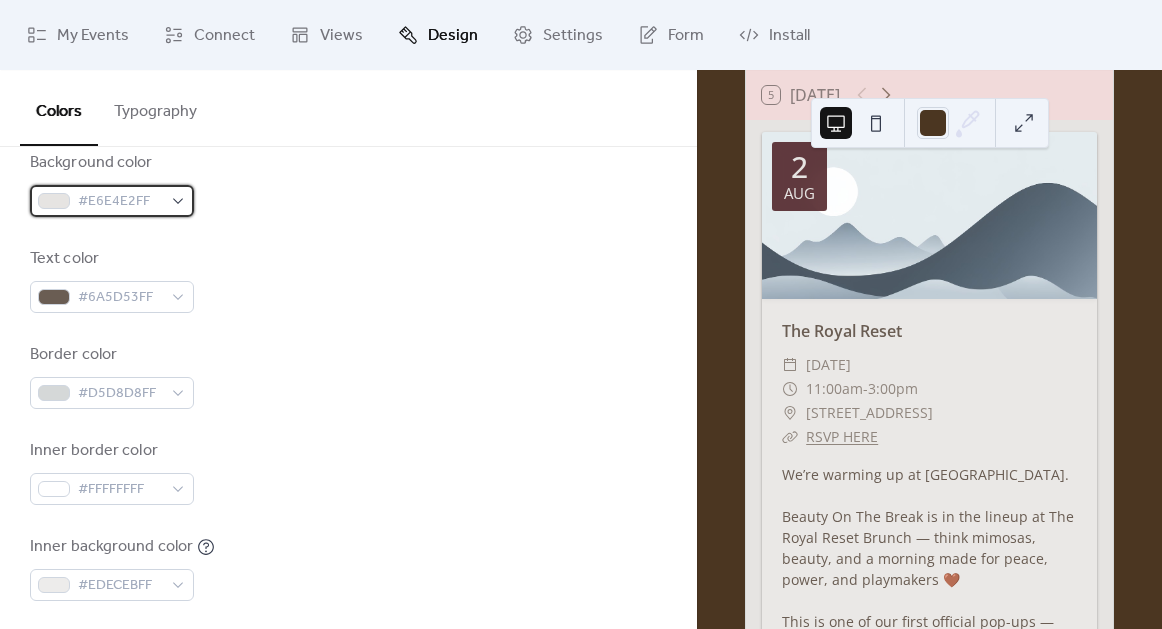 click on "#E6E4E2FF" at bounding box center [112, 201] 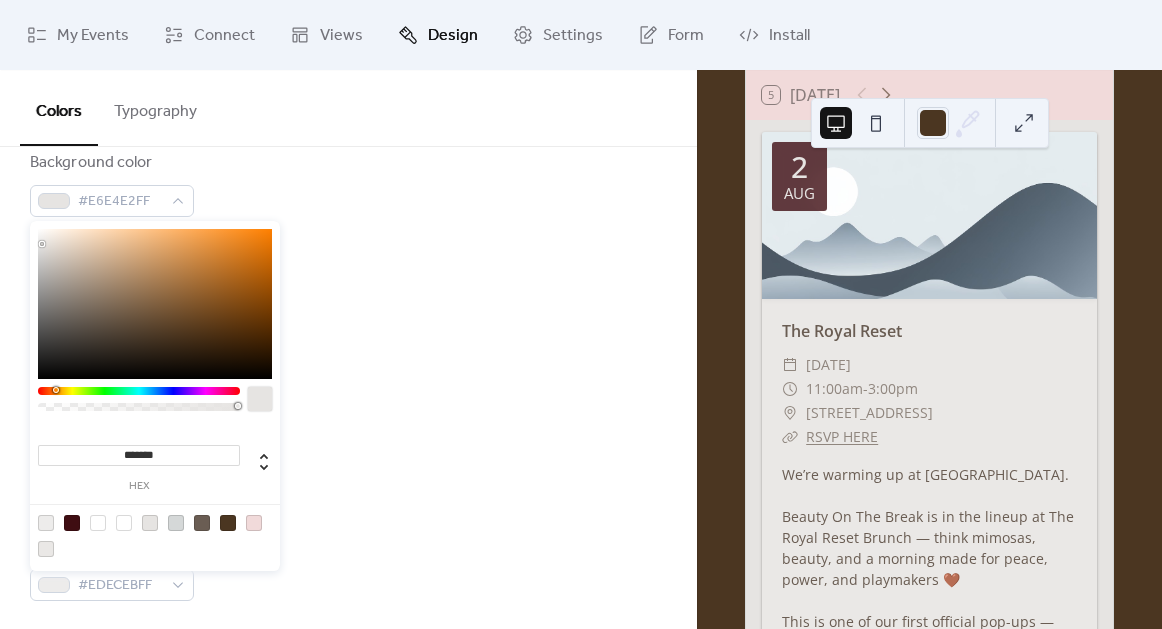click on "*******" at bounding box center (139, 455) 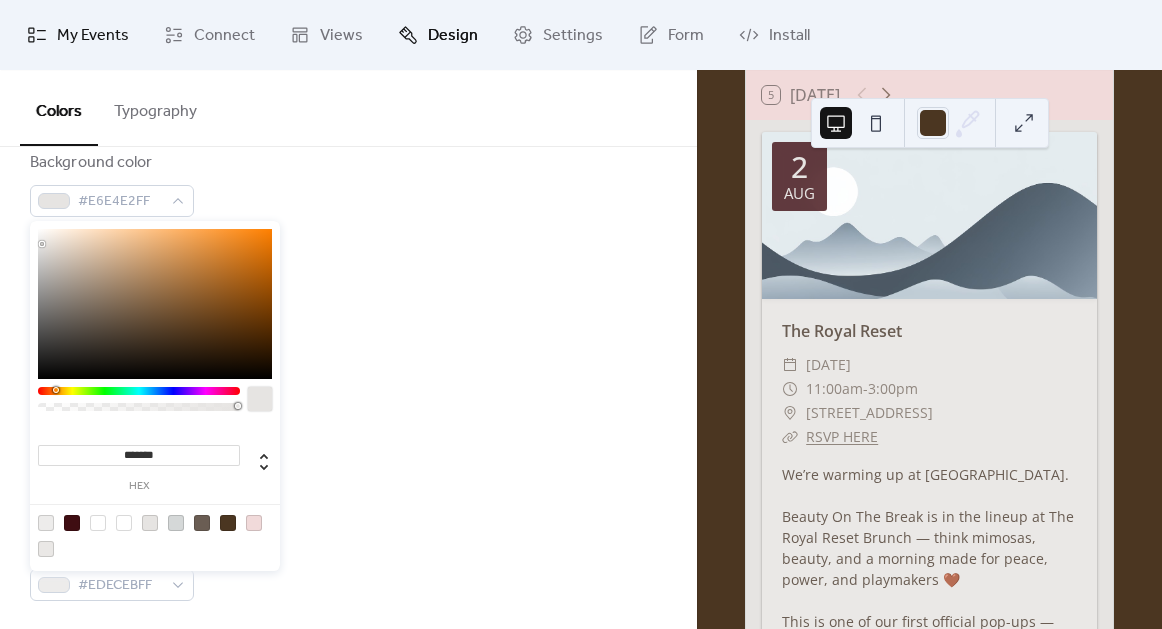 paste 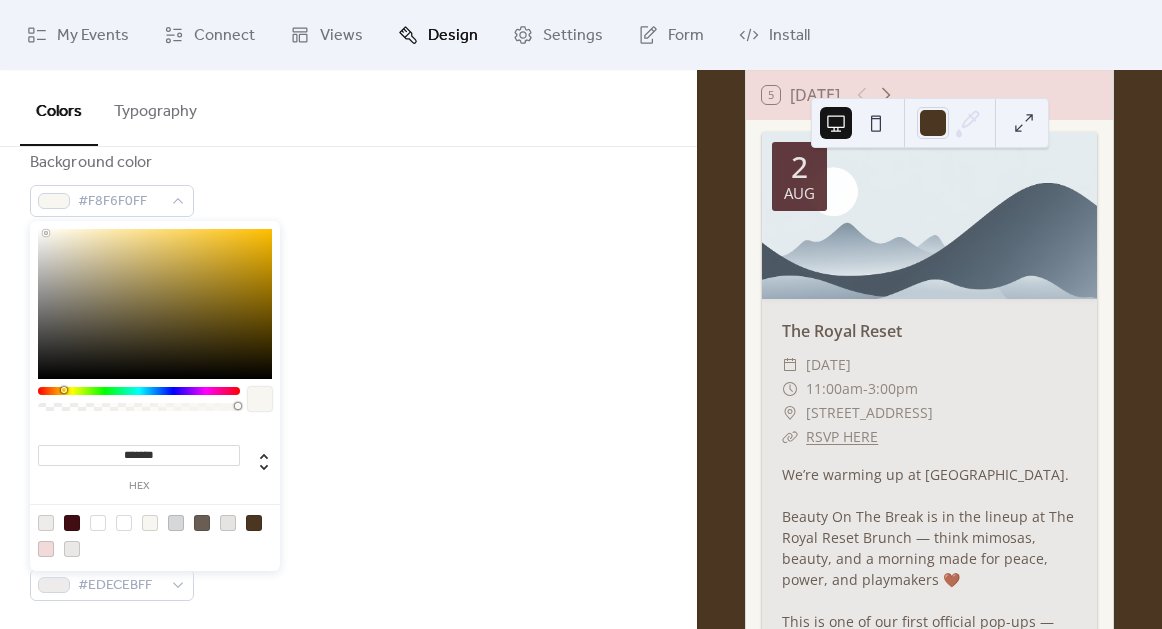 click on "Background color #F8F6F0FF Text color #6A5D53FF Border color #D5D8D8FF Inner border color #FFFFFFFF Inner background color #EDECEBFF Default event color #3F0D12FF" at bounding box center (348, 424) 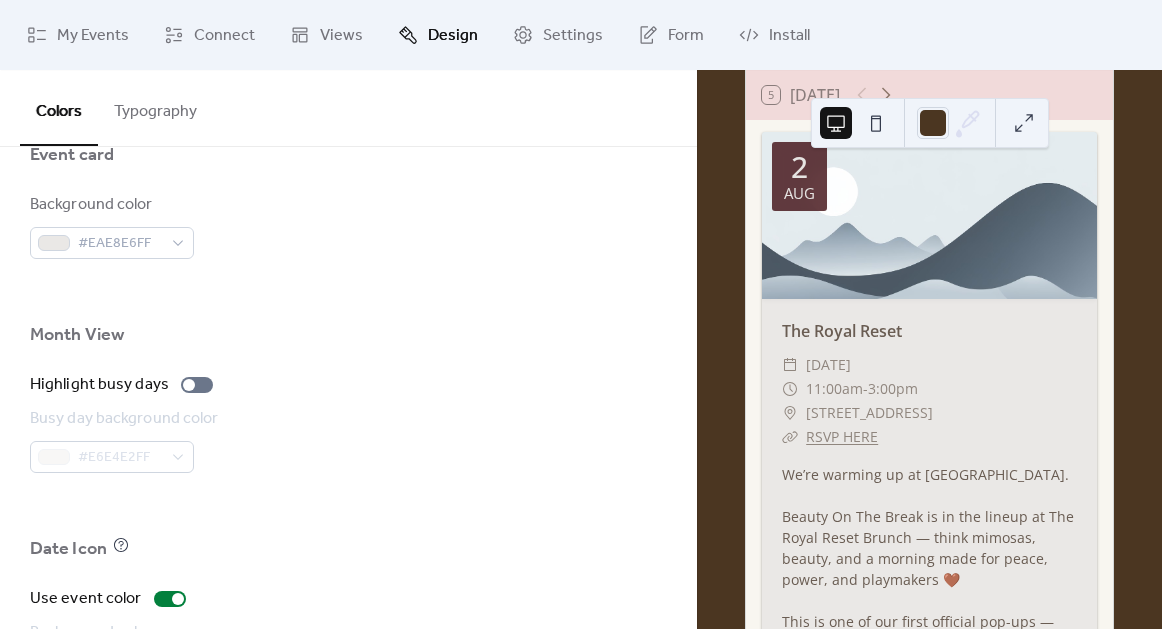 scroll, scrollTop: 1264, scrollLeft: 0, axis: vertical 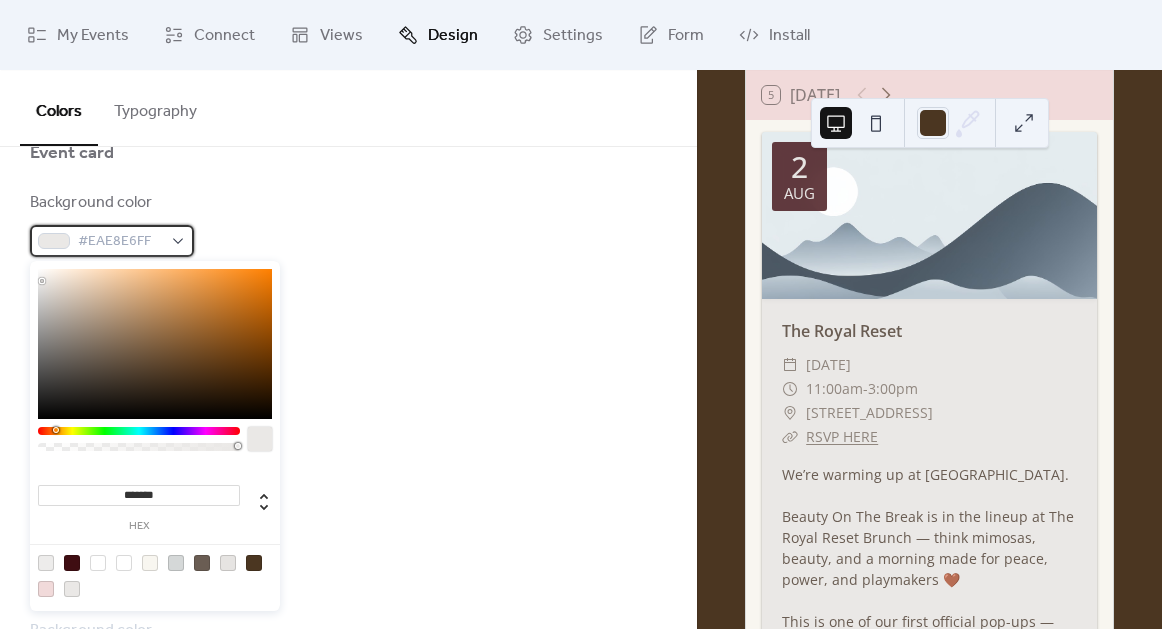 click on "#EAE8E6FF" at bounding box center [120, 242] 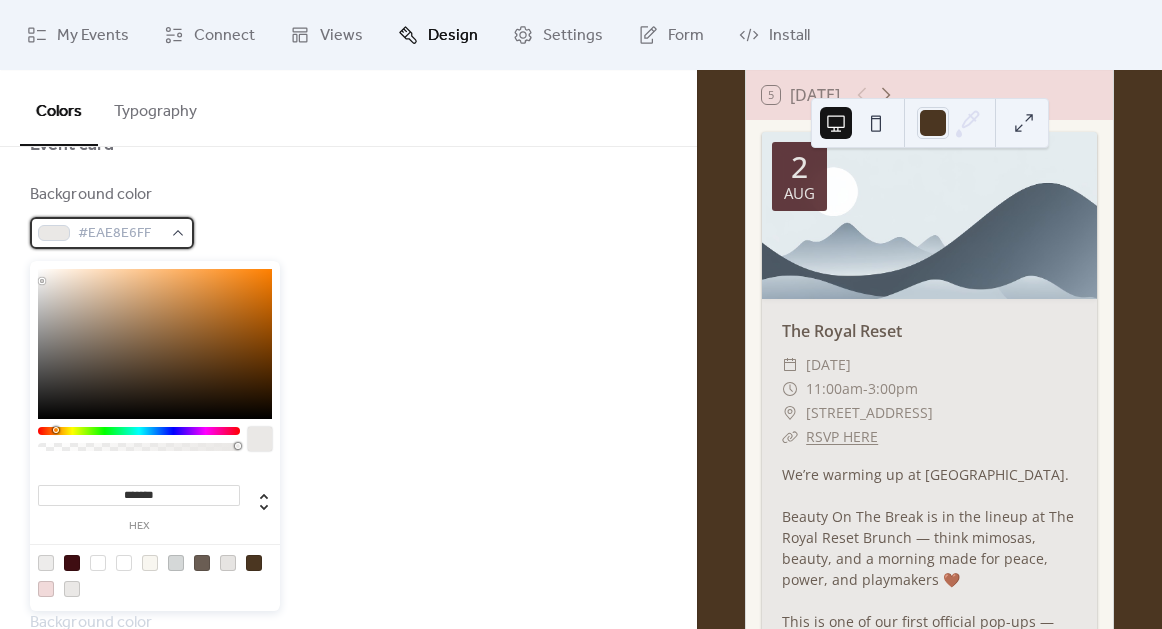 scroll, scrollTop: 1282, scrollLeft: 0, axis: vertical 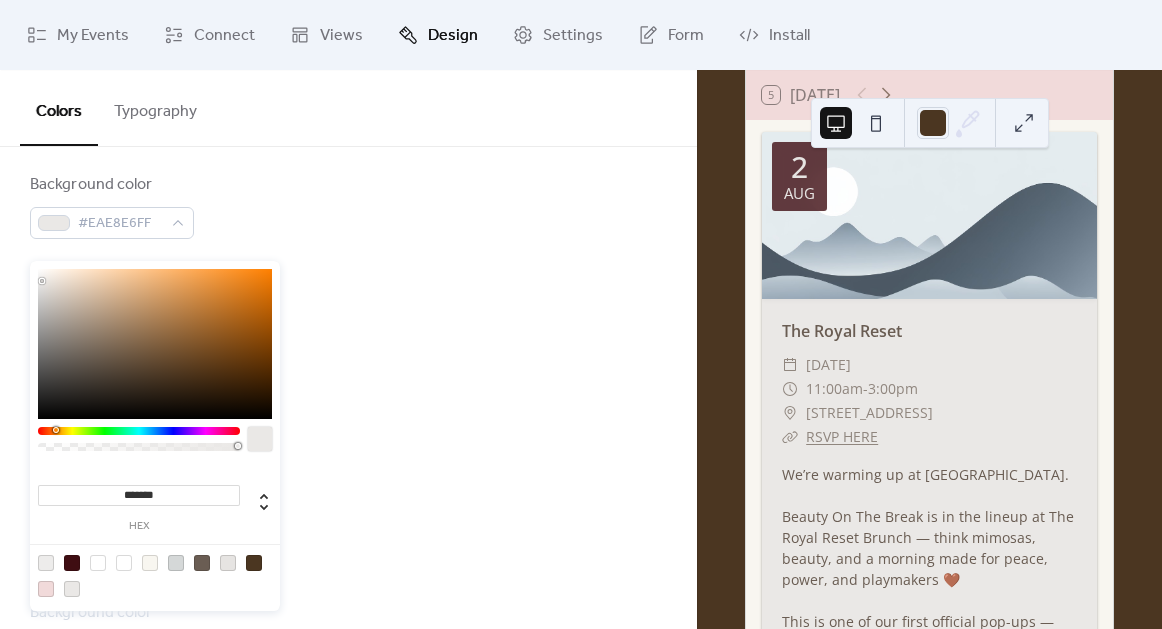 click on "*******" at bounding box center (139, 495) 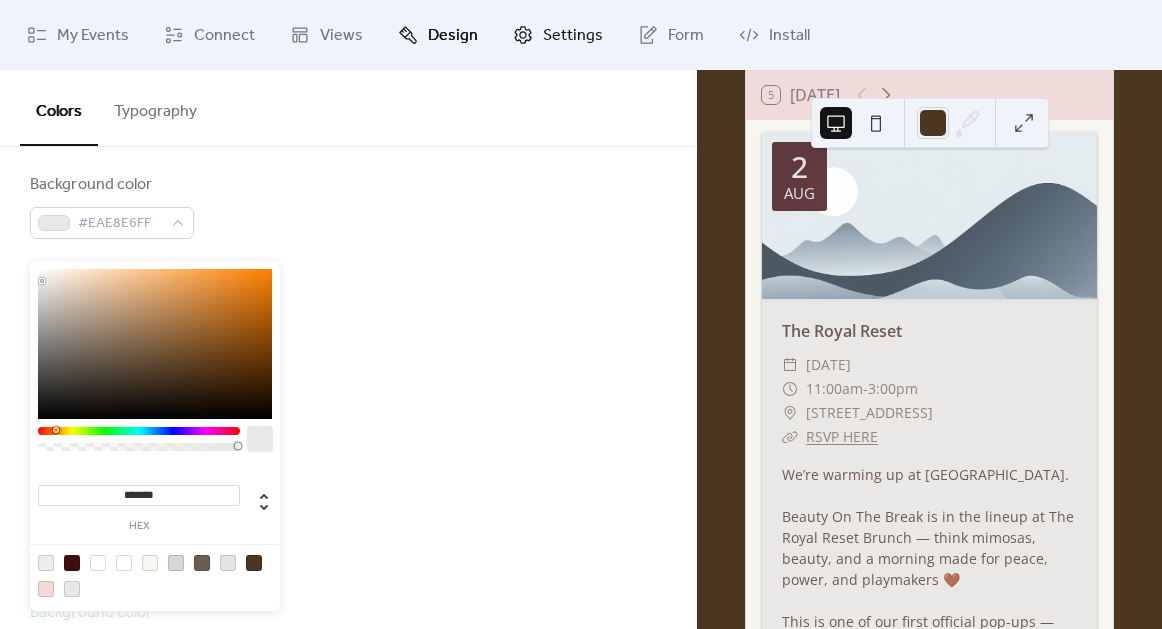 paste 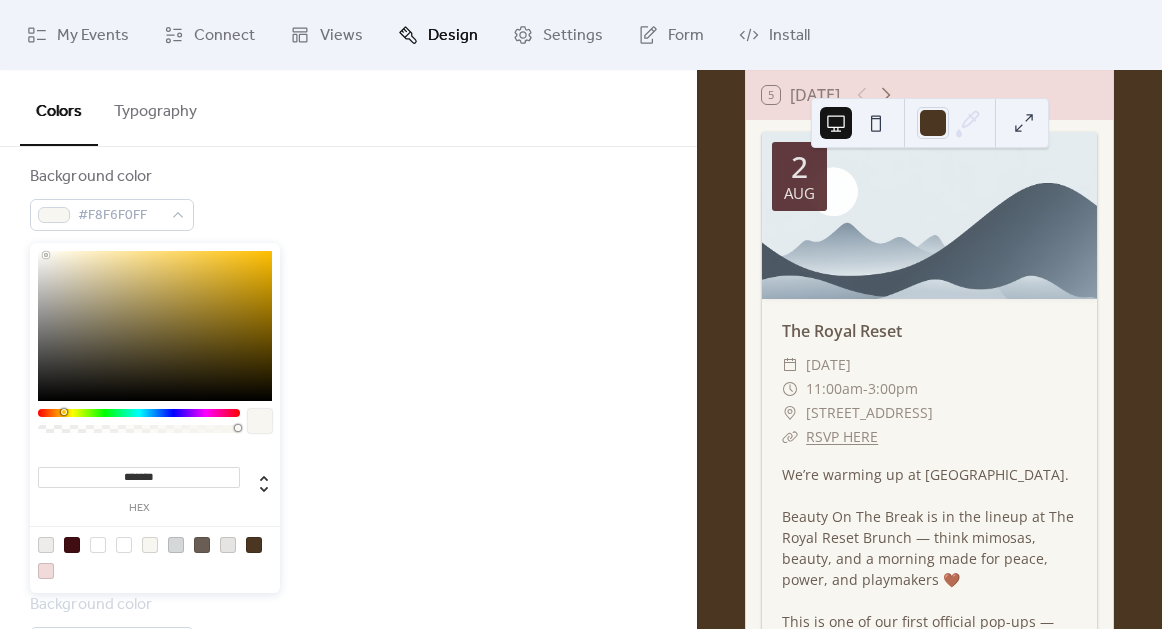 click on "Busy day background color #E6E4E2FF" at bounding box center (348, 412) 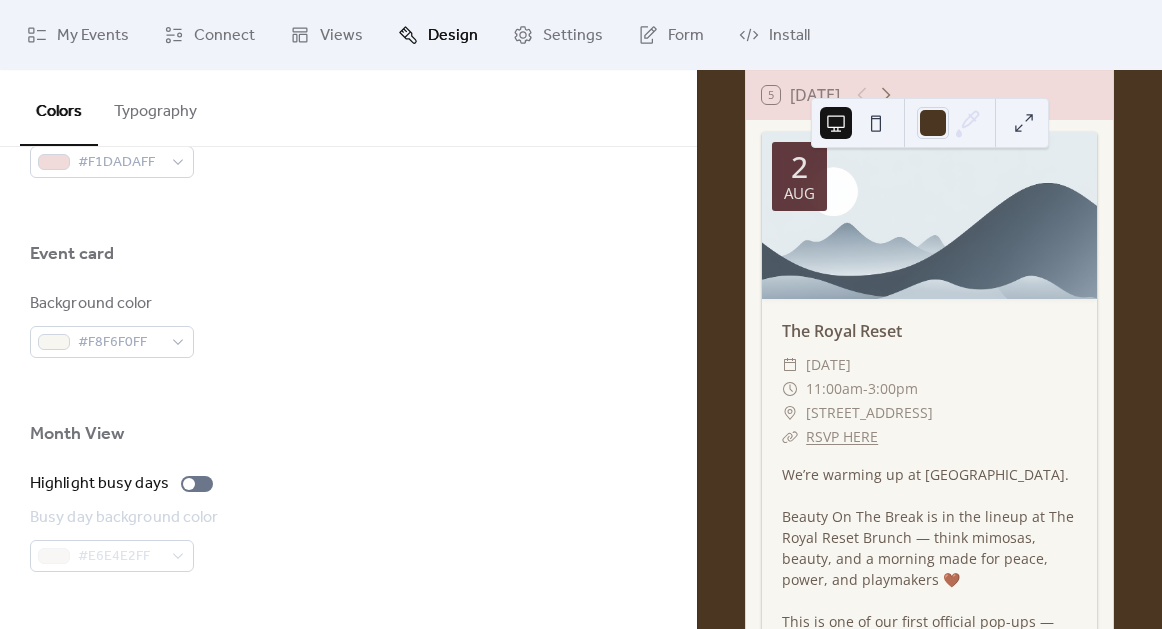 scroll, scrollTop: 1155, scrollLeft: 0, axis: vertical 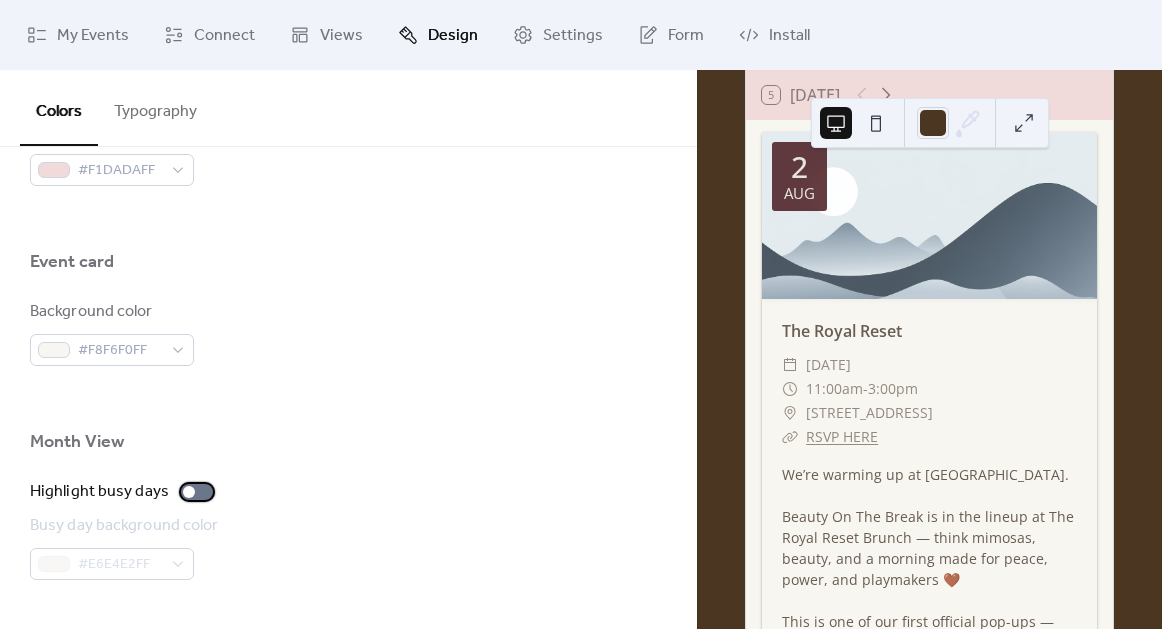click at bounding box center (197, 492) 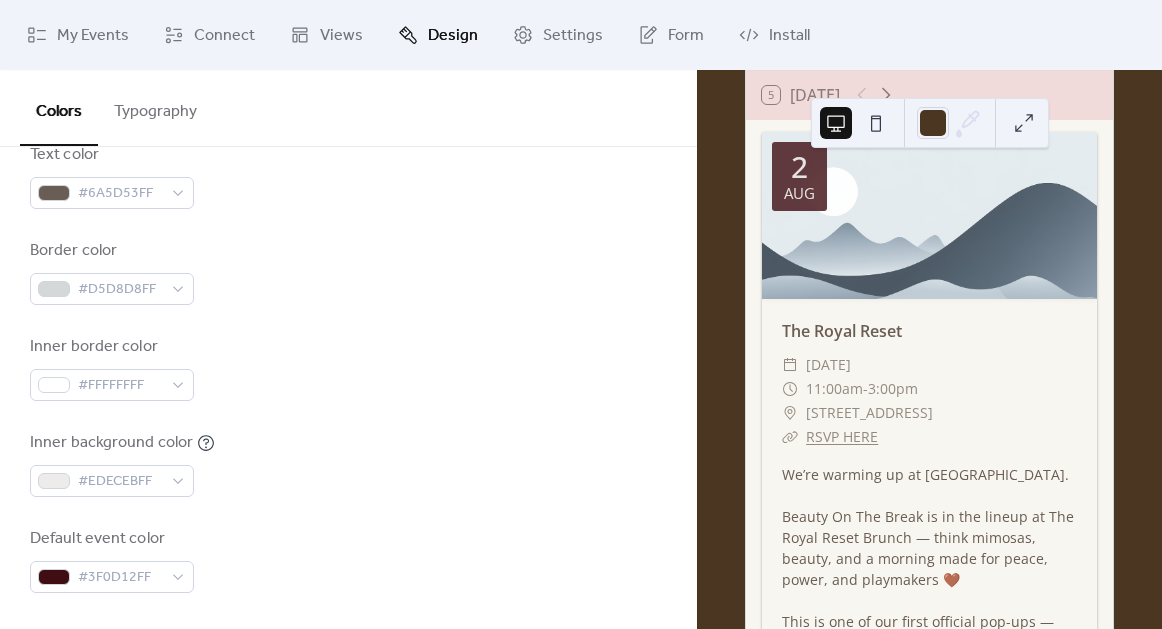 scroll, scrollTop: 364, scrollLeft: 0, axis: vertical 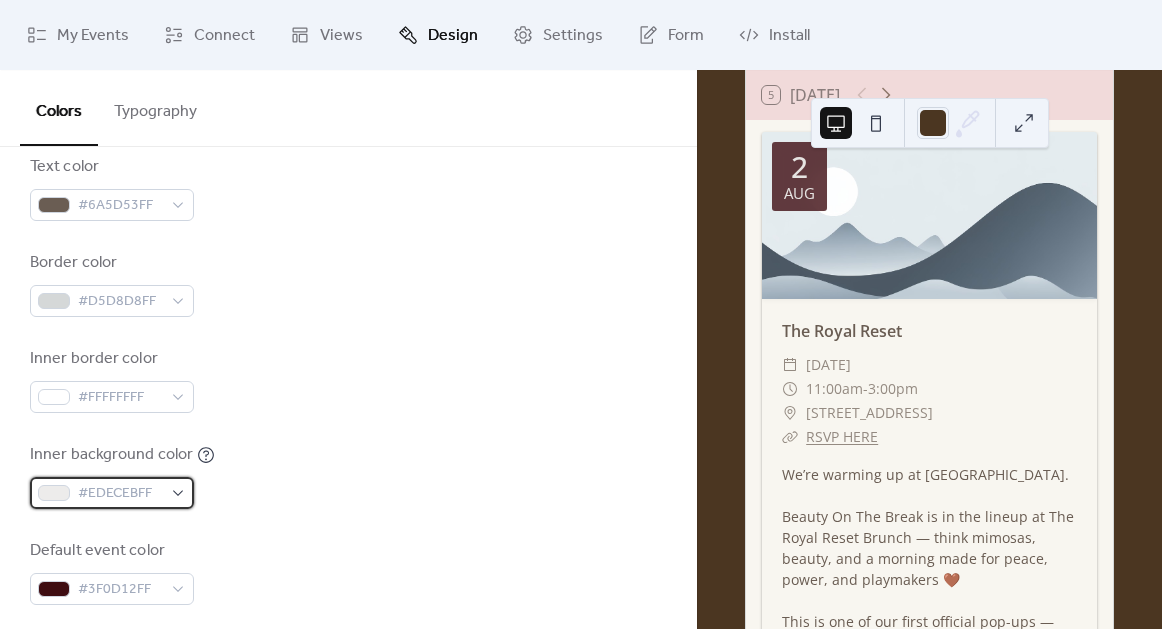 click on "#EDECEBFF" at bounding box center (112, 493) 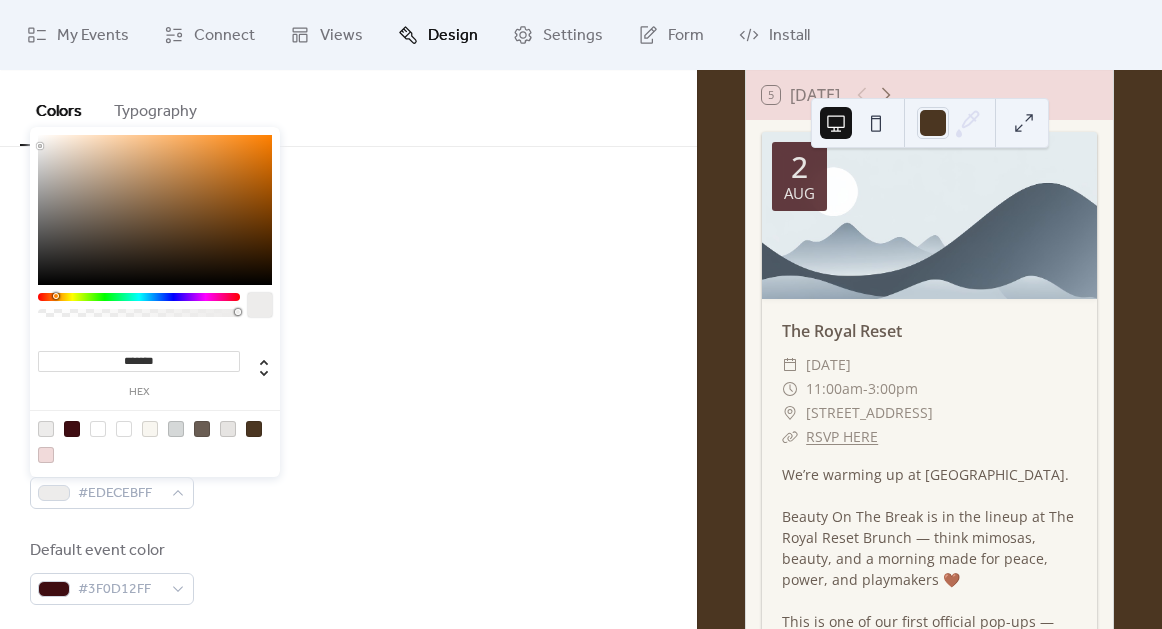 click on "*******" at bounding box center (139, 361) 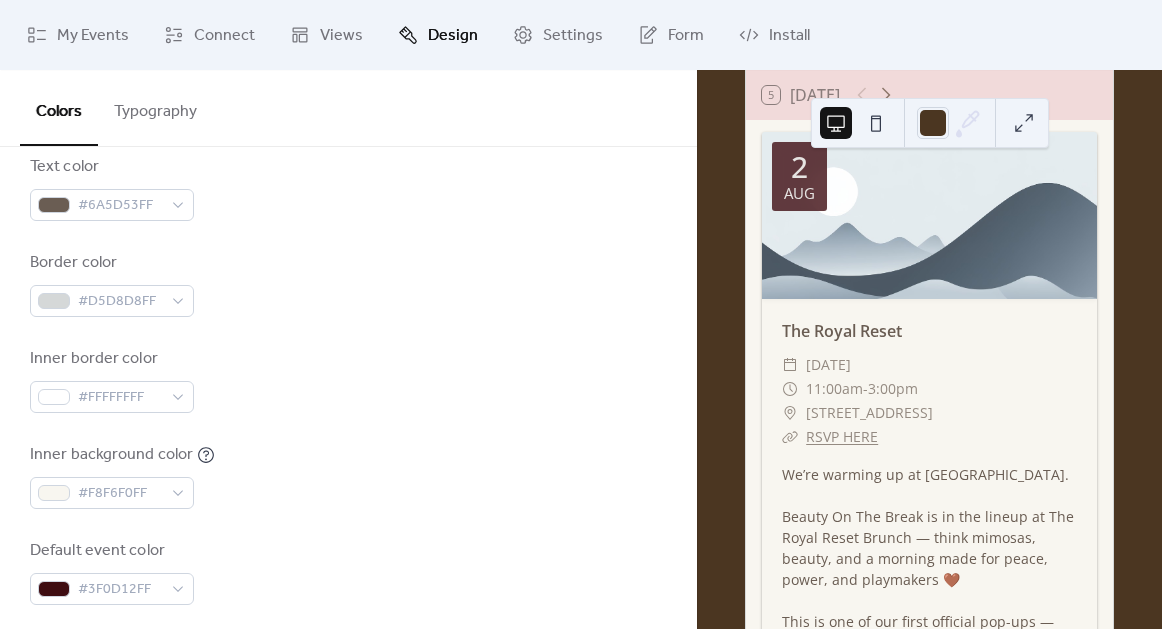 click on "Text color #6A5D53FF" at bounding box center (348, 188) 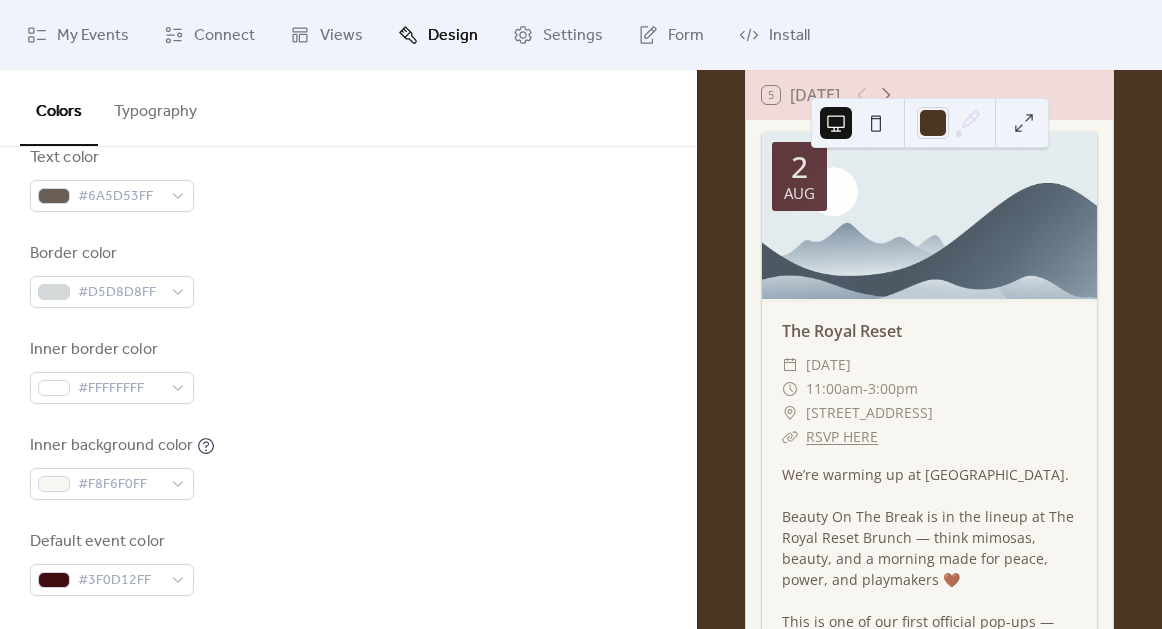 scroll, scrollTop: 363, scrollLeft: 0, axis: vertical 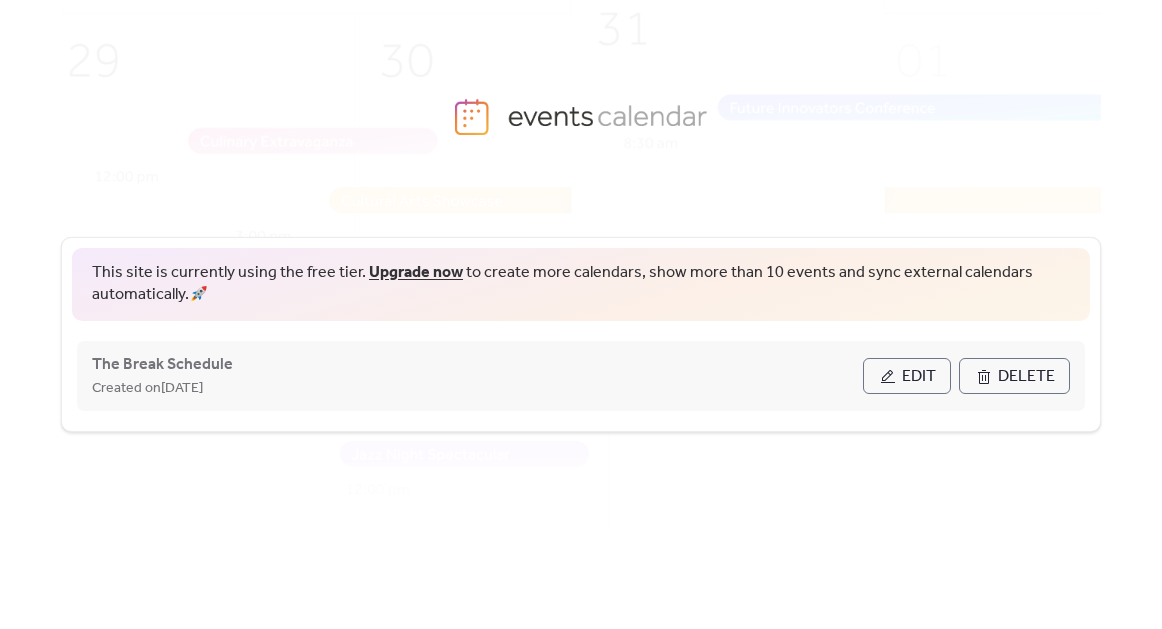 click on "Edit" at bounding box center [919, 377] 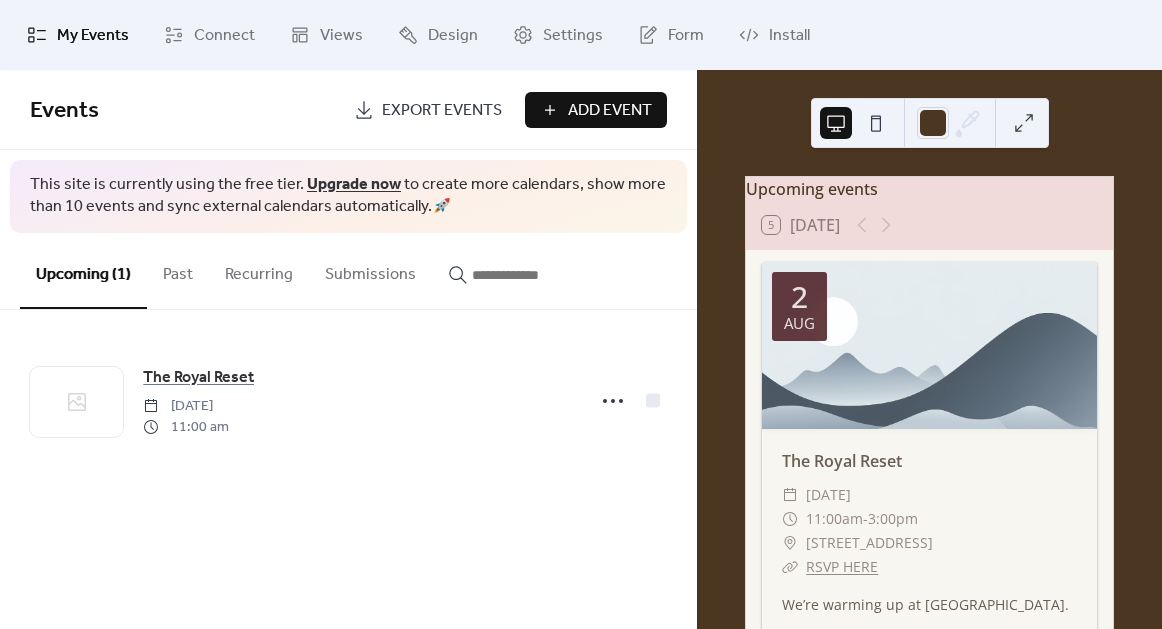 click on "Past" at bounding box center (178, 270) 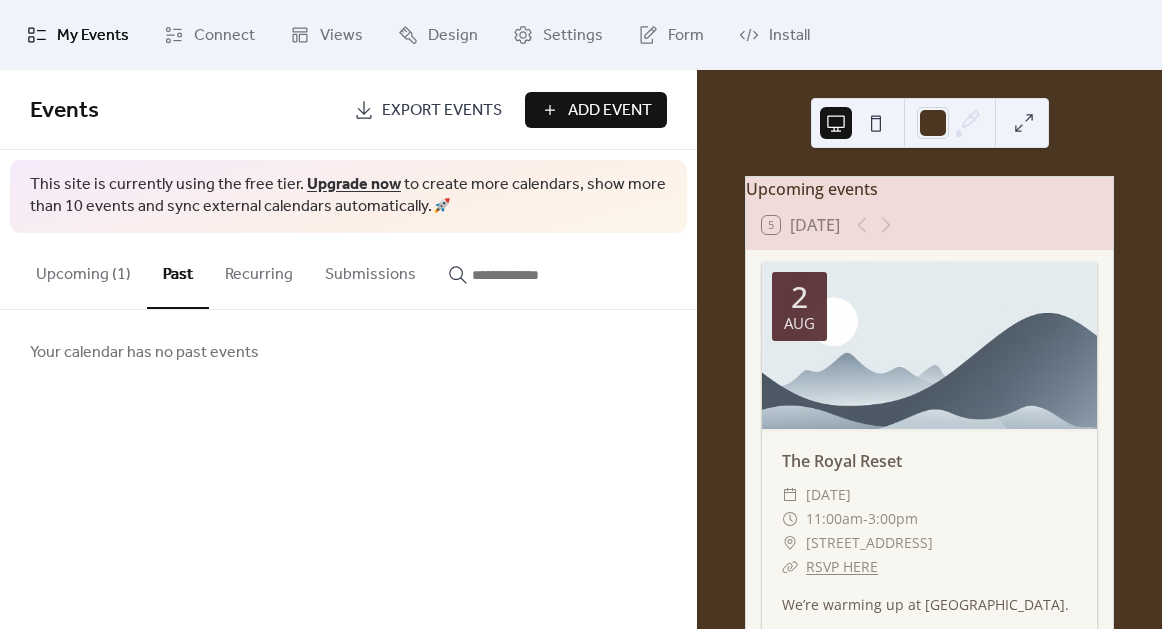 click on "Recurring" at bounding box center (259, 270) 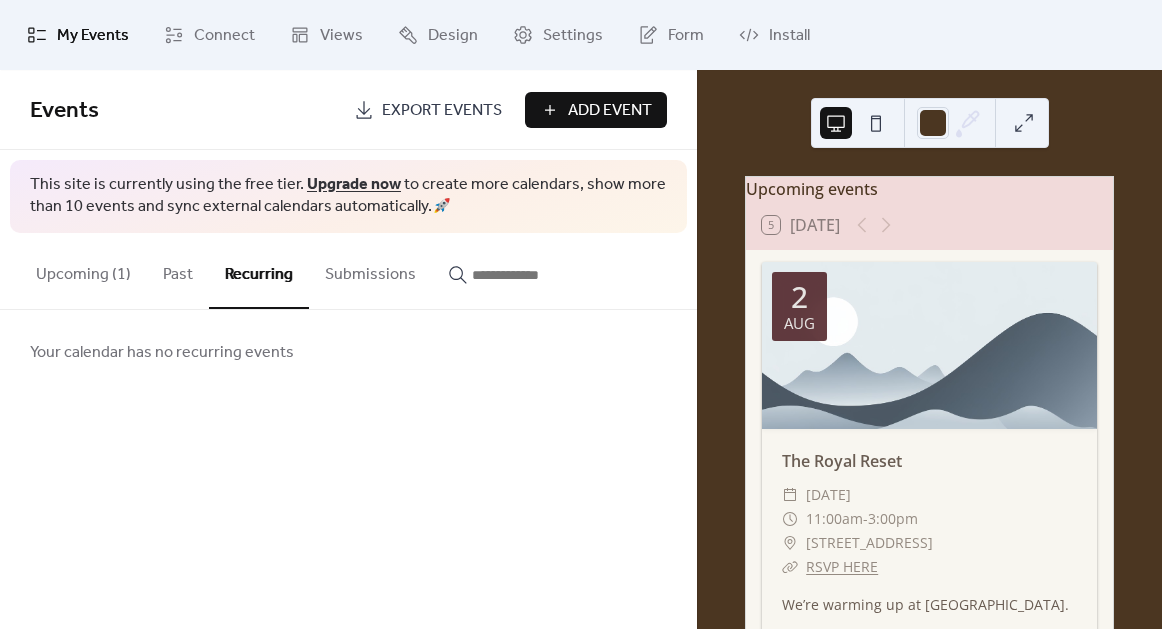 click on "Submissions" at bounding box center (370, 270) 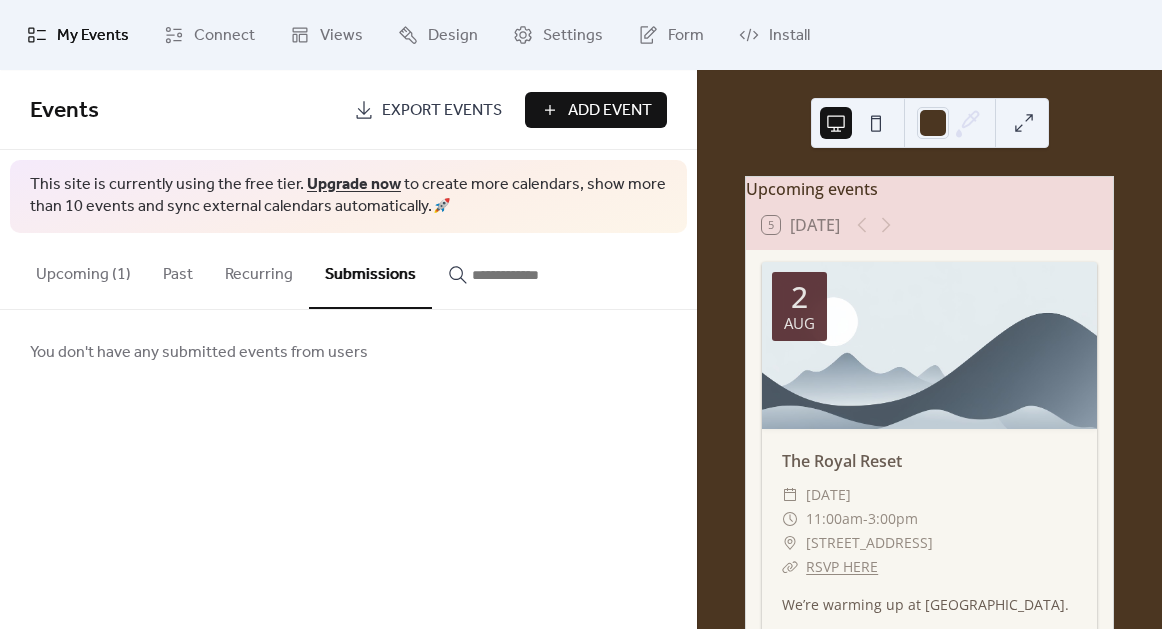 click at bounding box center (522, 275) 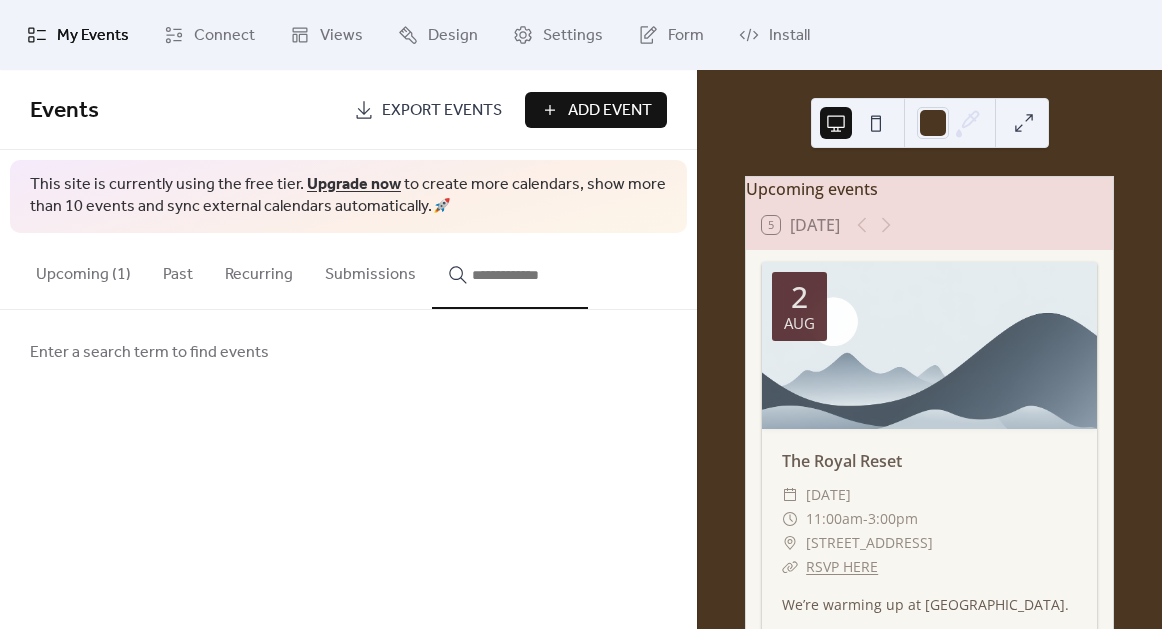 click on "Events" at bounding box center [184, 111] 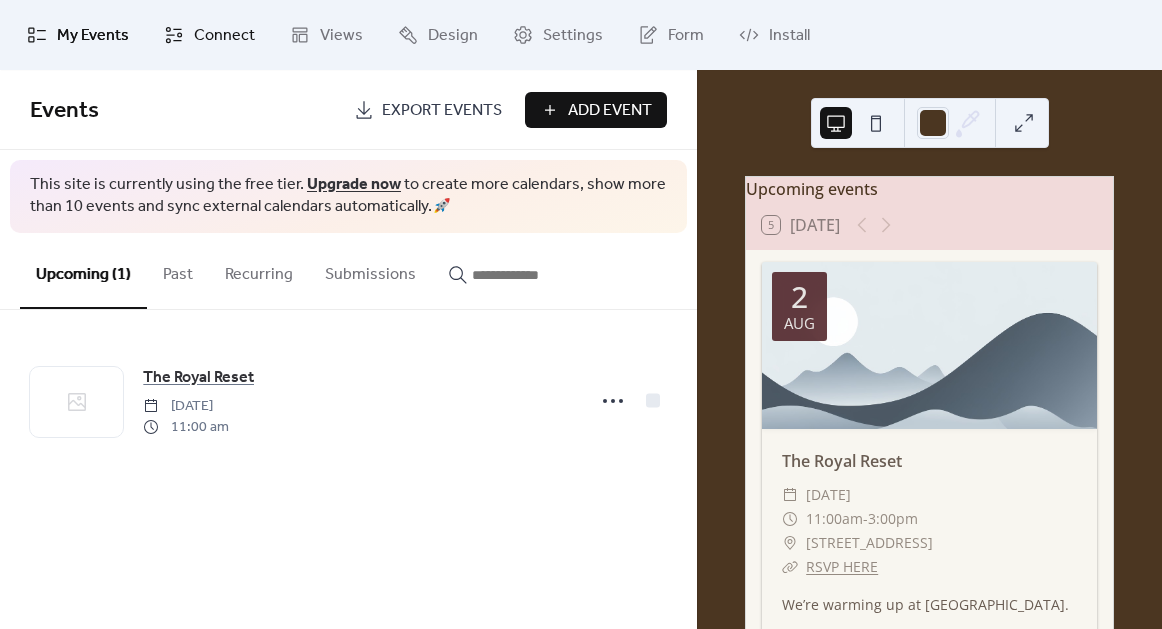 click 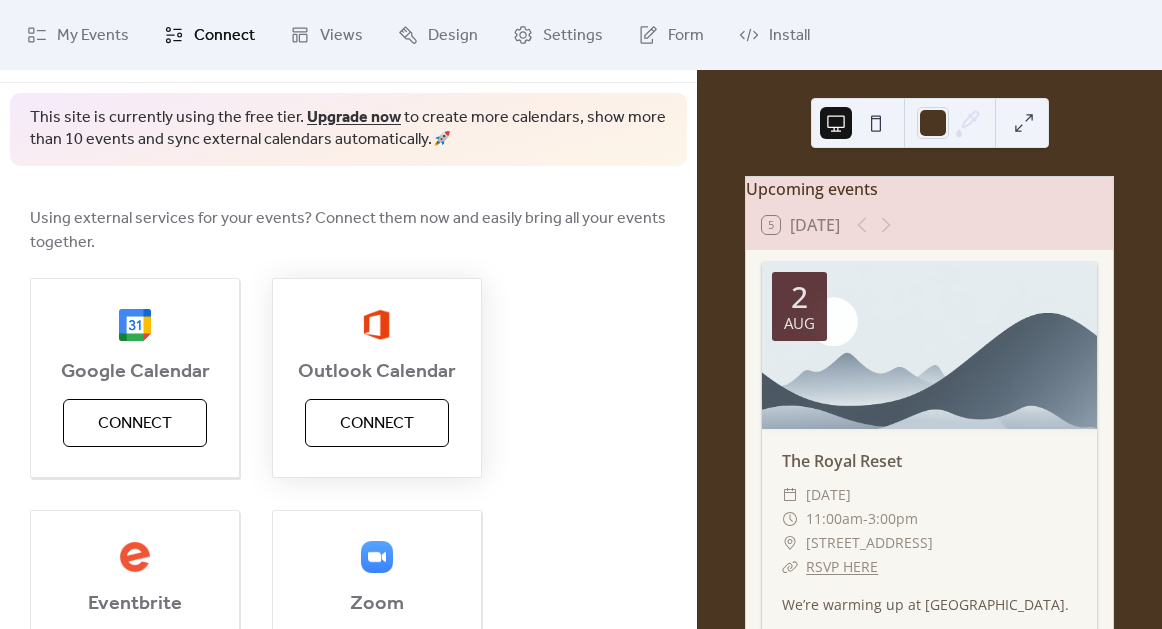 scroll, scrollTop: 0, scrollLeft: 0, axis: both 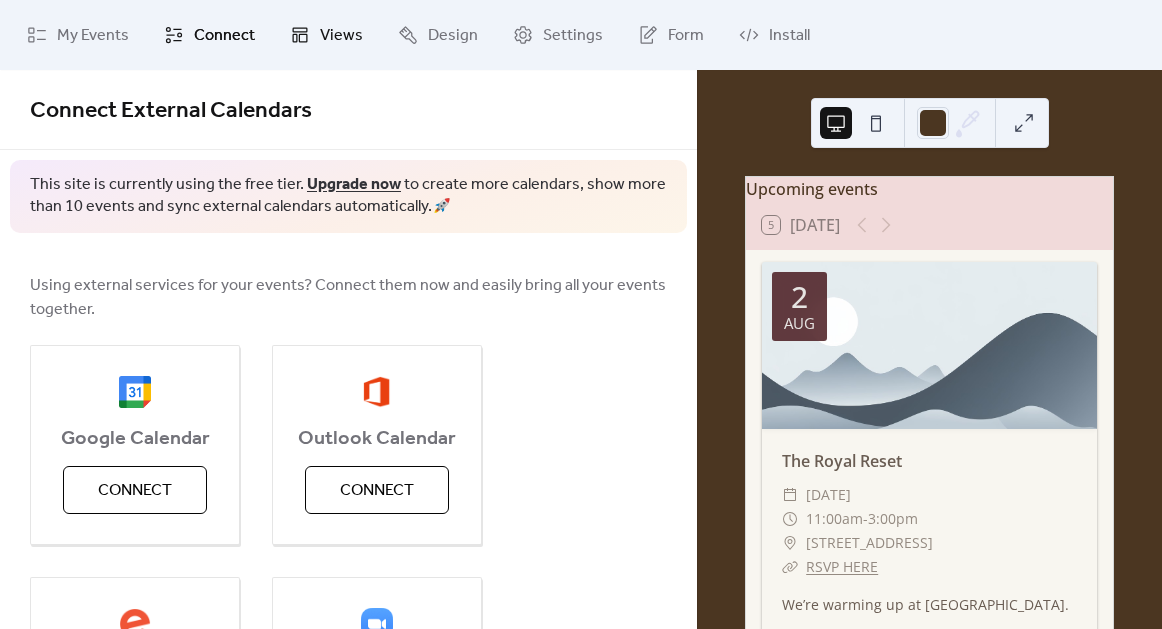 click 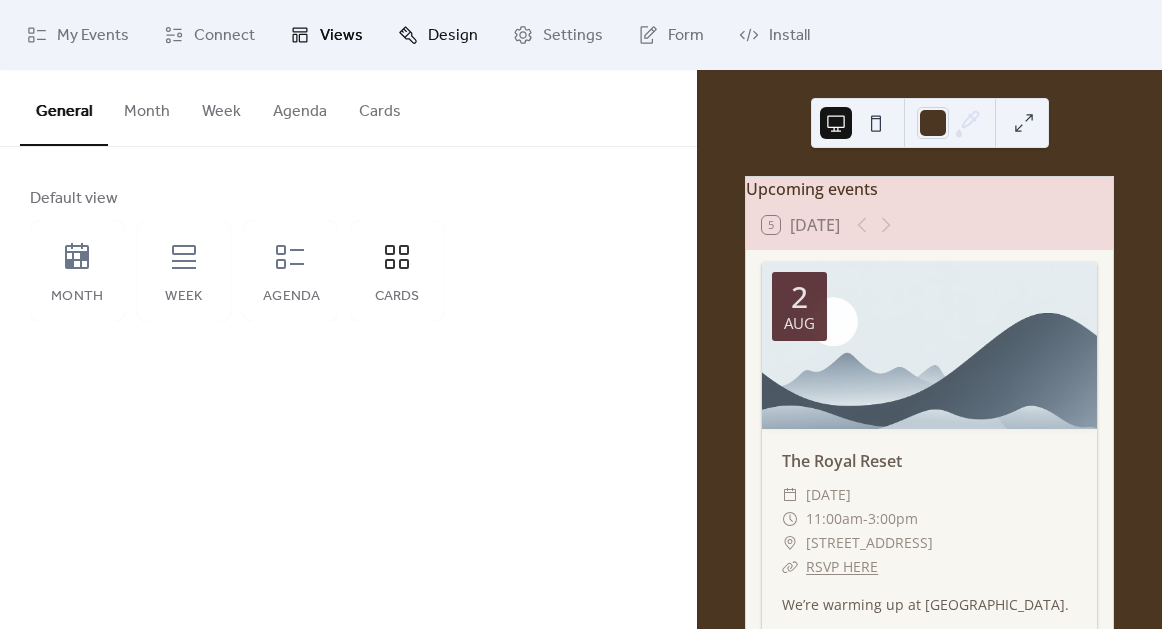 click on "Design" at bounding box center [438, 35] 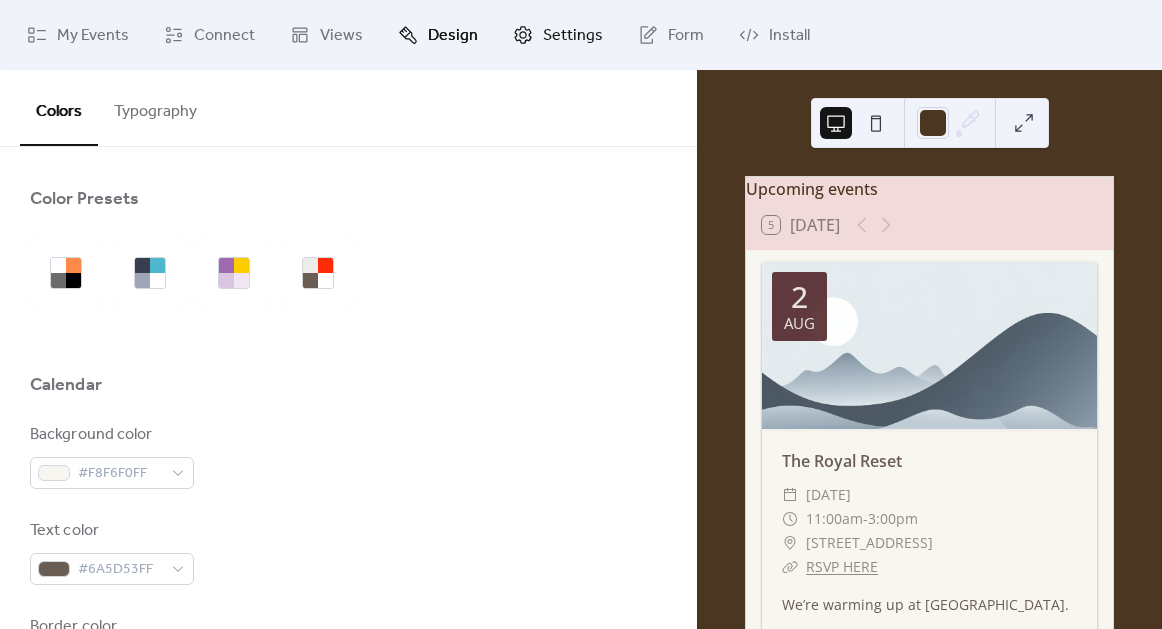 click on "Settings" at bounding box center [573, 36] 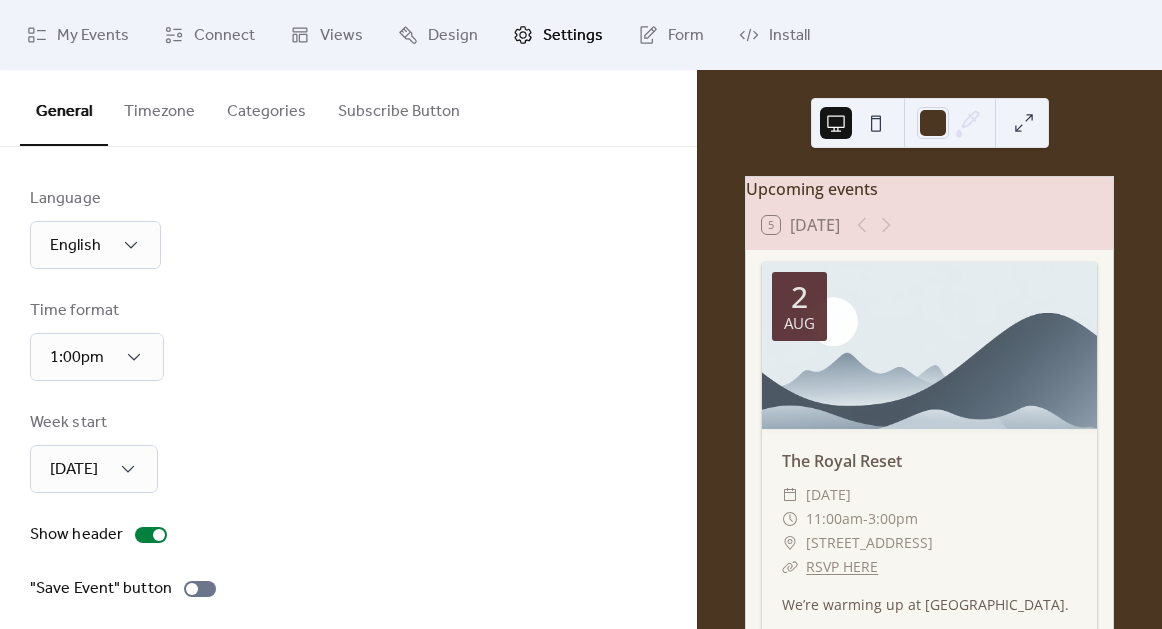 click on "Categories" at bounding box center (266, 107) 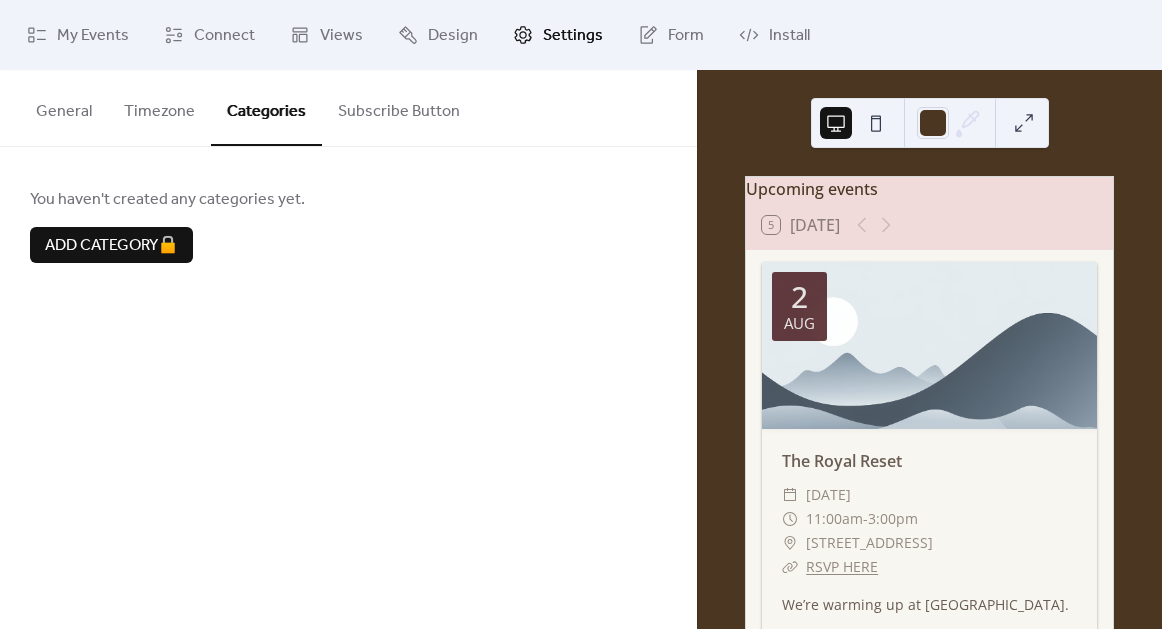 click on "Timezone" at bounding box center (159, 107) 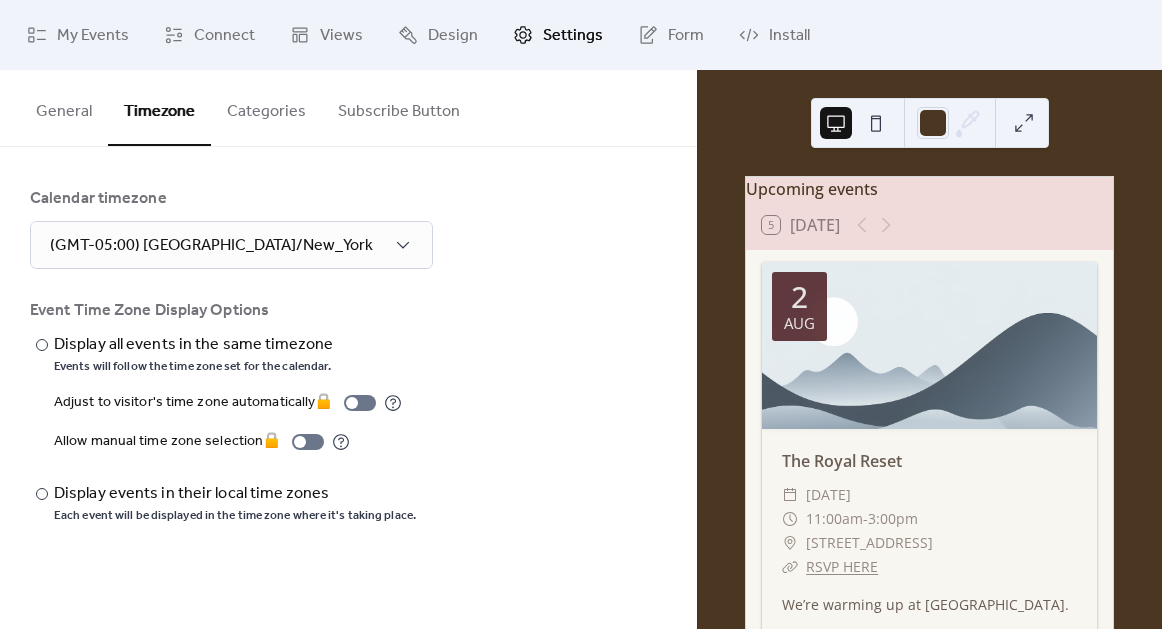 click on "Subscribe Button" at bounding box center [399, 107] 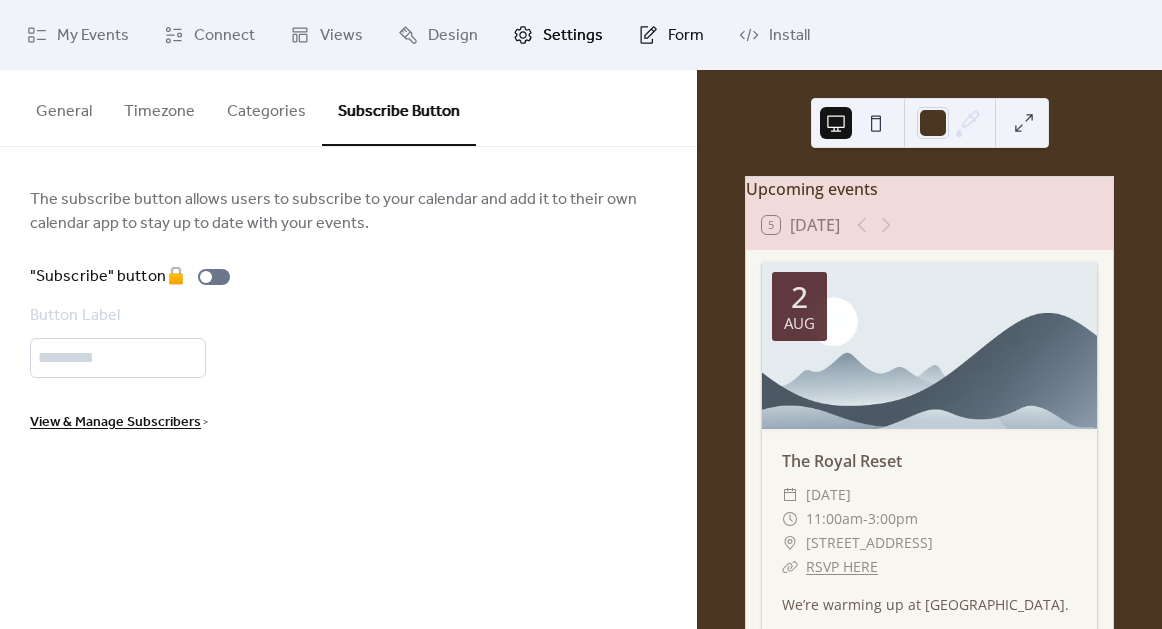 click on "Form" at bounding box center [686, 36] 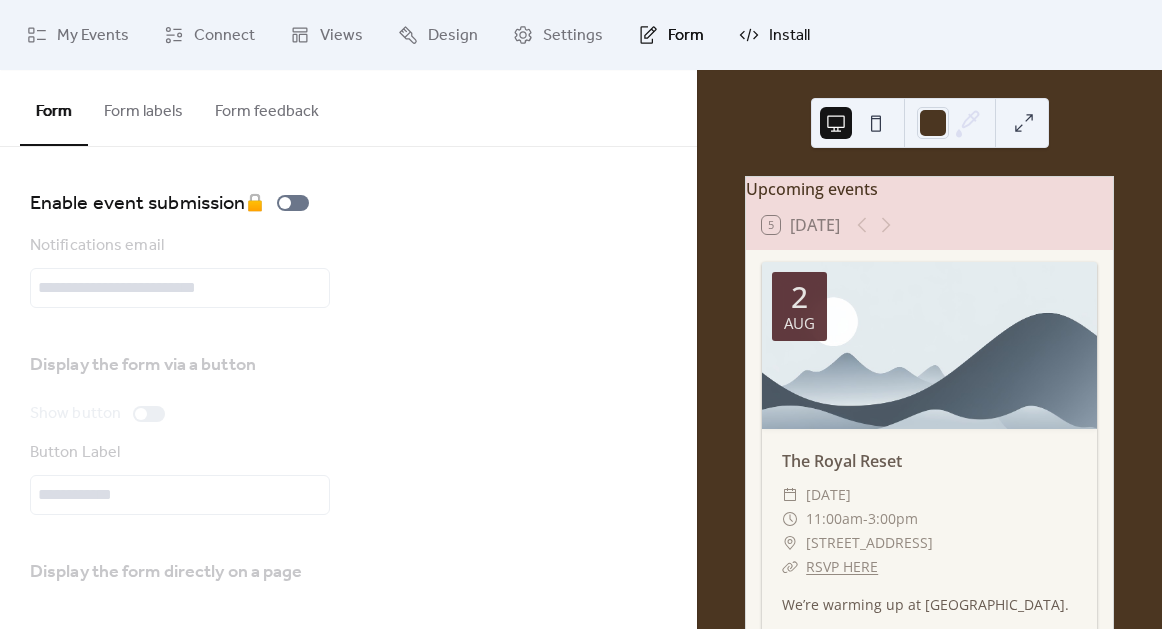 click 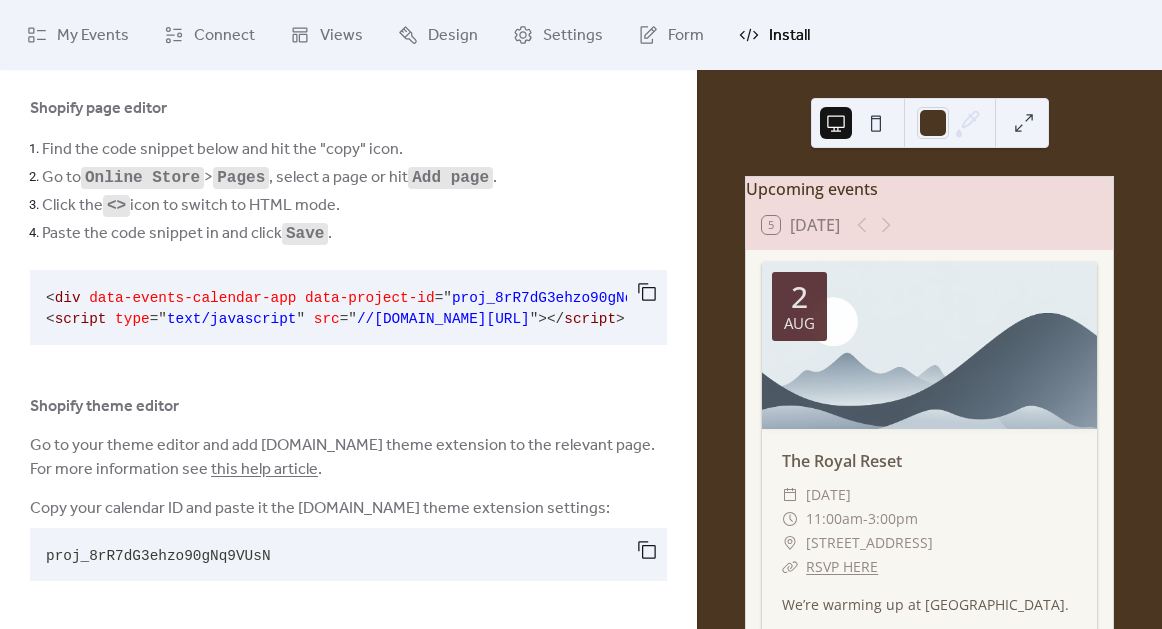 scroll, scrollTop: 0, scrollLeft: 0, axis: both 